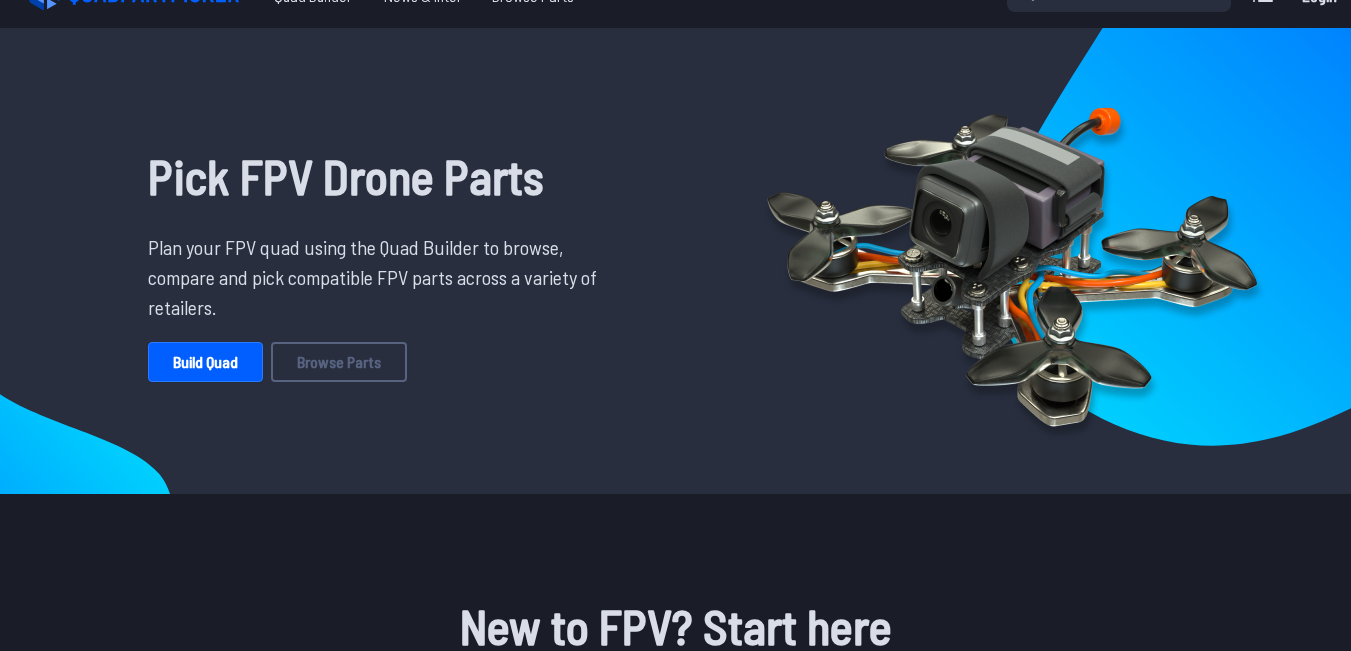 scroll, scrollTop: 0, scrollLeft: 0, axis: both 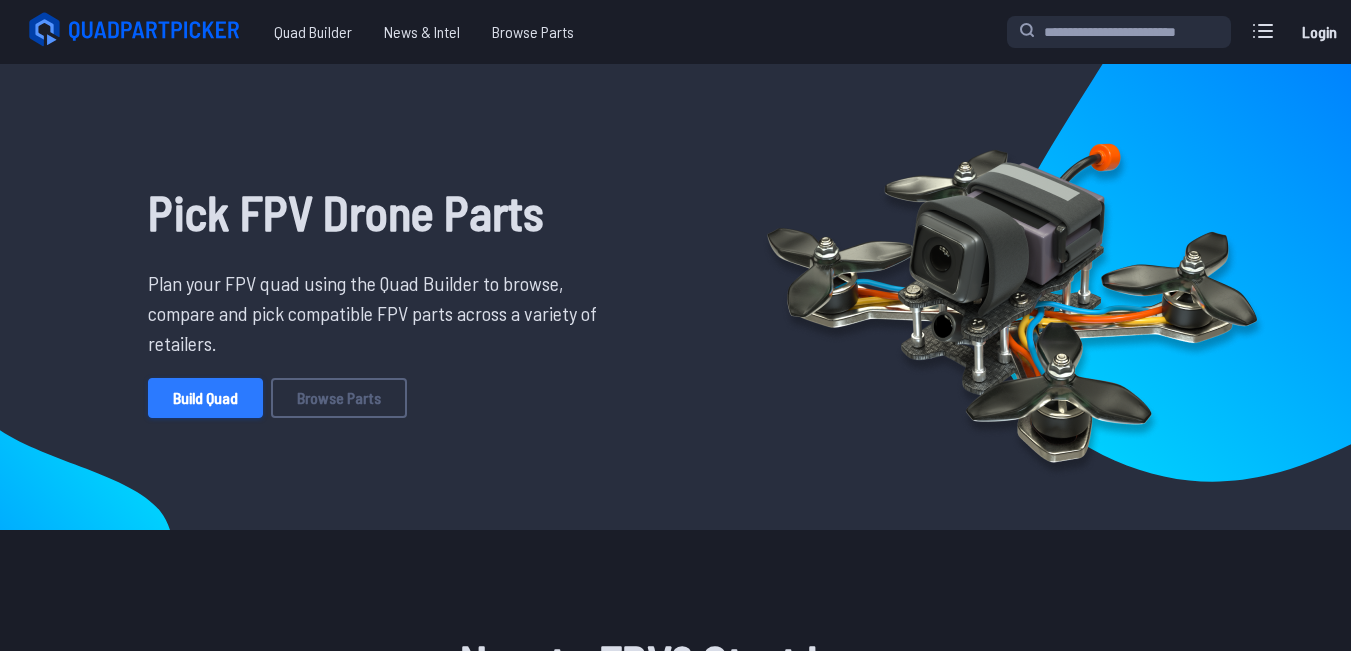 click on "Build Quad" at bounding box center (205, 398) 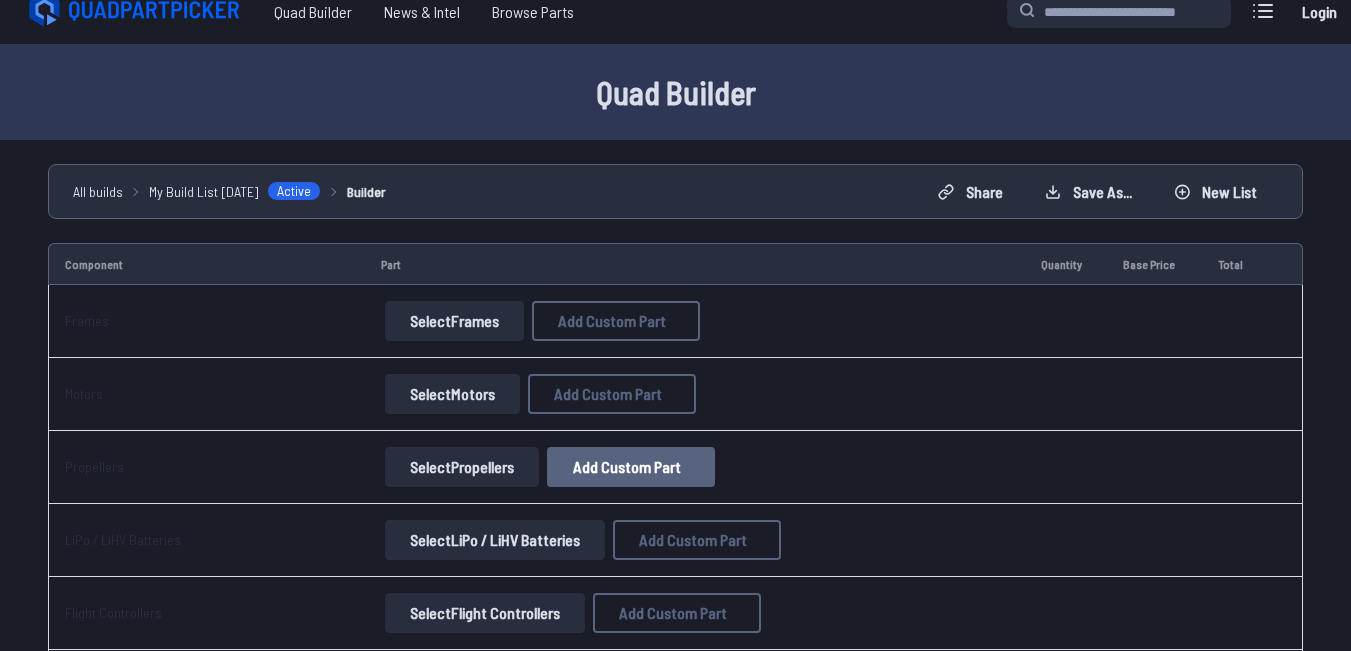 scroll, scrollTop: 0, scrollLeft: 0, axis: both 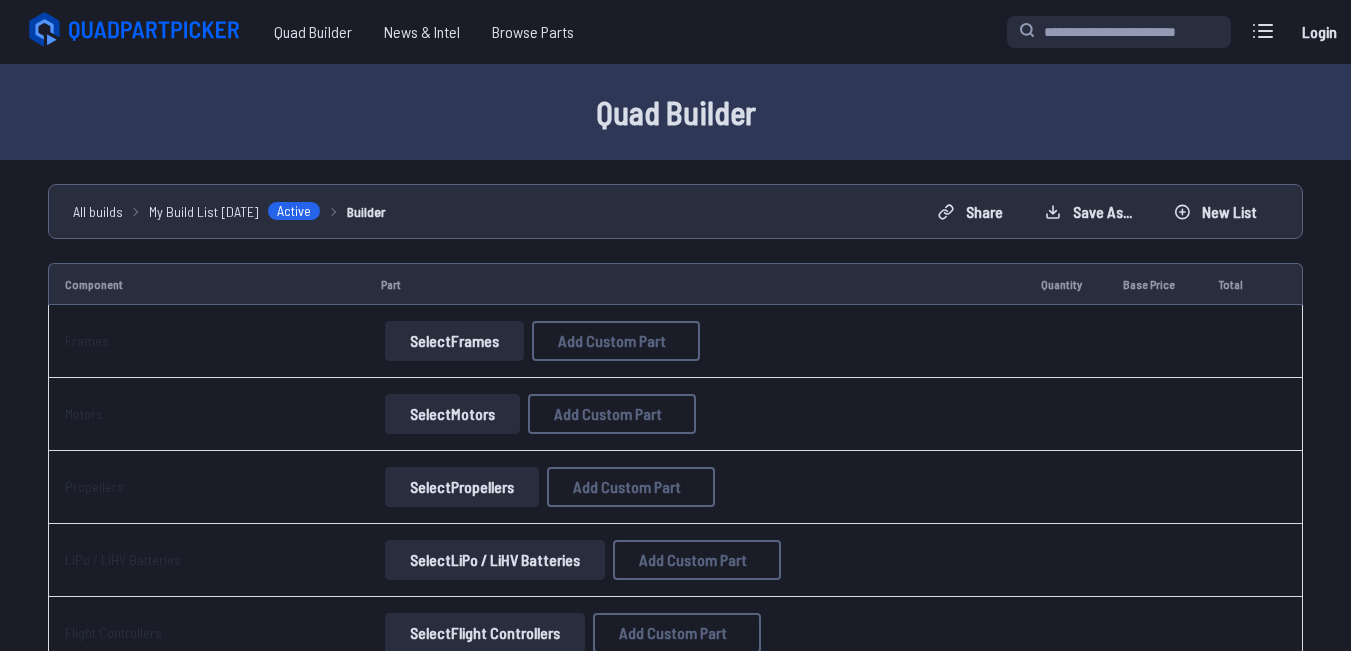 click on "Select  Frames" at bounding box center (454, 341) 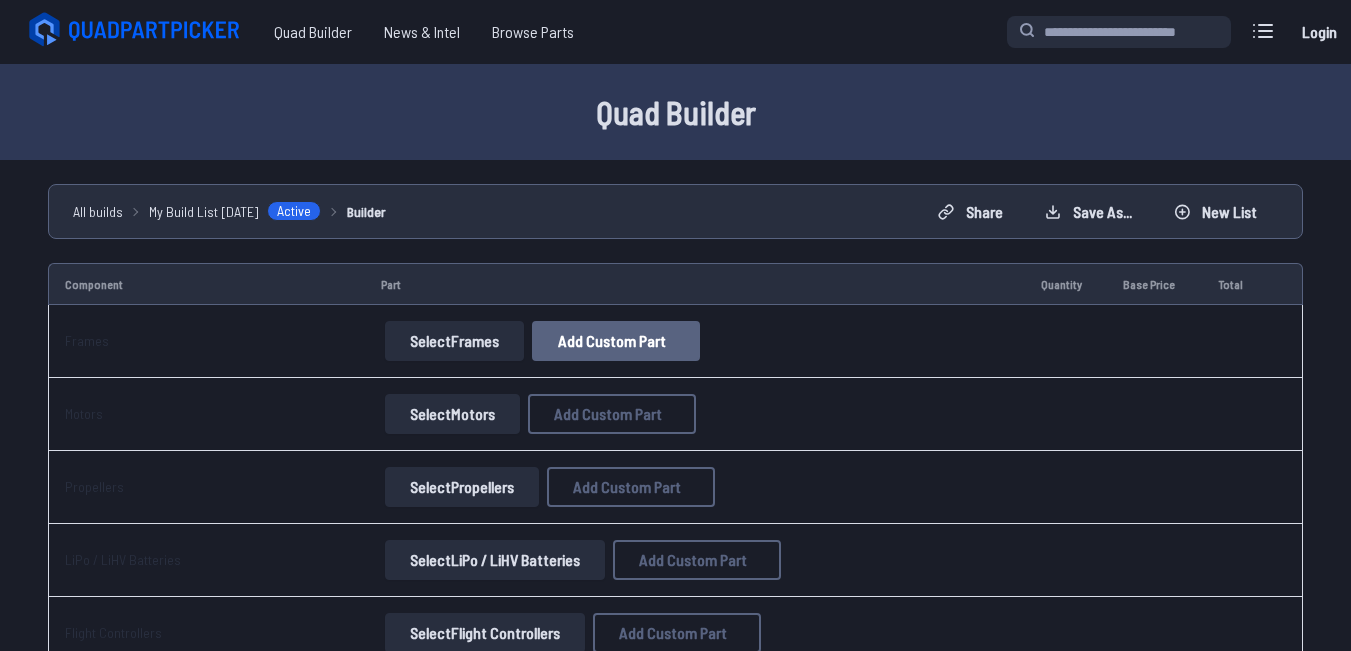 click on "Add Custom Part" at bounding box center [612, 341] 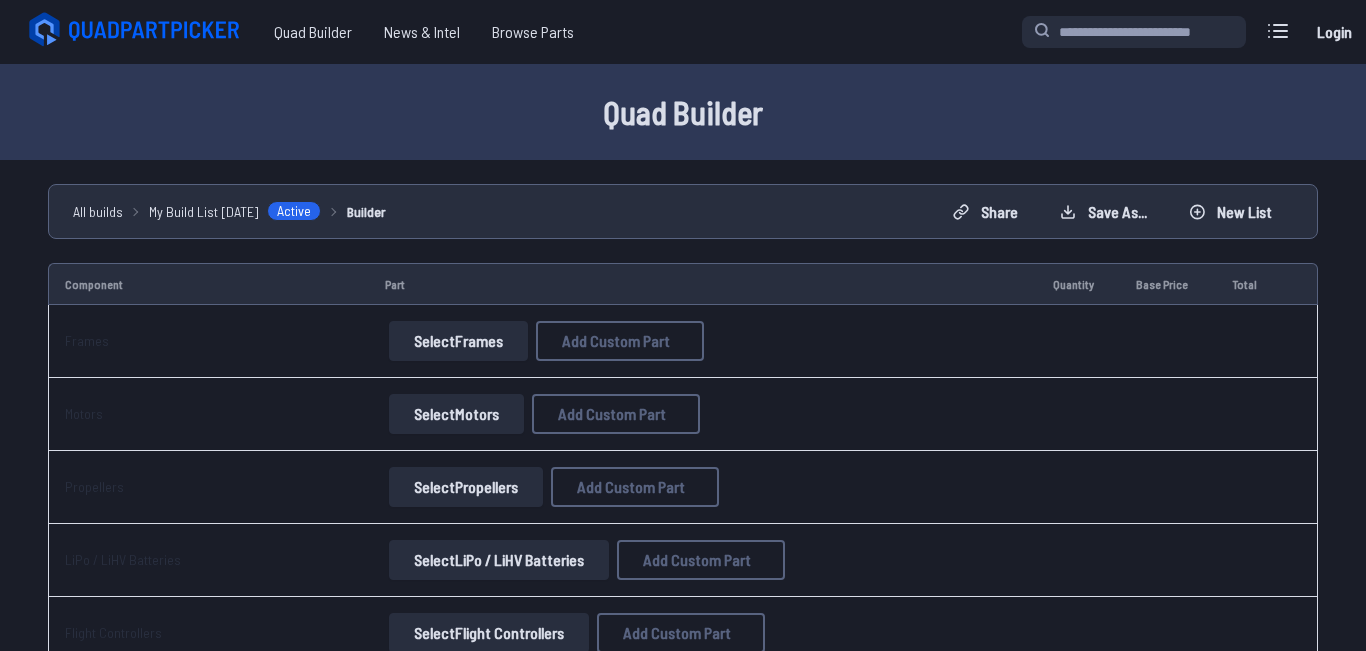 click at bounding box center (871, 96) 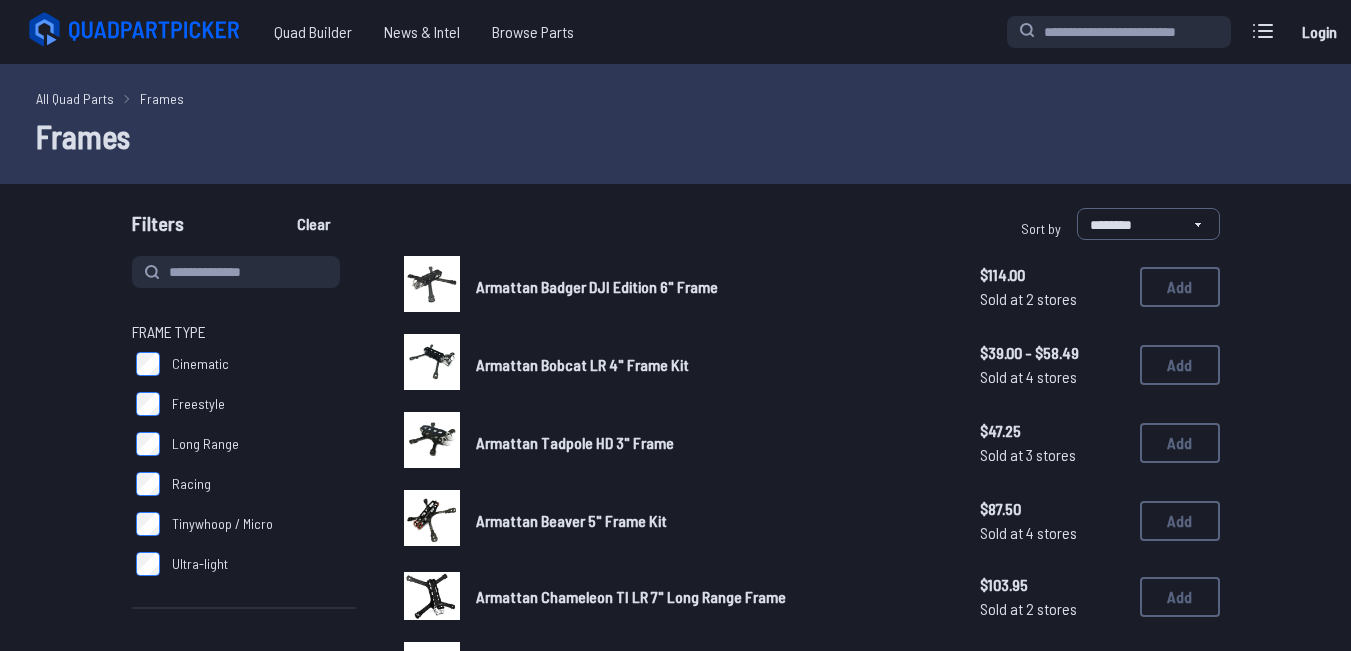 click on "Armattan Bobcat LR 4" Frame Kit $39.00 - $58.49 Sold at 4 stores $39.00 - $58.49 Sold at 4 stores Add" at bounding box center [812, 365] 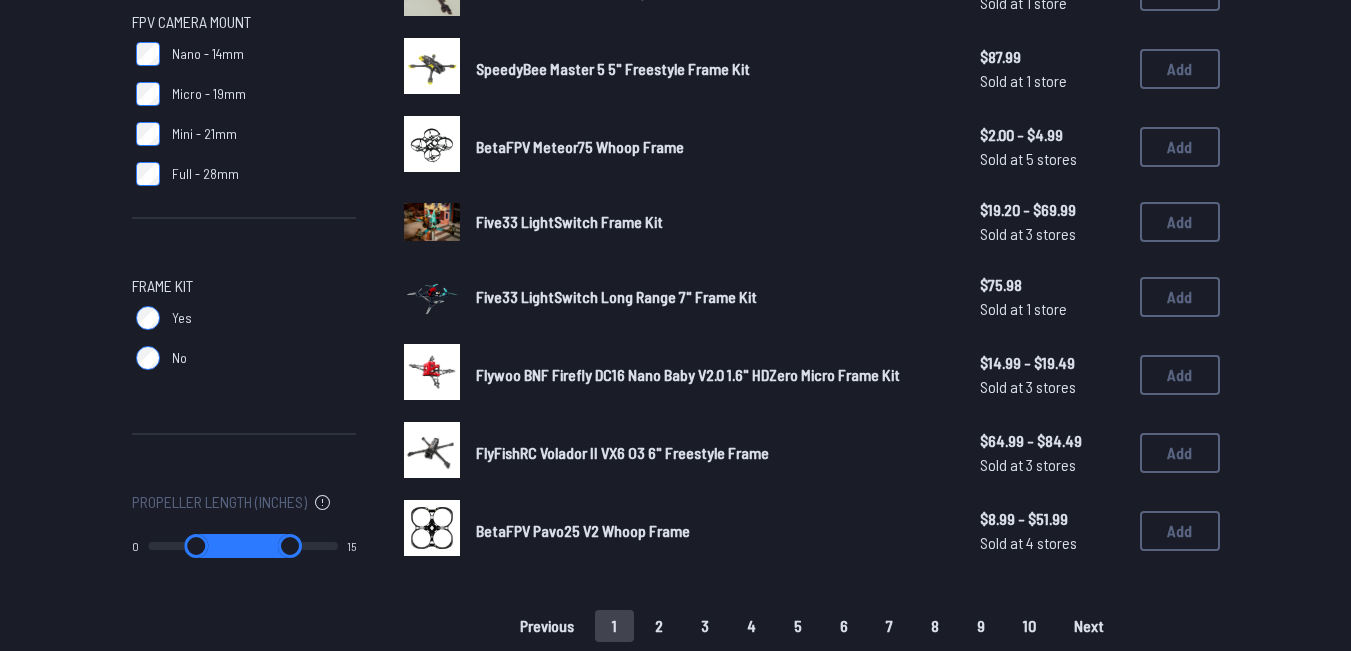 scroll, scrollTop: 1263, scrollLeft: 0, axis: vertical 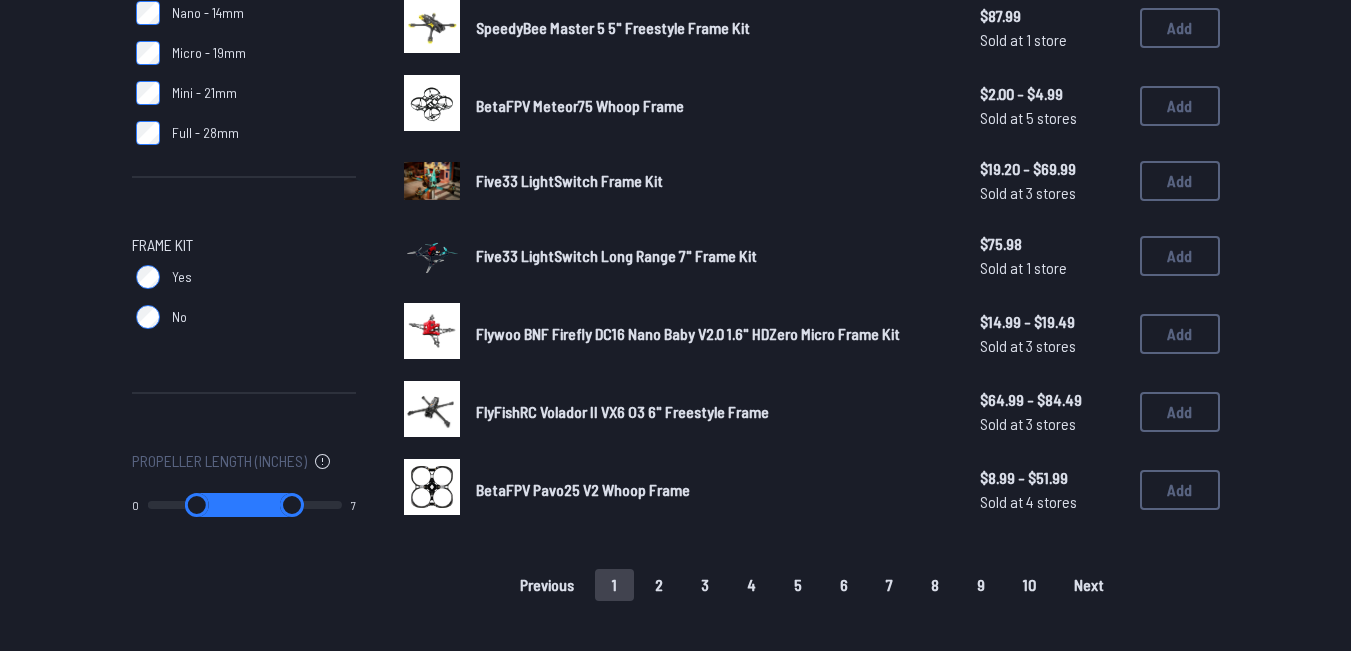 drag, startPoint x: 325, startPoint y: 502, endPoint x: 259, endPoint y: 520, distance: 68.41052 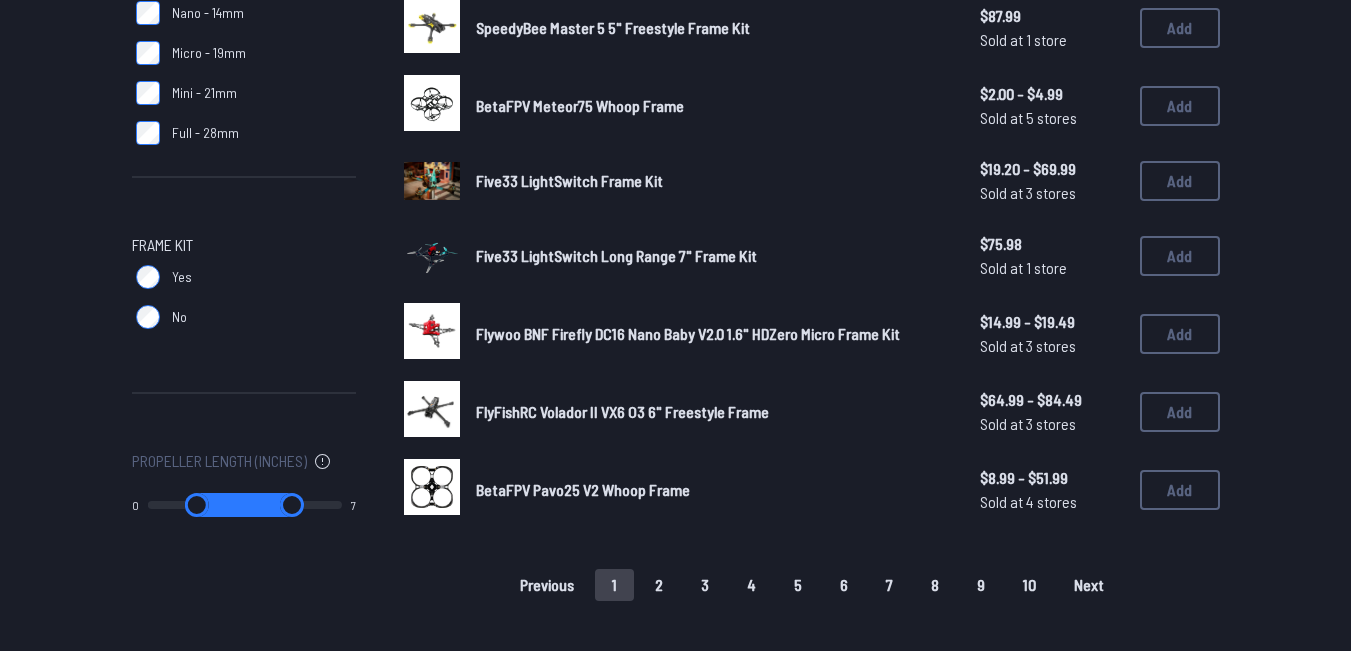 type on "*" 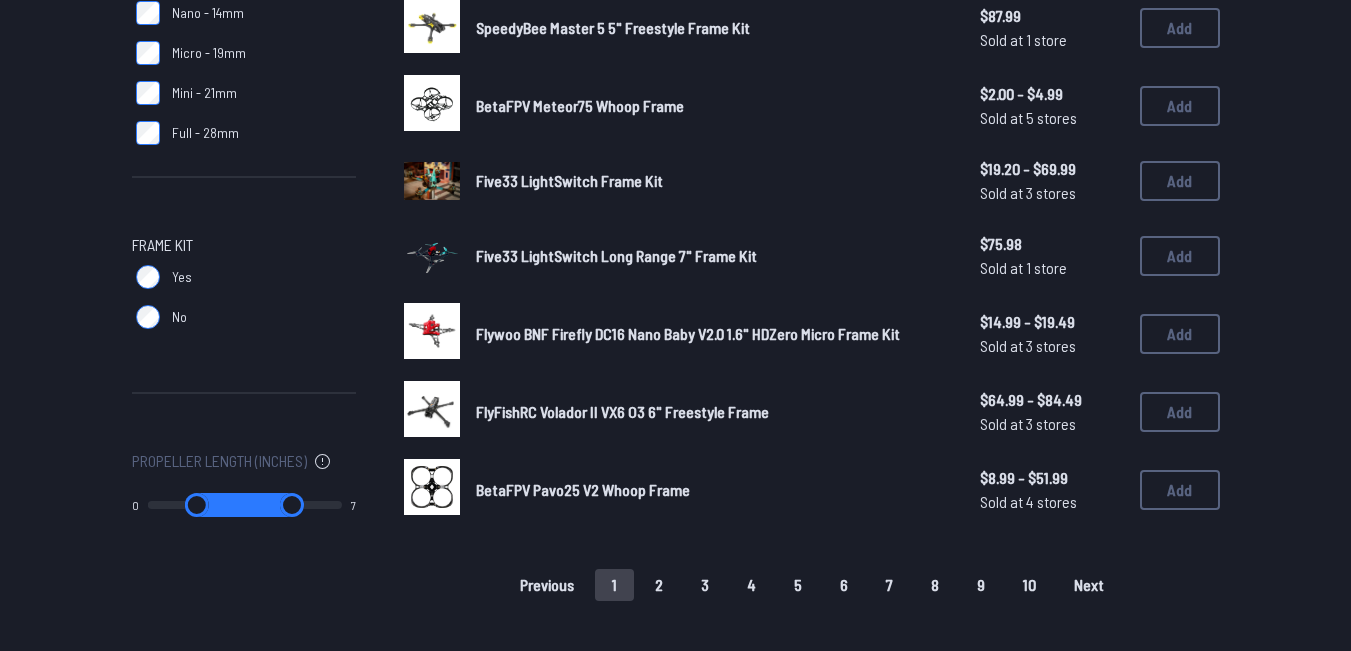 drag, startPoint x: 253, startPoint y: 514, endPoint x: 220, endPoint y: 504, distance: 34.48188 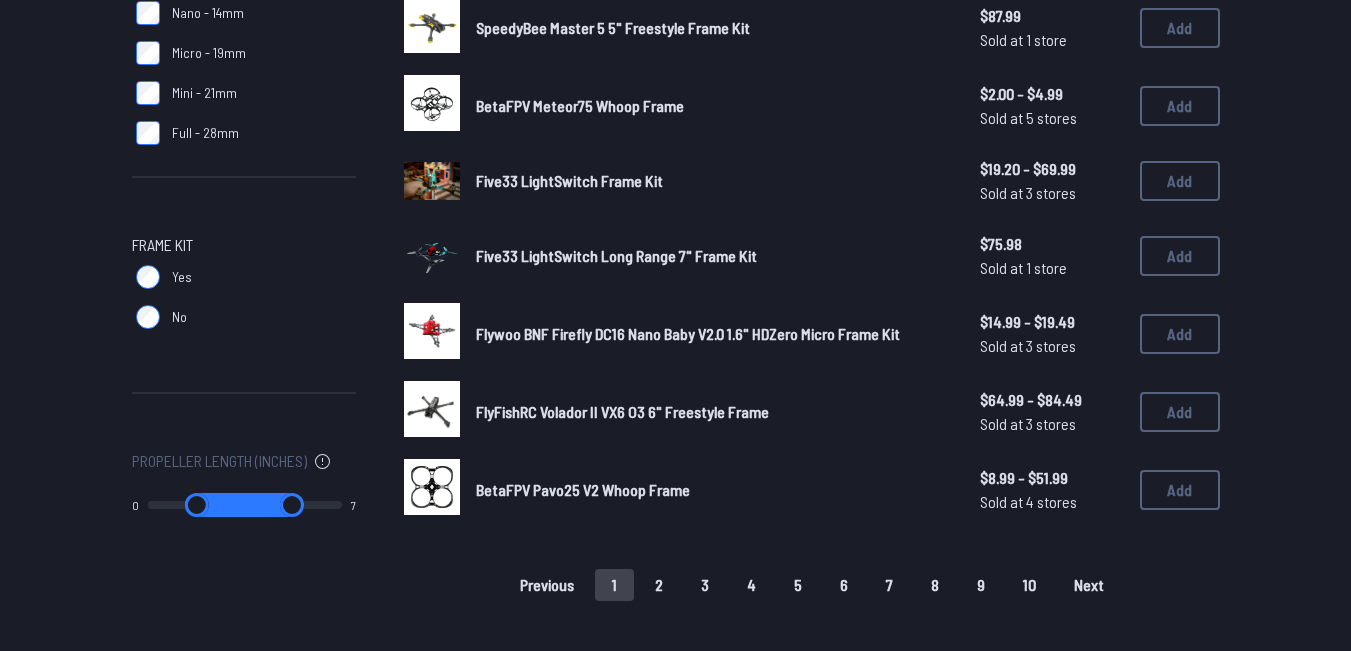 click at bounding box center [292, 505] 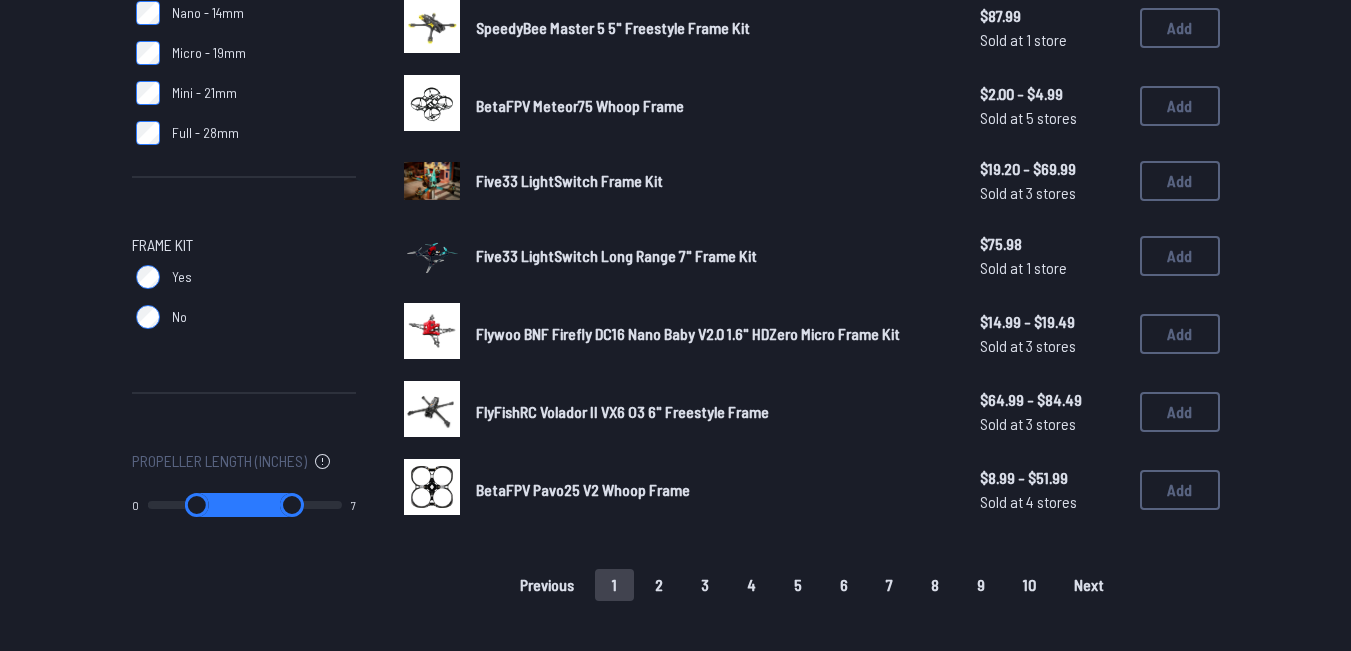 type on "*" 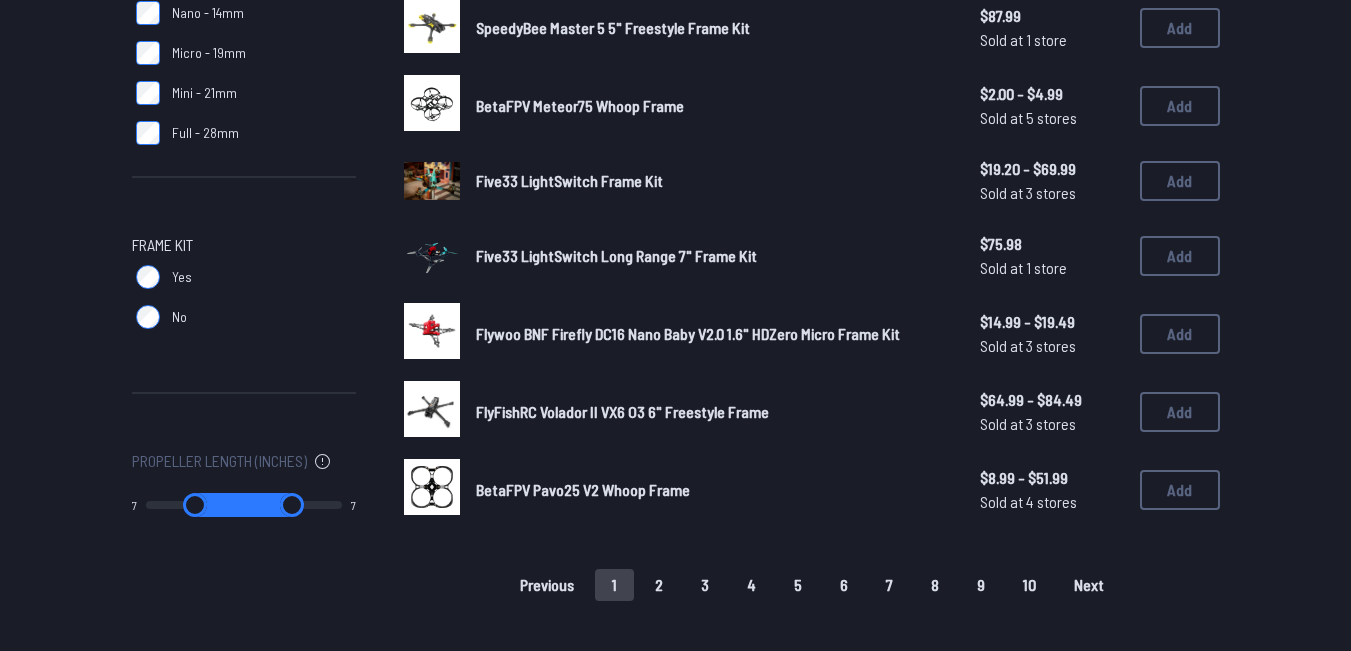 type on "*" 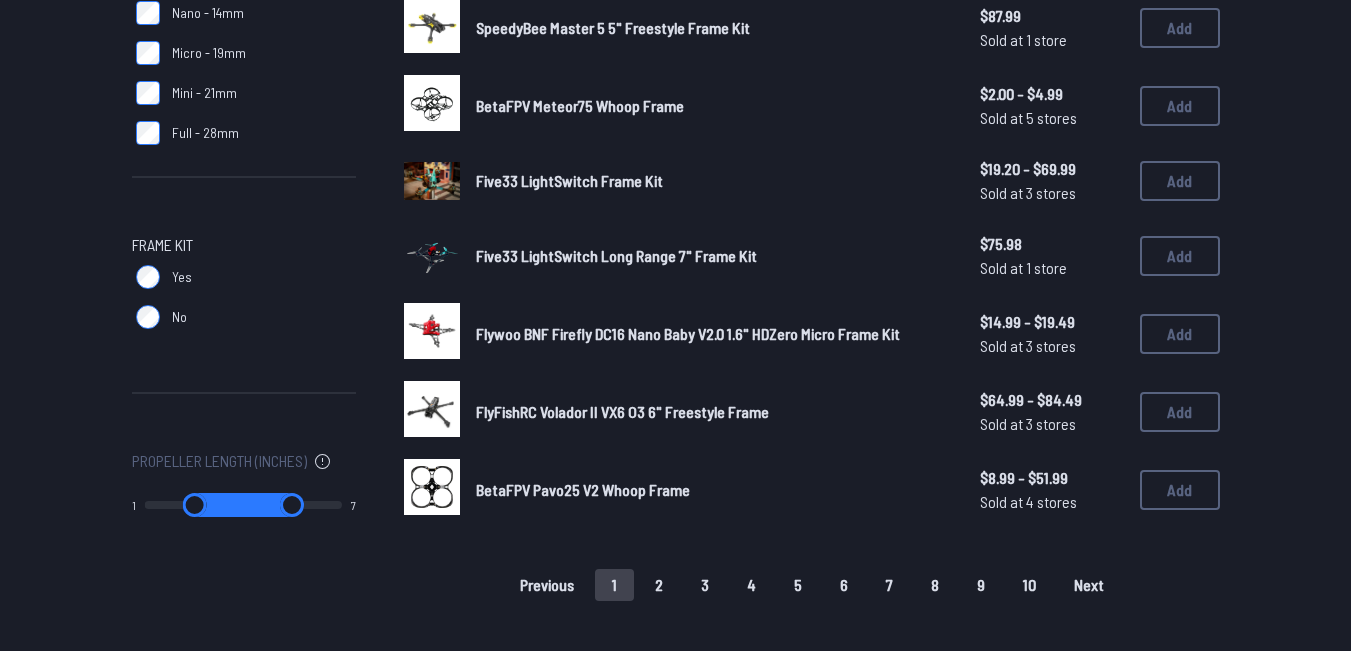click at bounding box center [195, 505] 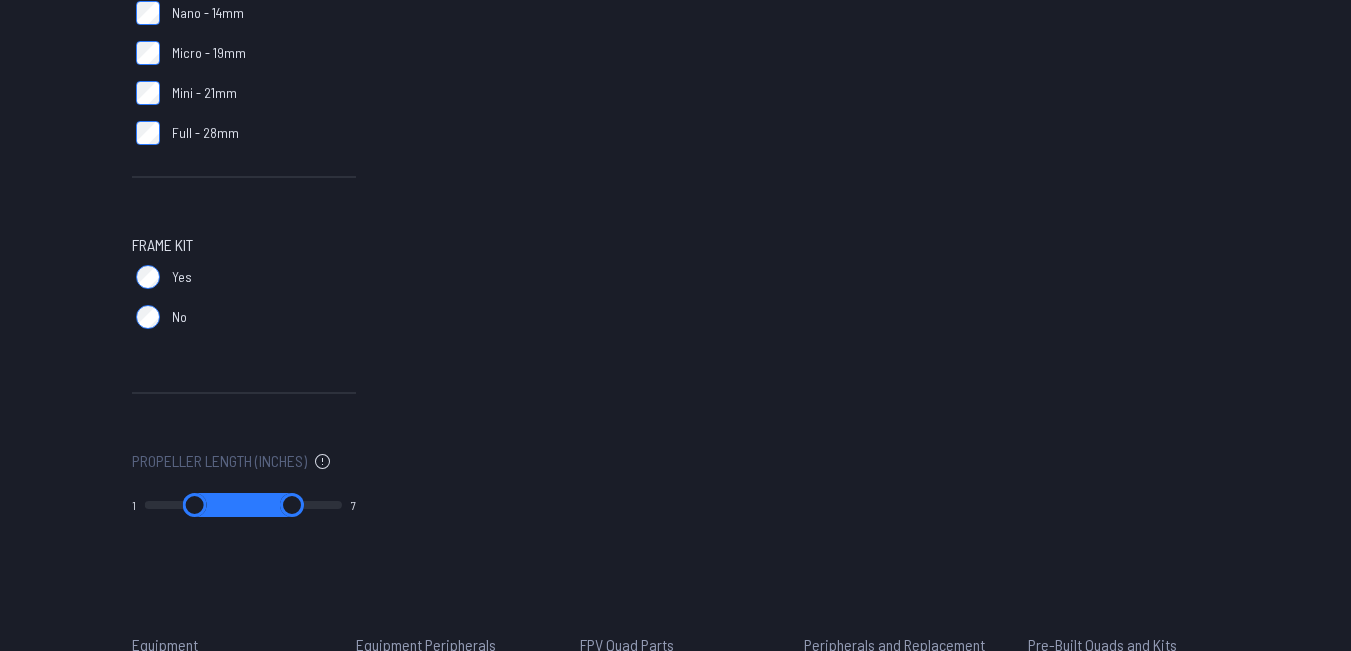type on "*" 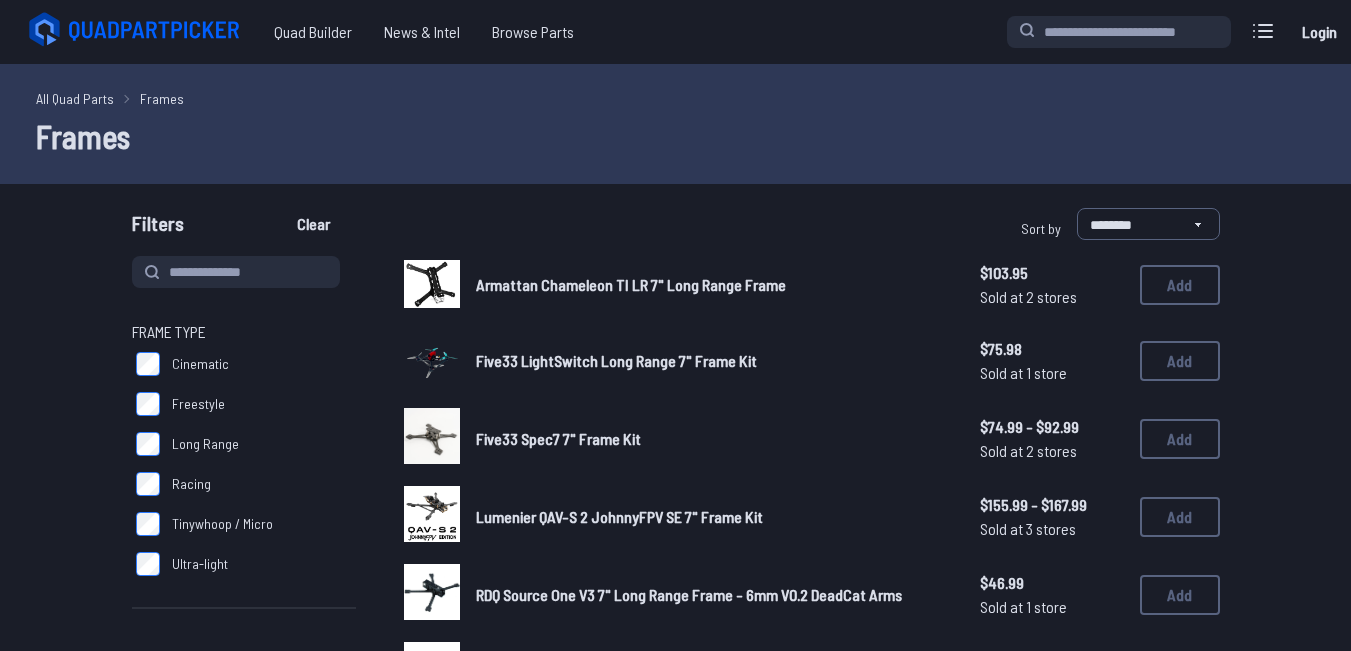 type on "*" 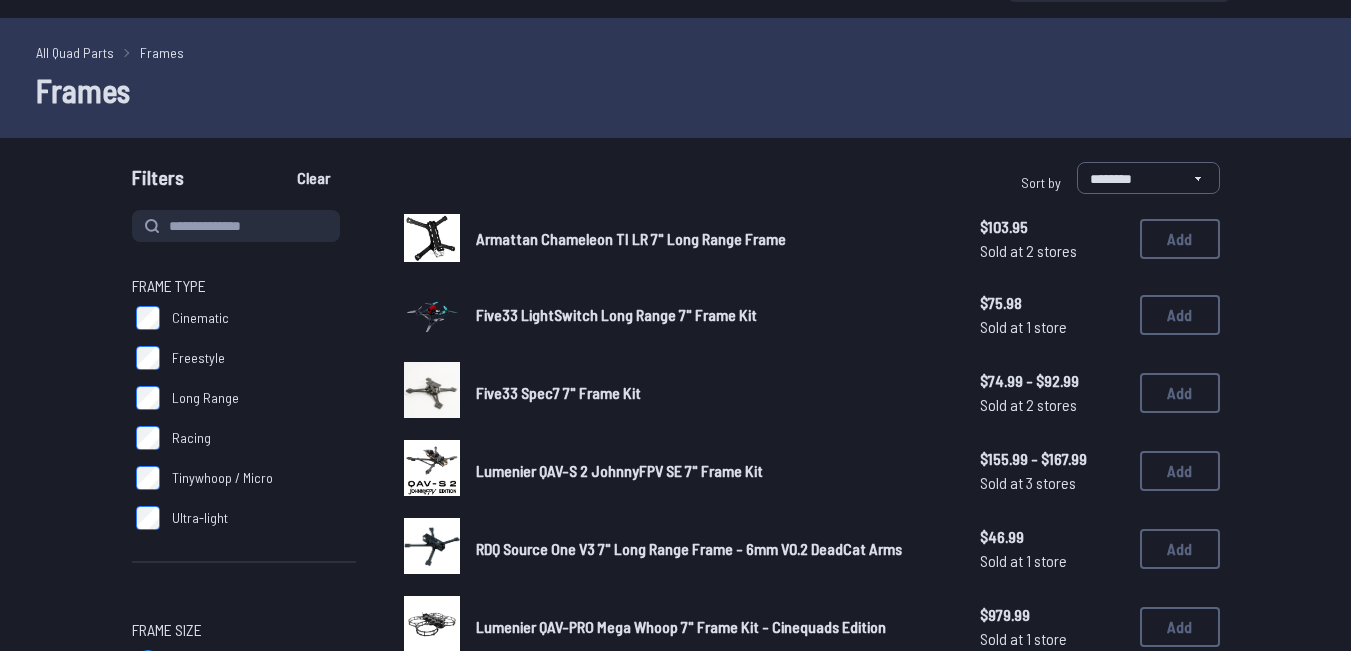 scroll, scrollTop: 48, scrollLeft: 0, axis: vertical 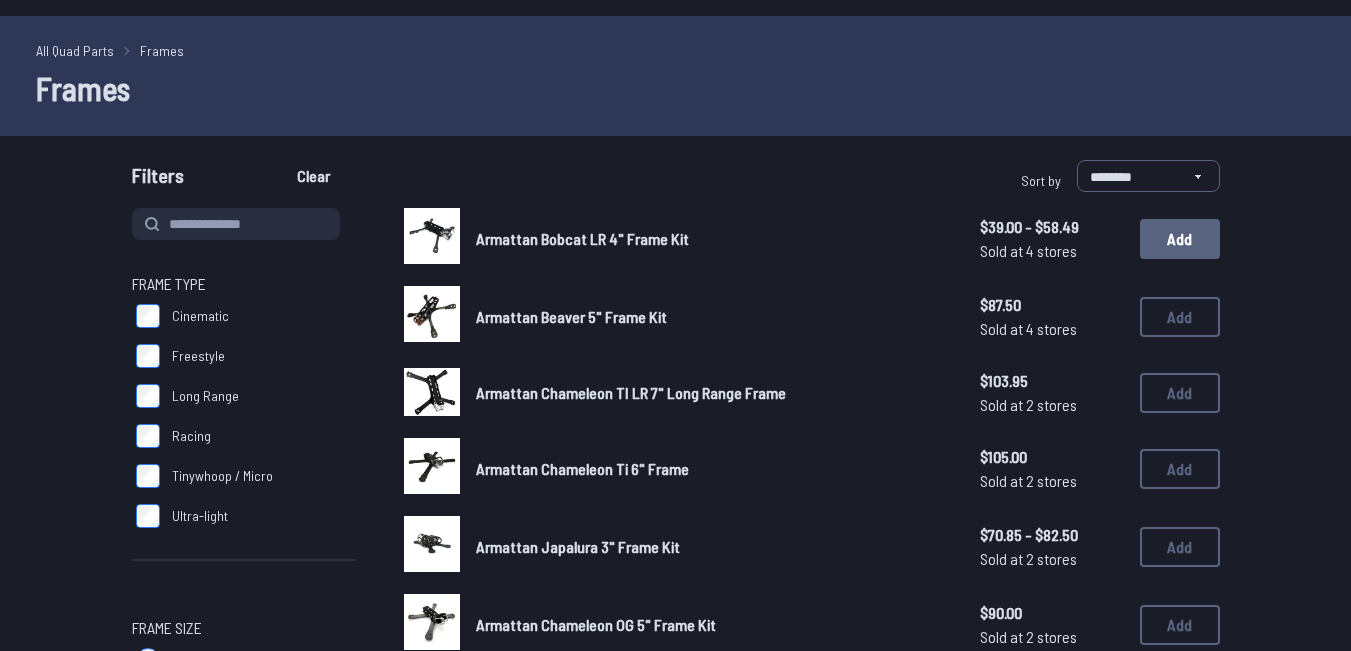 click on "Add" at bounding box center [1180, 239] 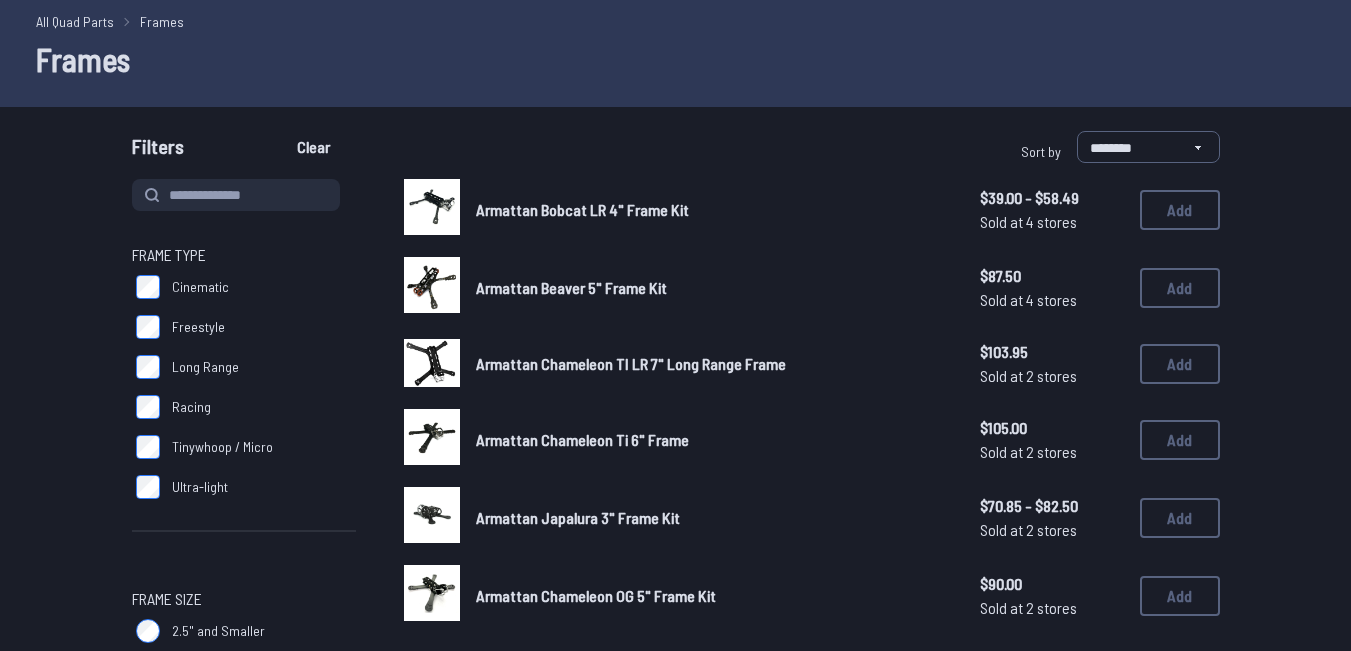 scroll, scrollTop: 78, scrollLeft: 0, axis: vertical 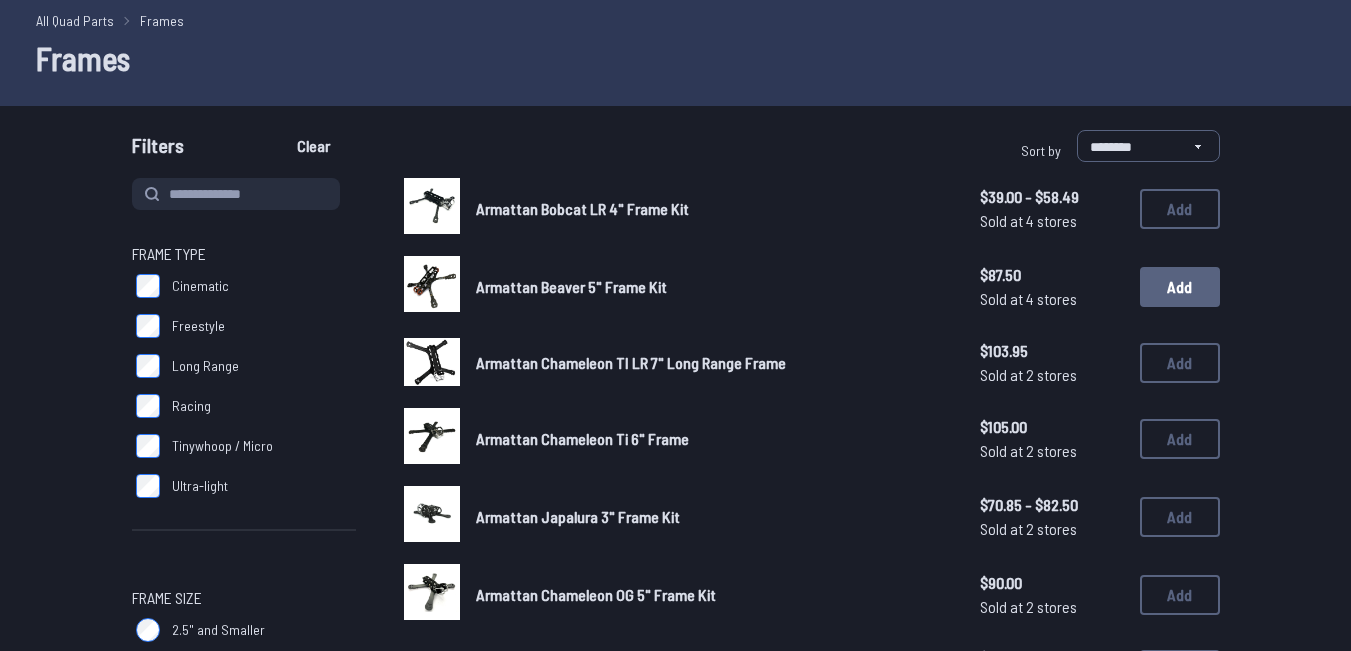 click on "Add" at bounding box center [1180, 287] 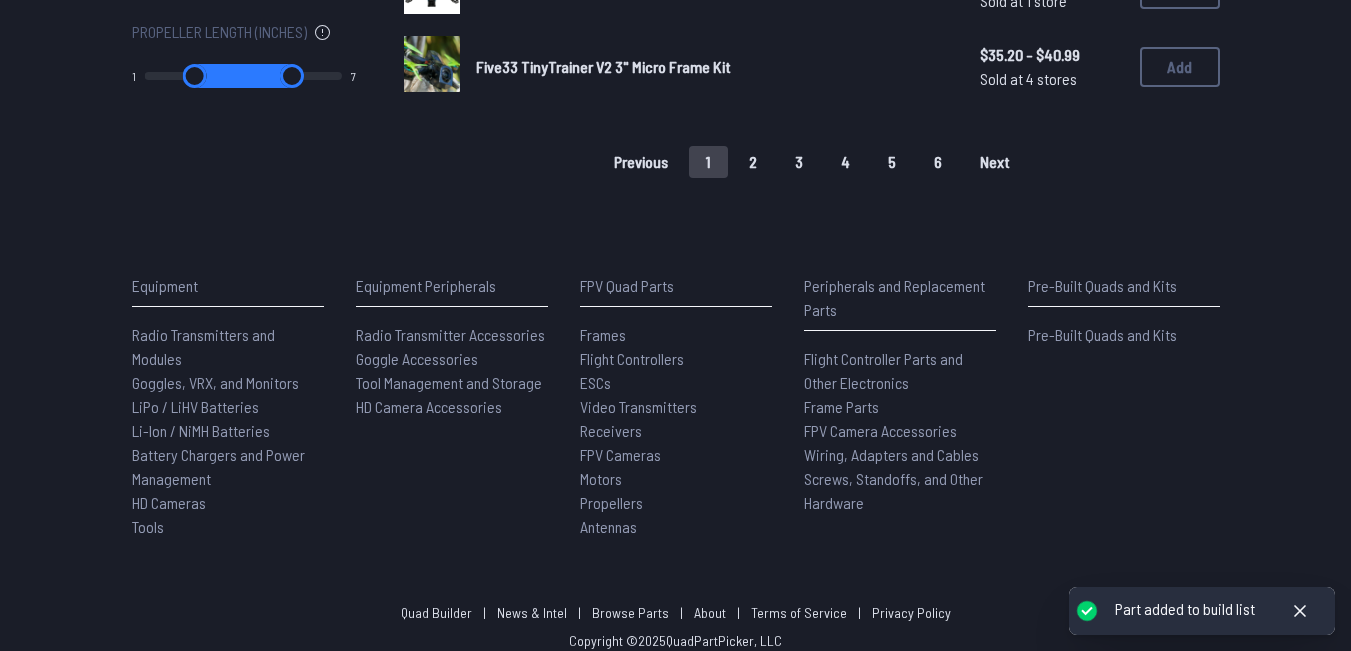 scroll, scrollTop: 1708, scrollLeft: 0, axis: vertical 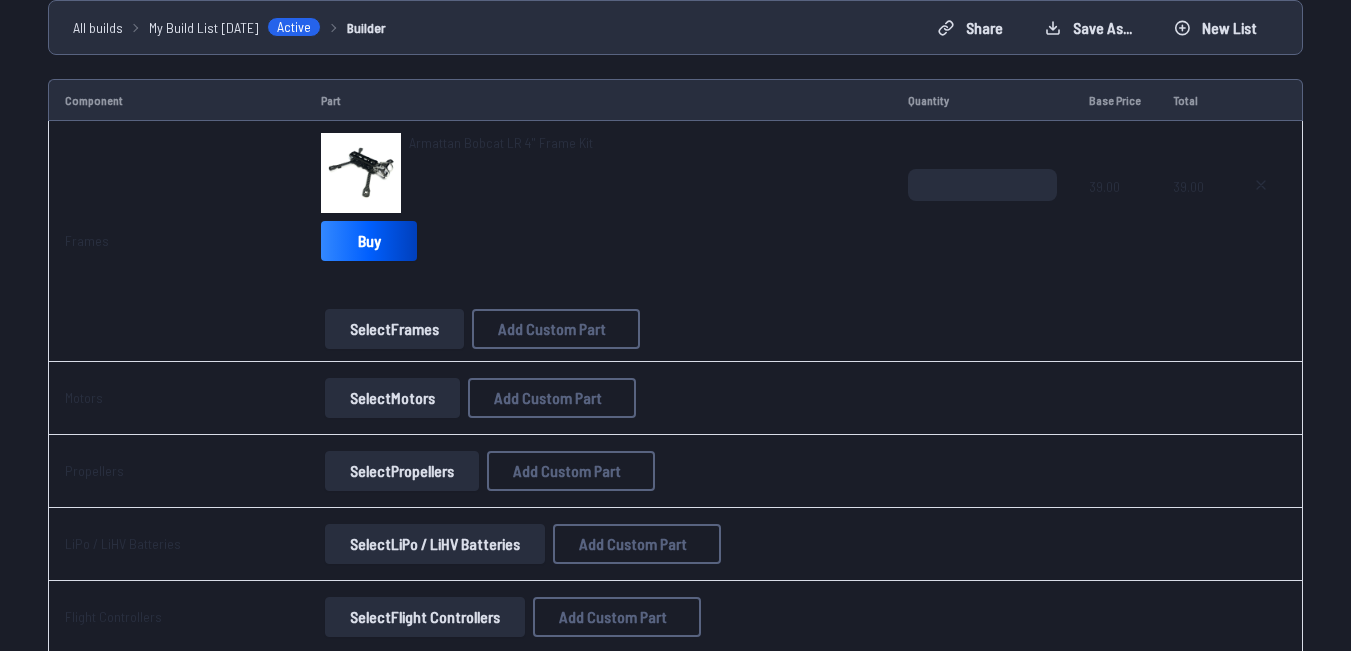 click on "Select  Motors" at bounding box center (392, 398) 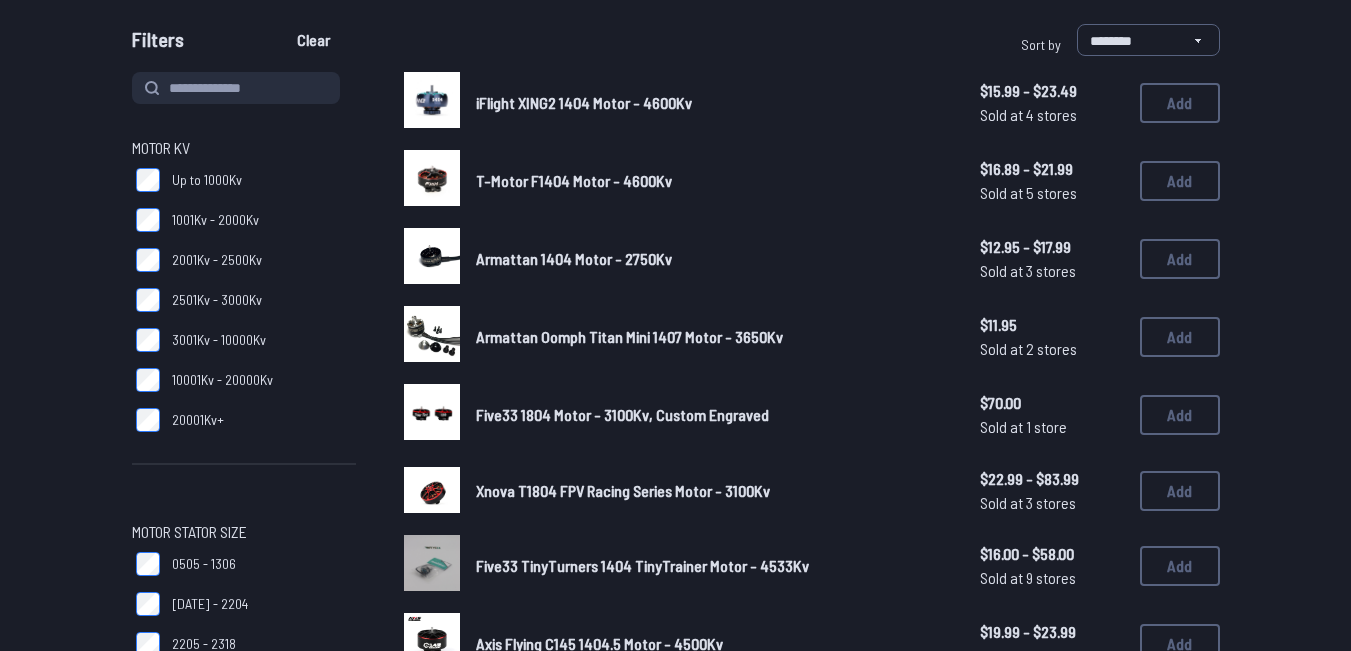 scroll, scrollTop: 0, scrollLeft: 0, axis: both 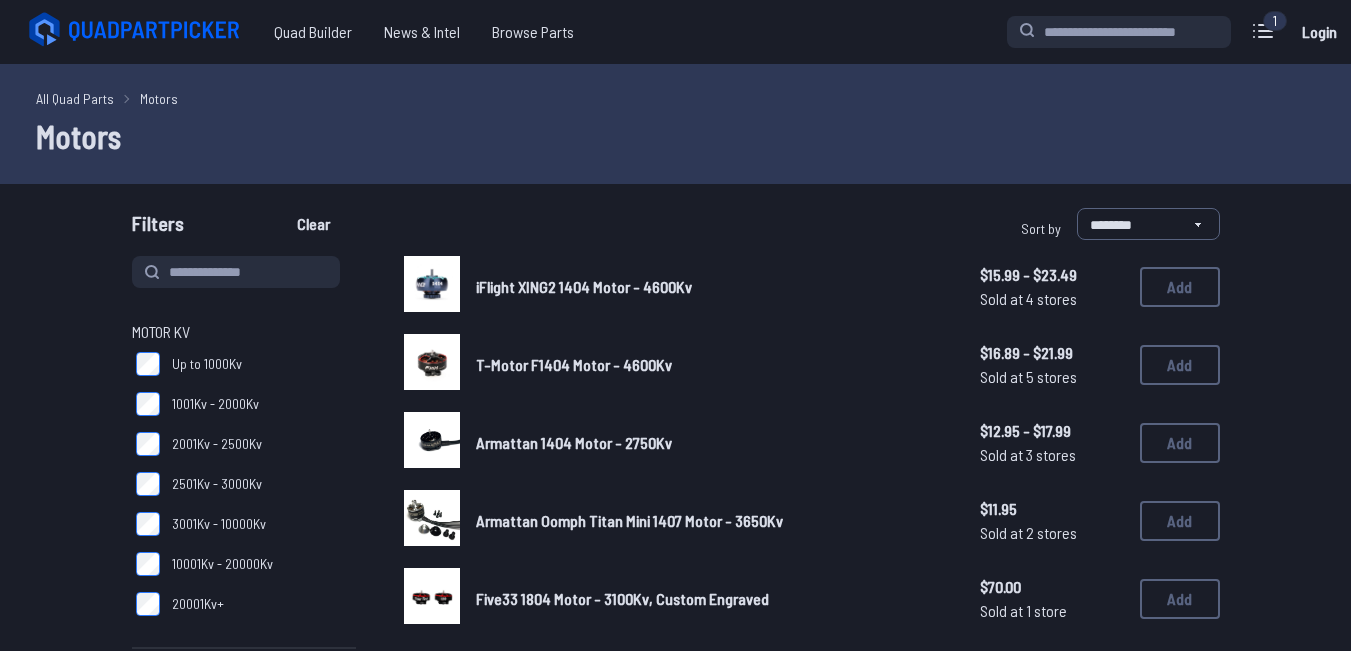 click on "Motor KV Up to 1000Kv 1001Kv - 2000Kv 2001Kv - 2500Kv 2501Kv - 3000Kv 3001Kv - 10000Kv 10001Kv - 20000Kv 20001Kv+ Motor Stator Size 0505 - 1306 [DATE] - 2204 2205 - 2318 2405 - 2510 2600+ Motor Parts Bearings Motor Bells Other Kv 0 25000 Stator Length 0 50 Stator Size 600 6010 Stator Width 0 50 iFlight XING2 1404 Motor - 4600Kv $15.99 - $23.49 Sold at 4 stores $15.99 - $23.49 Sold at 4 stores Add T-Motor F1404 Motor - 4600Kv $16.89 - $21.99 Sold at 5 stores $16.89 - $21.99 Sold at 5 stores Add Armattan 1404 Motor - 2750Kv $12.95 - $17.99 Sold at 3 stores $12.95 - $17.99 Sold at 3 stores Add Armattan Oomph Titan Mini 1407 Motor - 3650Kv $11.95 Sold at 2 stores $11.95 Sold at 2 stores Add Five33 1804 Motor - 3100Kv, Custom Engraved $70.00 Sold at 1 store $70.00 Sold at 1 store Add Xnova T1804 FPV Racing Series Motor - 3100Kv $22.99 - $83.99 Sold at 3 stores $22.99 - $83.99 Sold at 3 stores Add Five33 TinyTurners 1404 TinyTrainer Motor - 4533Kv $16.00 - $58.00 Sold at 9 stores $16.00 - $58.00 Sold at 9 stores Add" at bounding box center (676, 1065) 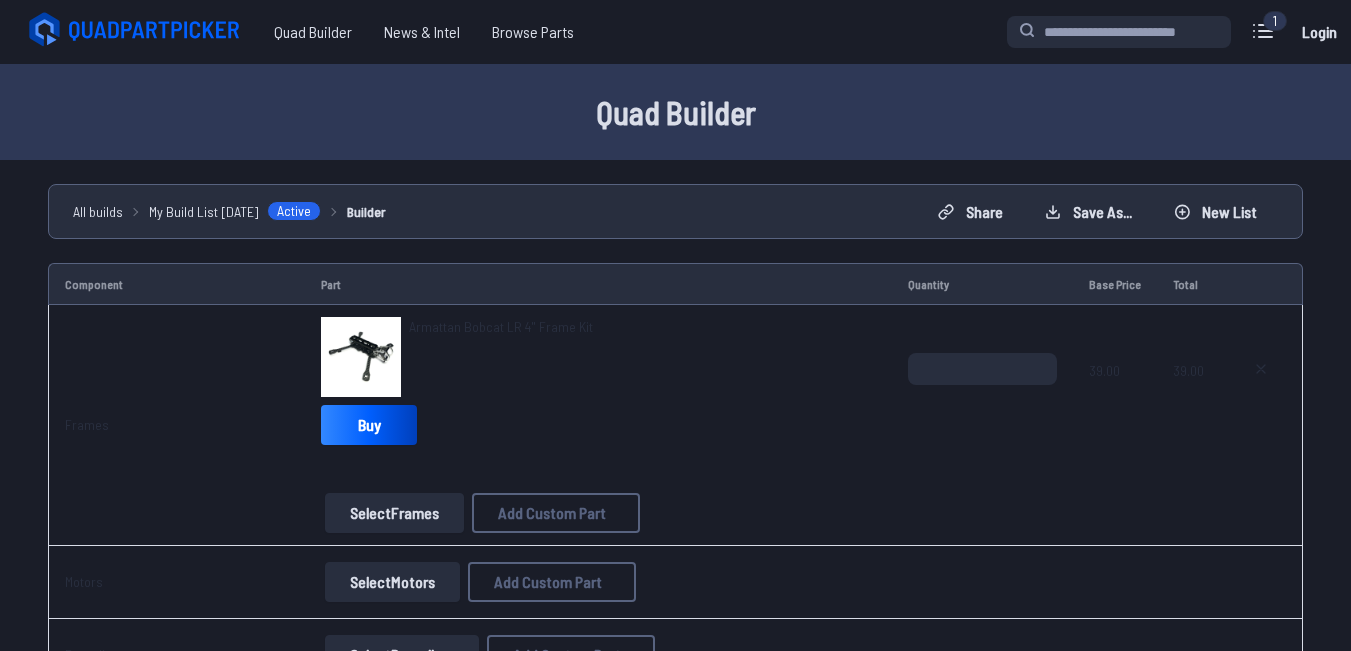 scroll, scrollTop: 184, scrollLeft: 0, axis: vertical 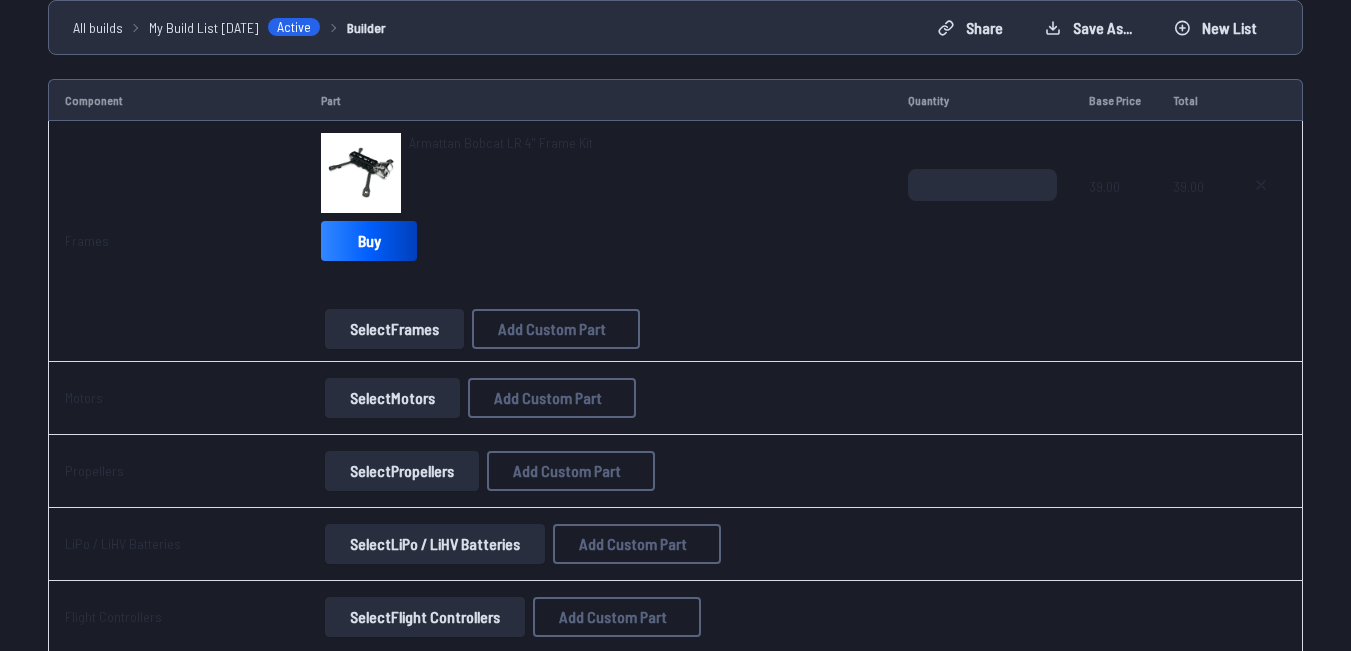 click on "Select  Frames" at bounding box center (394, 329) 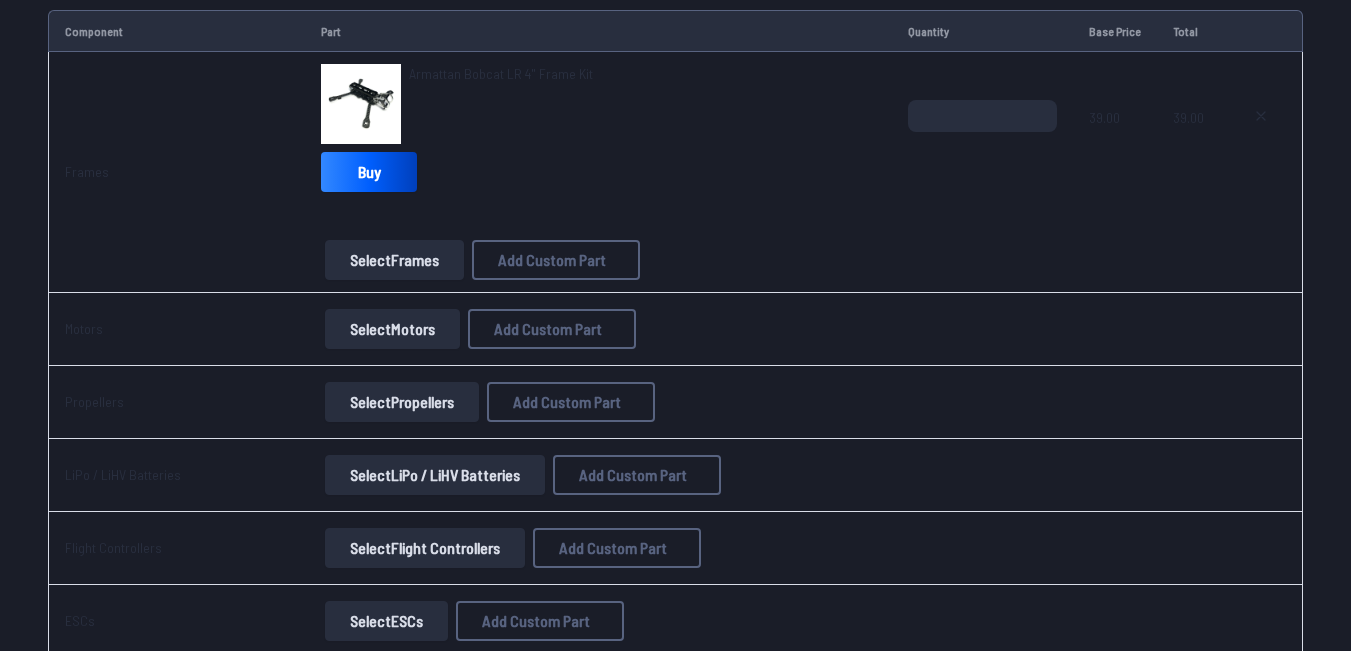 scroll, scrollTop: 290, scrollLeft: 0, axis: vertical 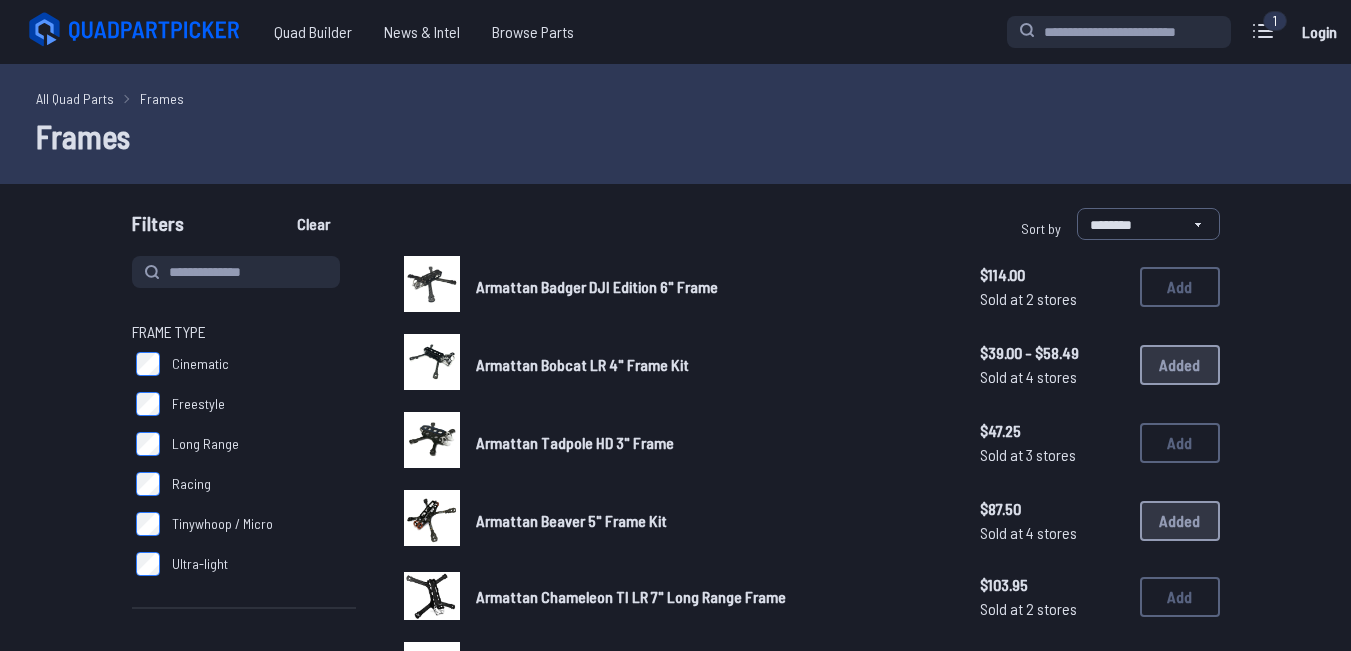 click on "Filters Clear" at bounding box center [400, 228] 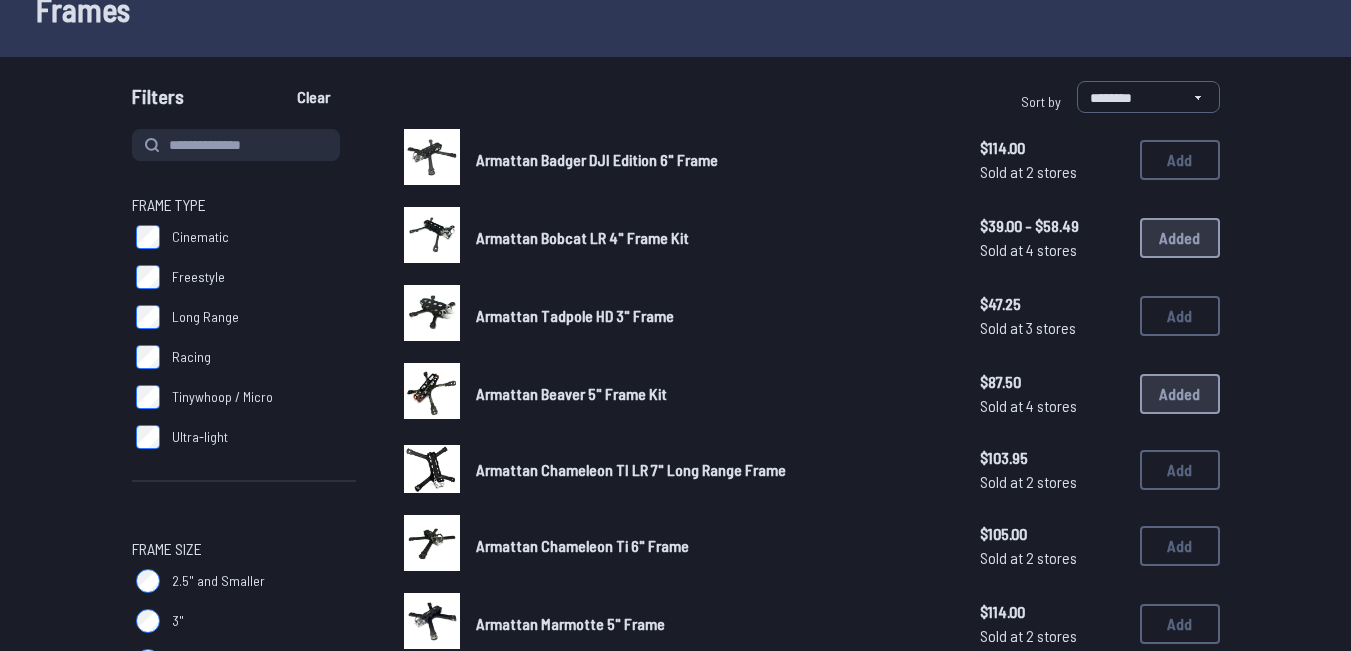 scroll, scrollTop: 134, scrollLeft: 0, axis: vertical 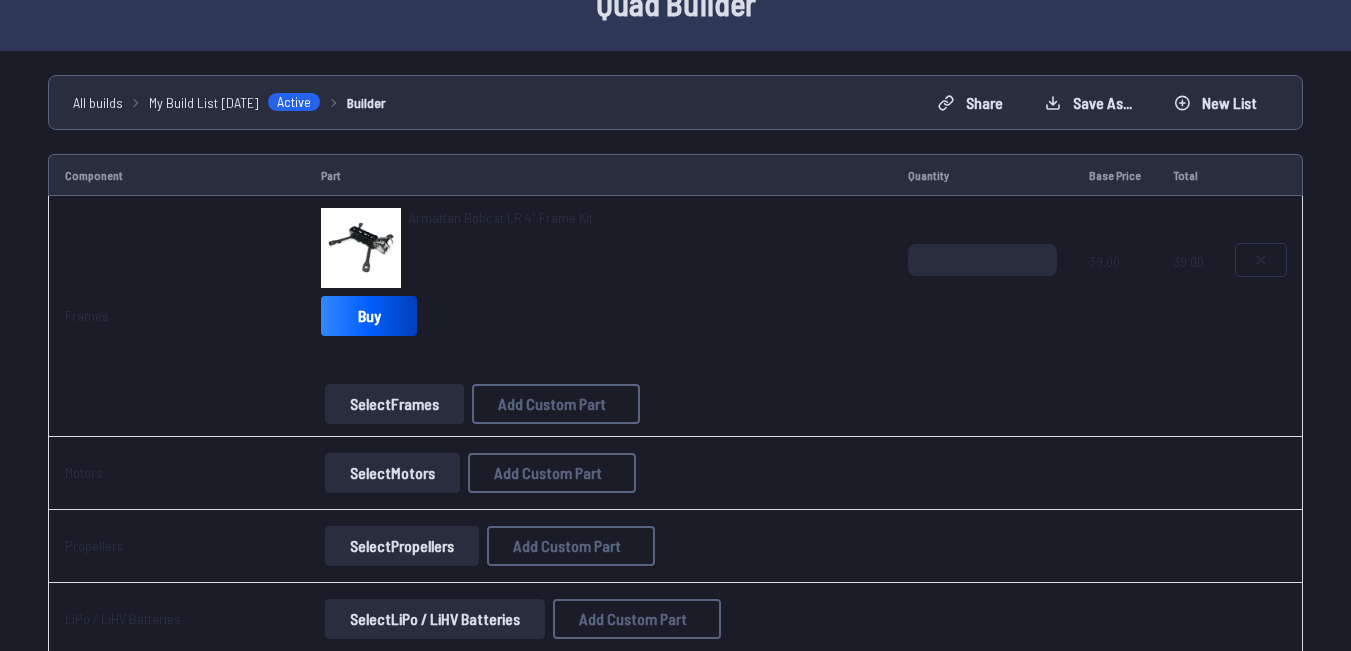 click at bounding box center (1261, 260) 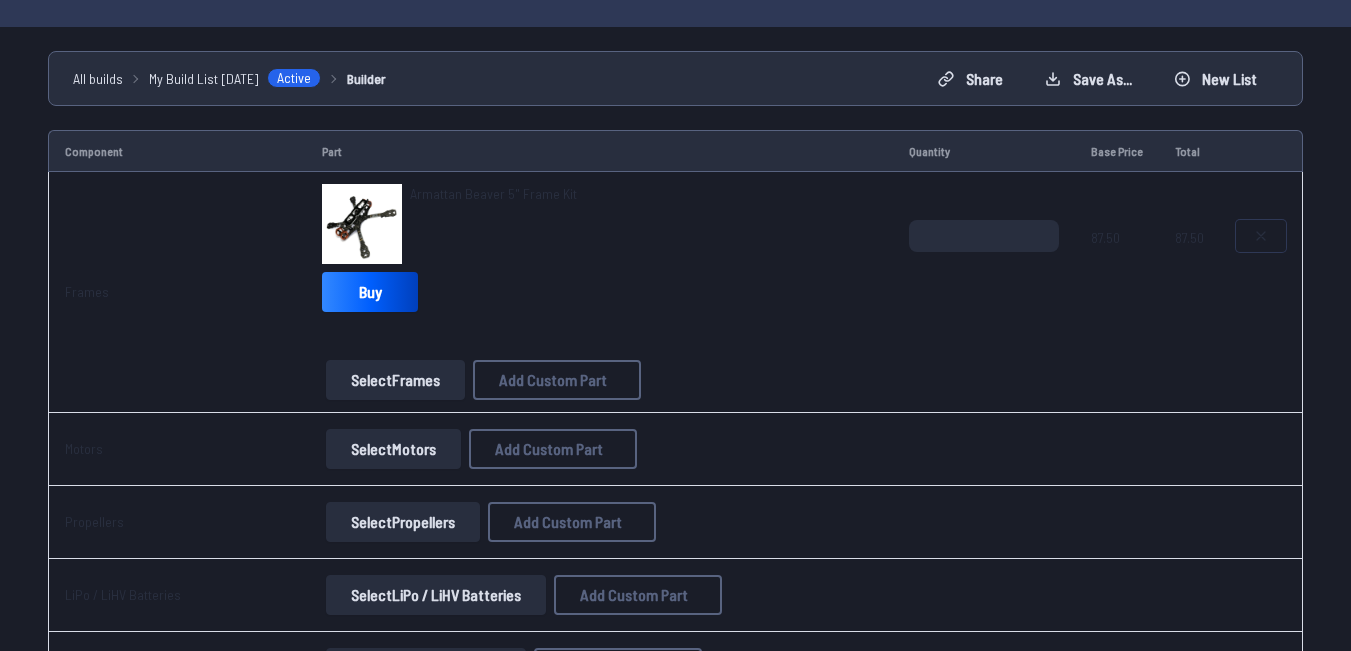 scroll, scrollTop: 88, scrollLeft: 0, axis: vertical 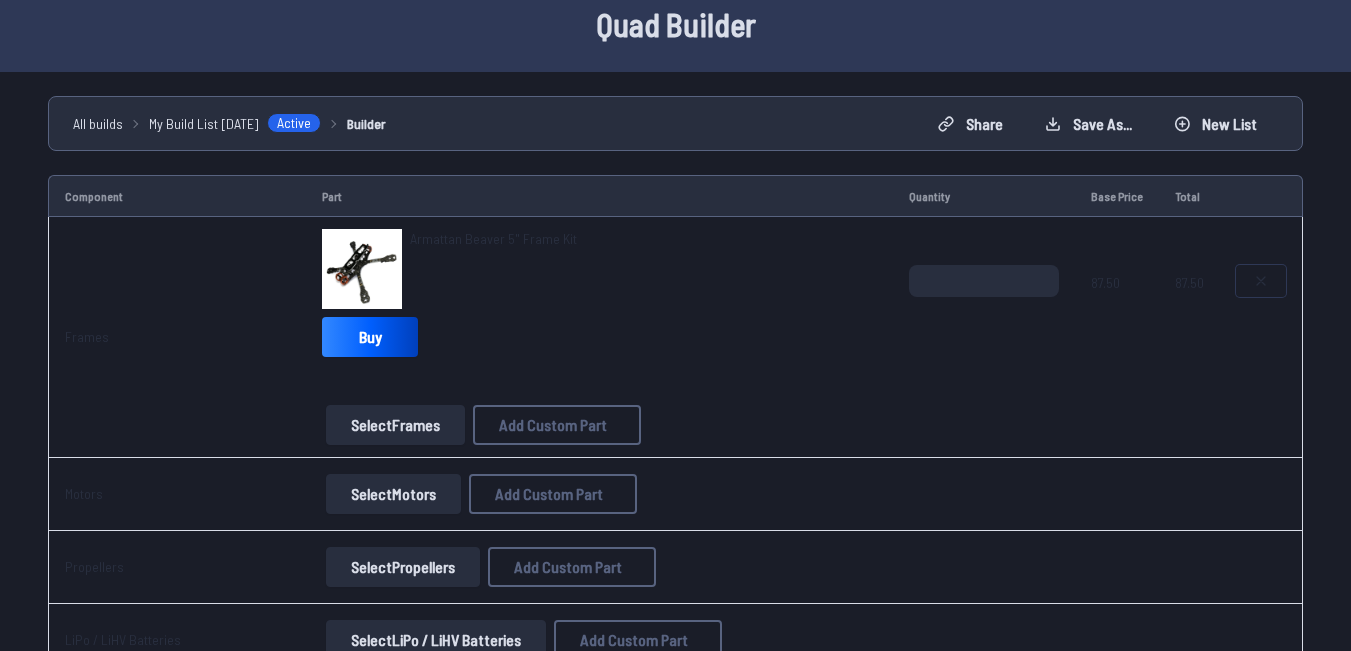 click at bounding box center [1261, 281] 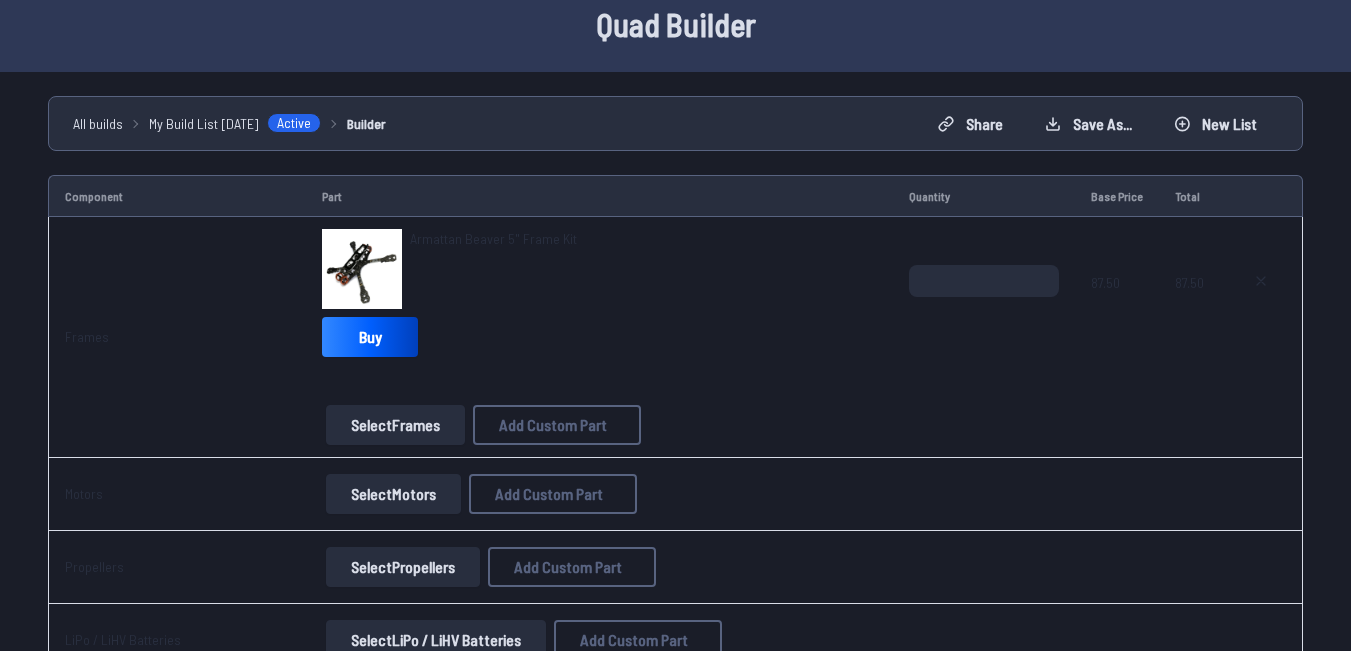 type on "**********" 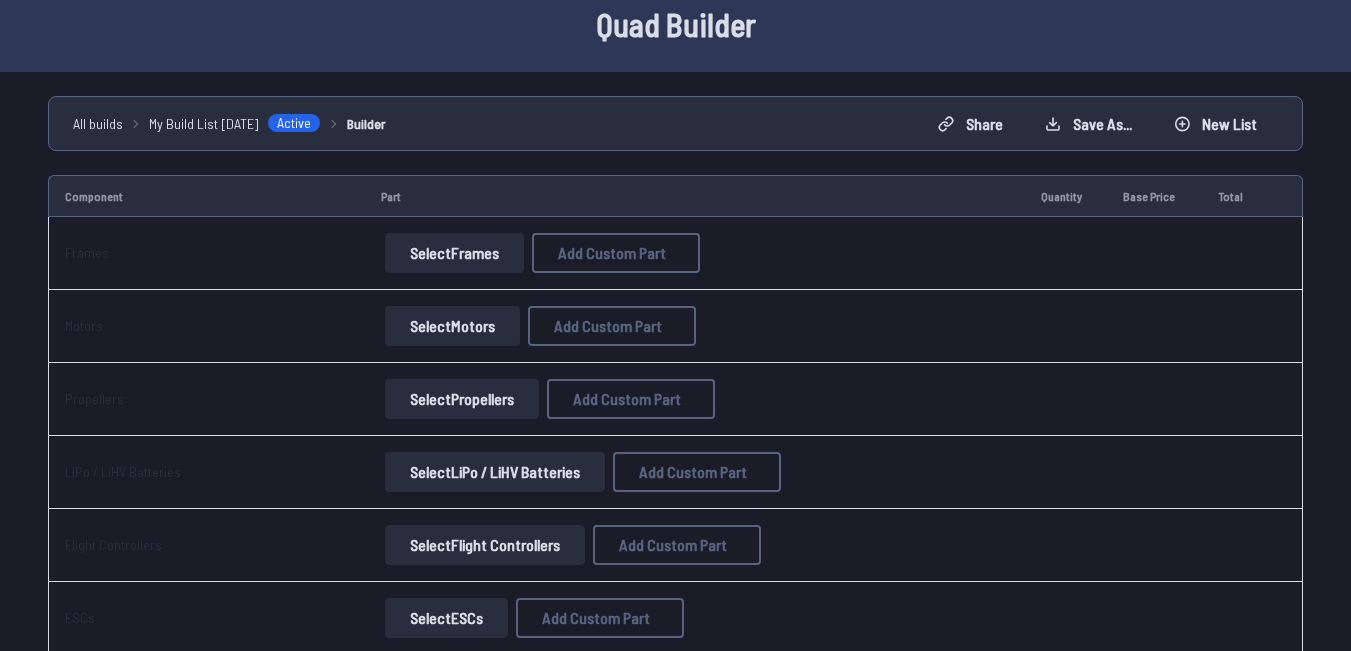 click on "Select  Frames" at bounding box center [454, 253] 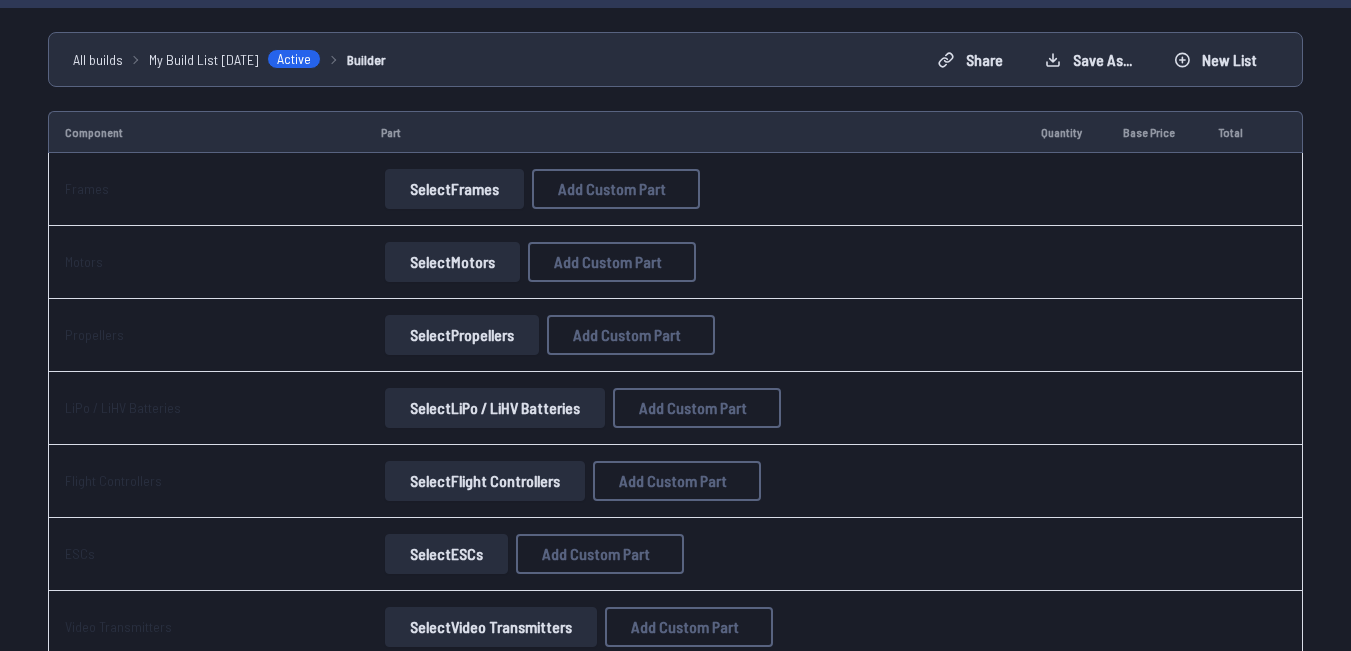 scroll, scrollTop: 153, scrollLeft: 0, axis: vertical 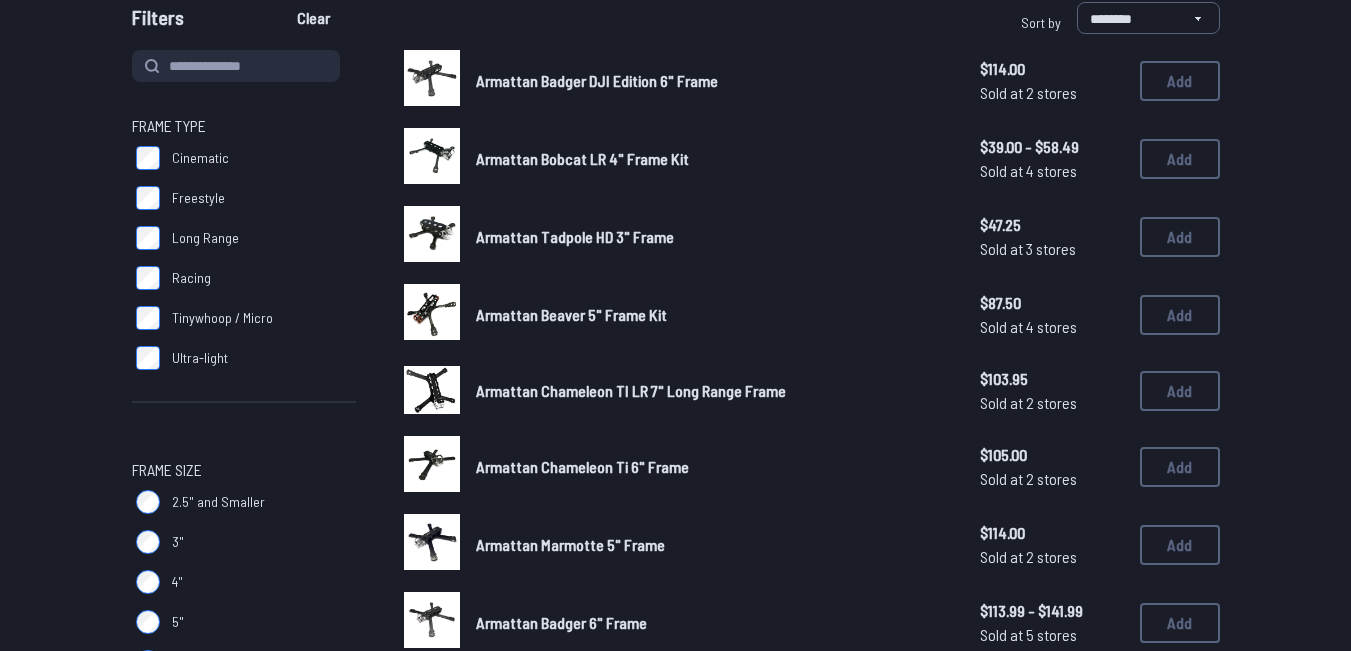 click on "Freestyle" at bounding box center (244, 198) 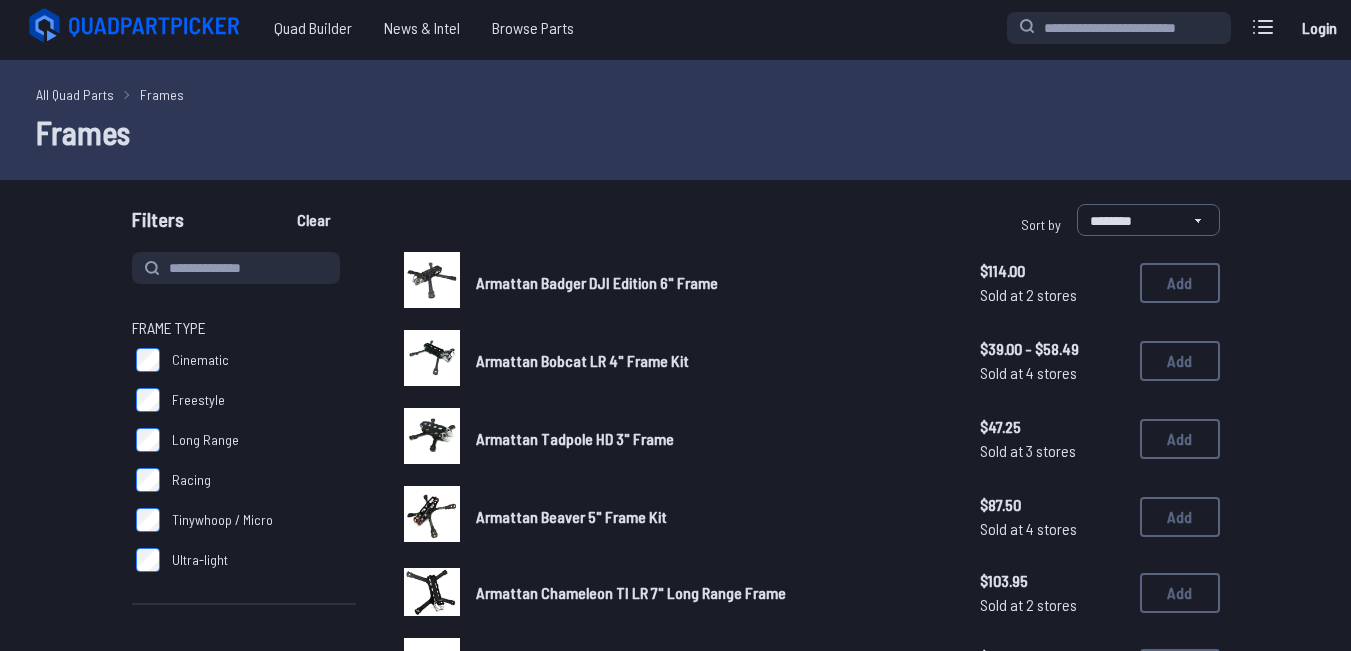 scroll, scrollTop: 0, scrollLeft: 0, axis: both 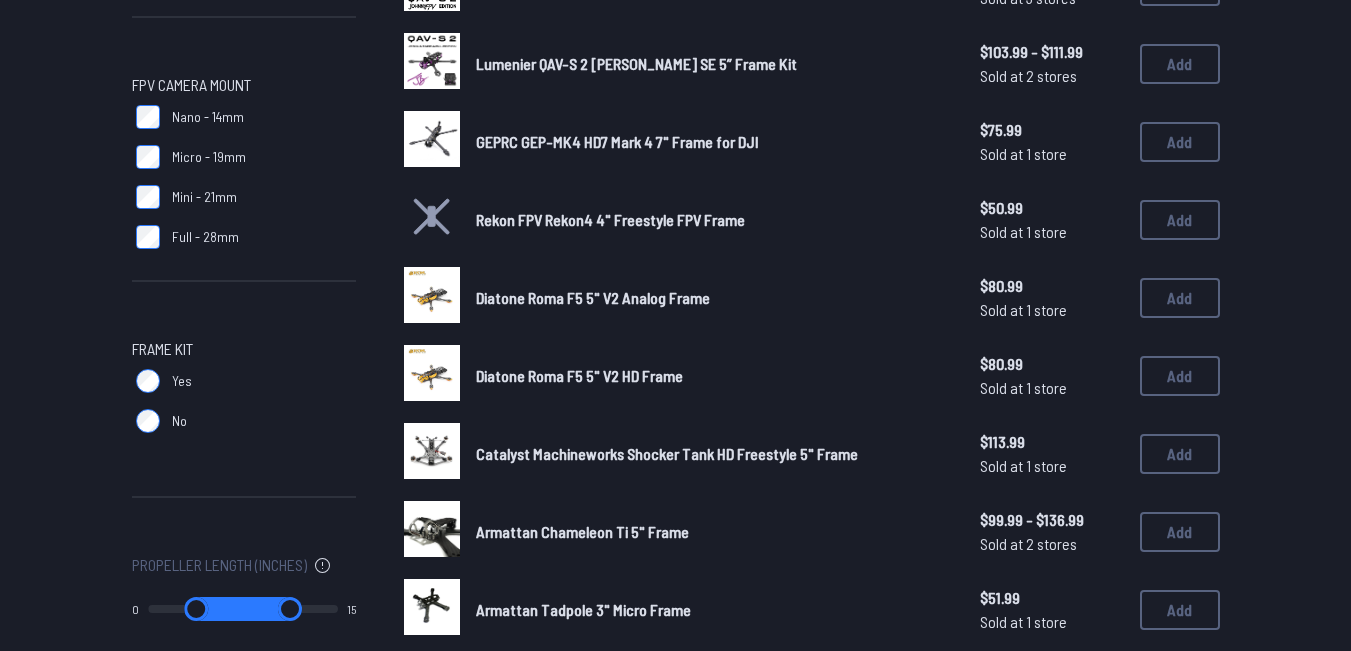 type on "*" 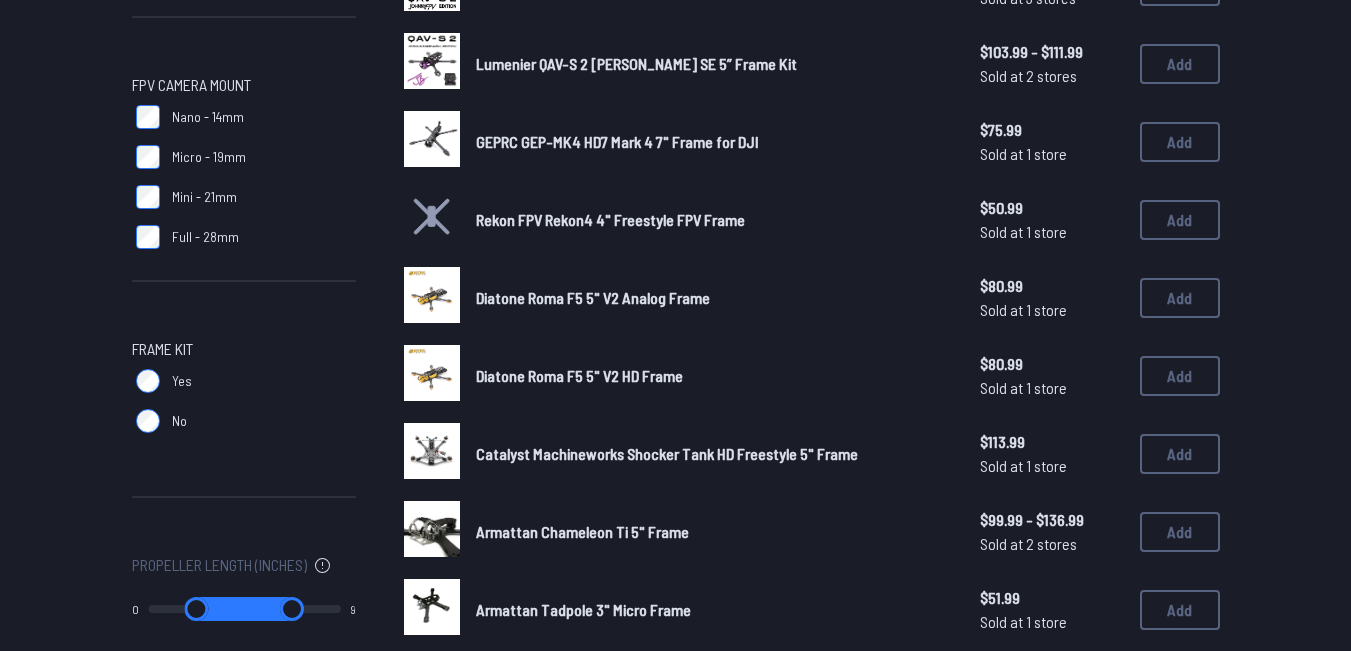 type on "*" 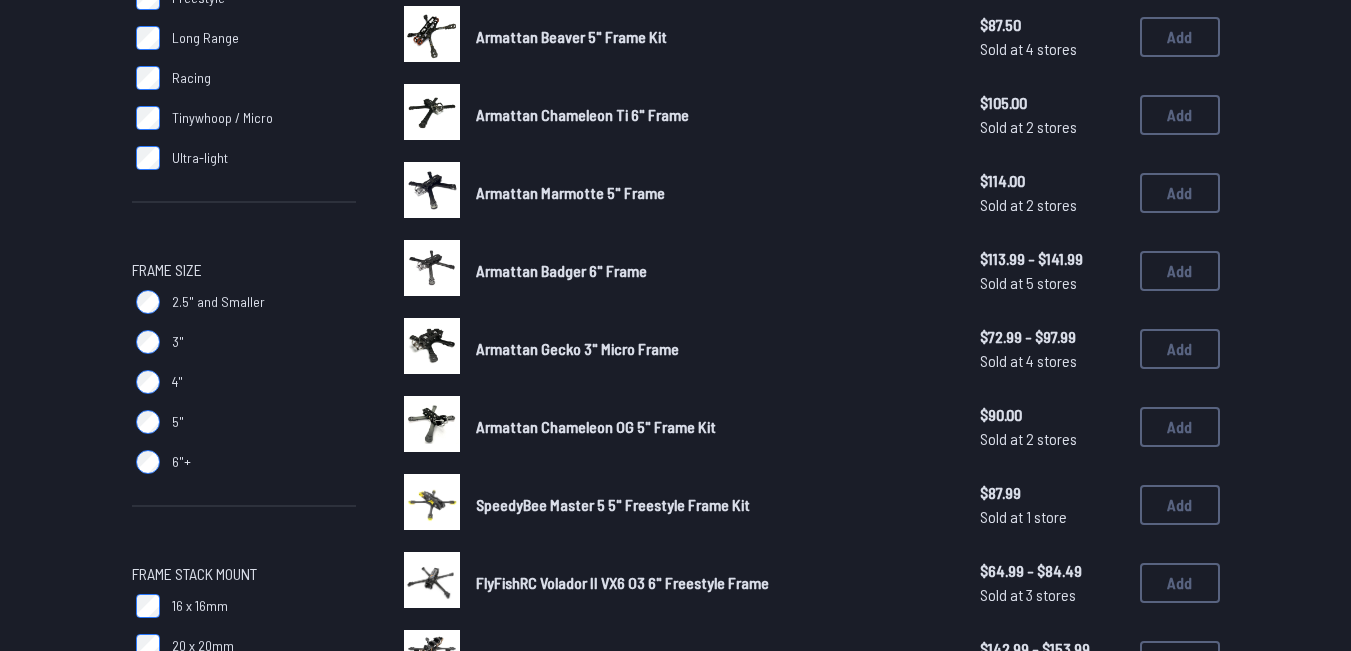 scroll, scrollTop: 566, scrollLeft: 0, axis: vertical 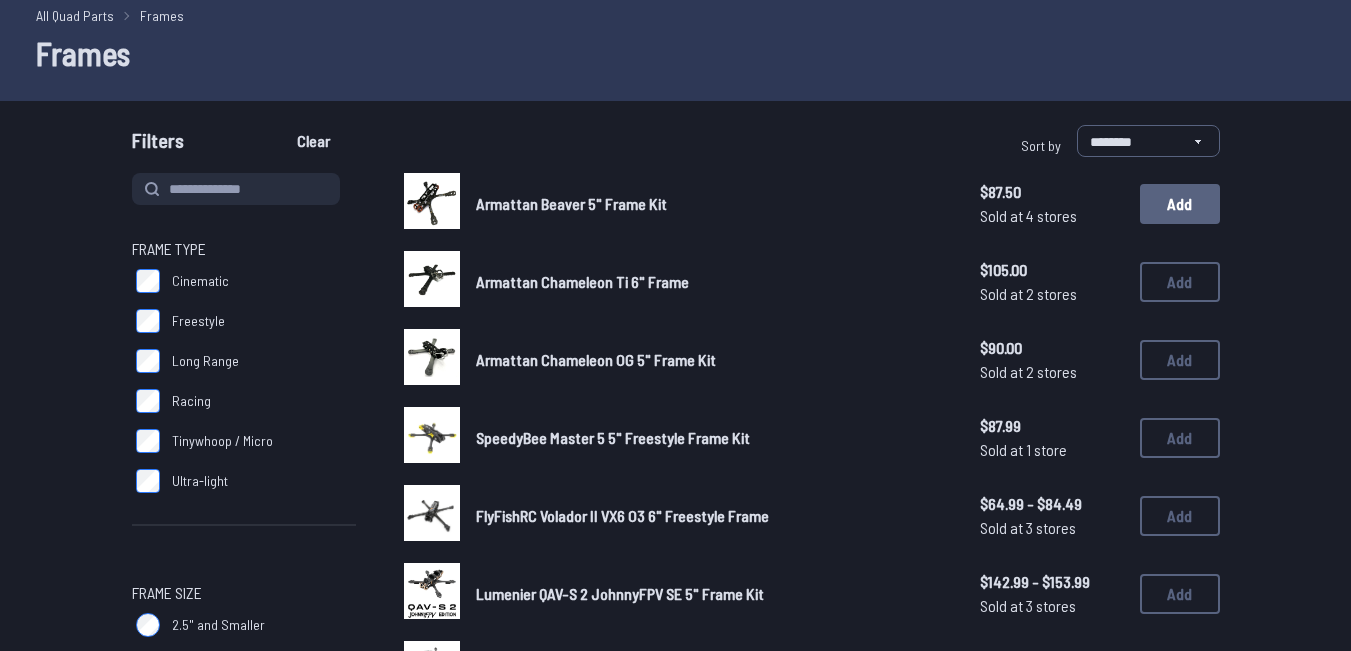 click on "Add" at bounding box center (1180, 204) 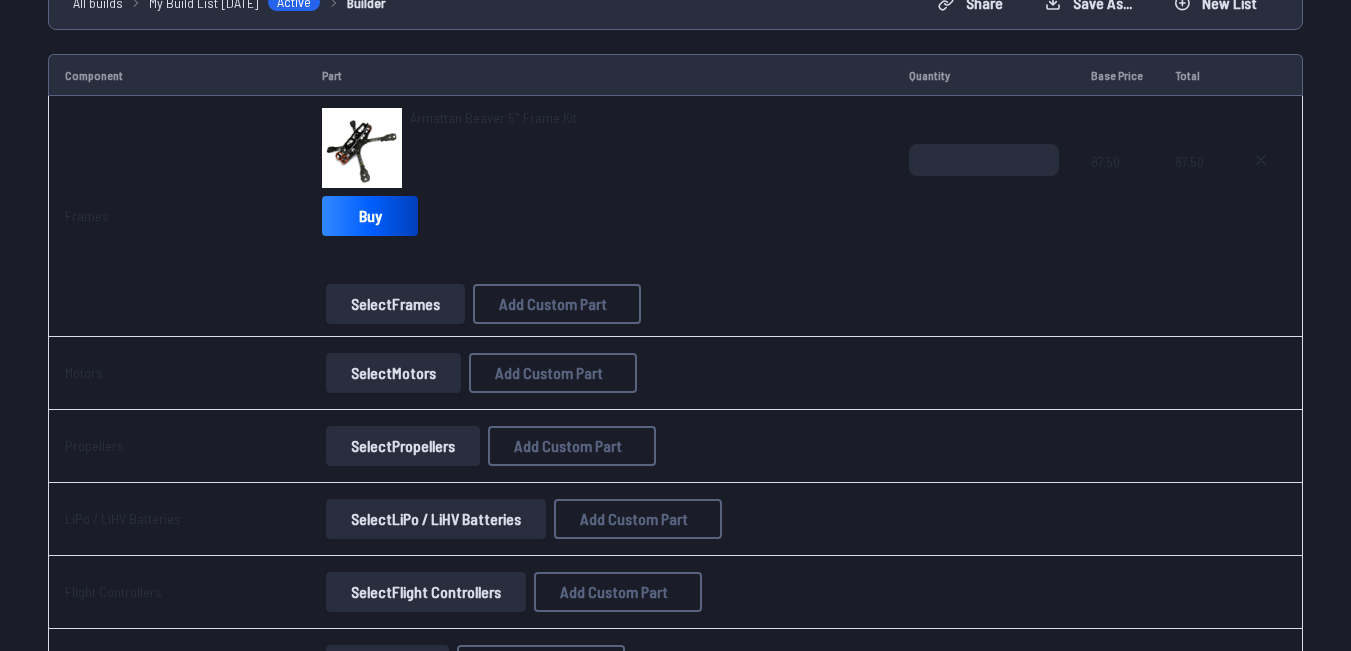 scroll, scrollTop: 283, scrollLeft: 0, axis: vertical 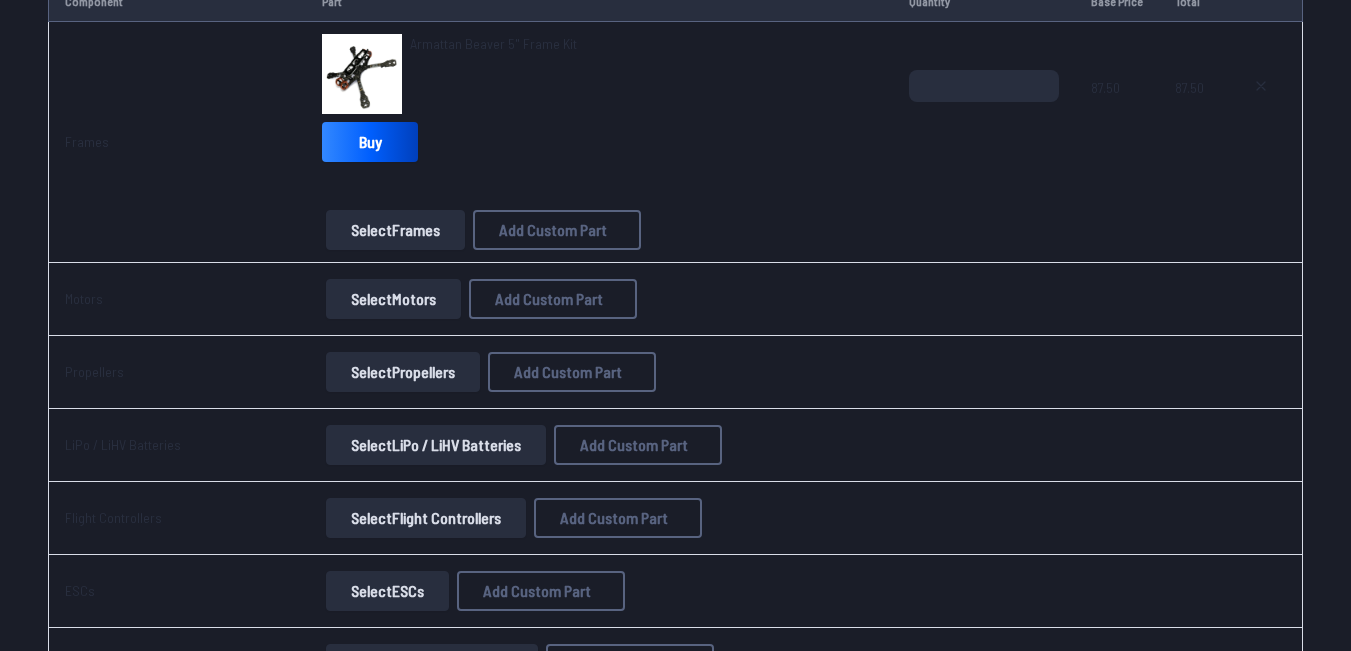 click on "Select  Motors" at bounding box center (393, 299) 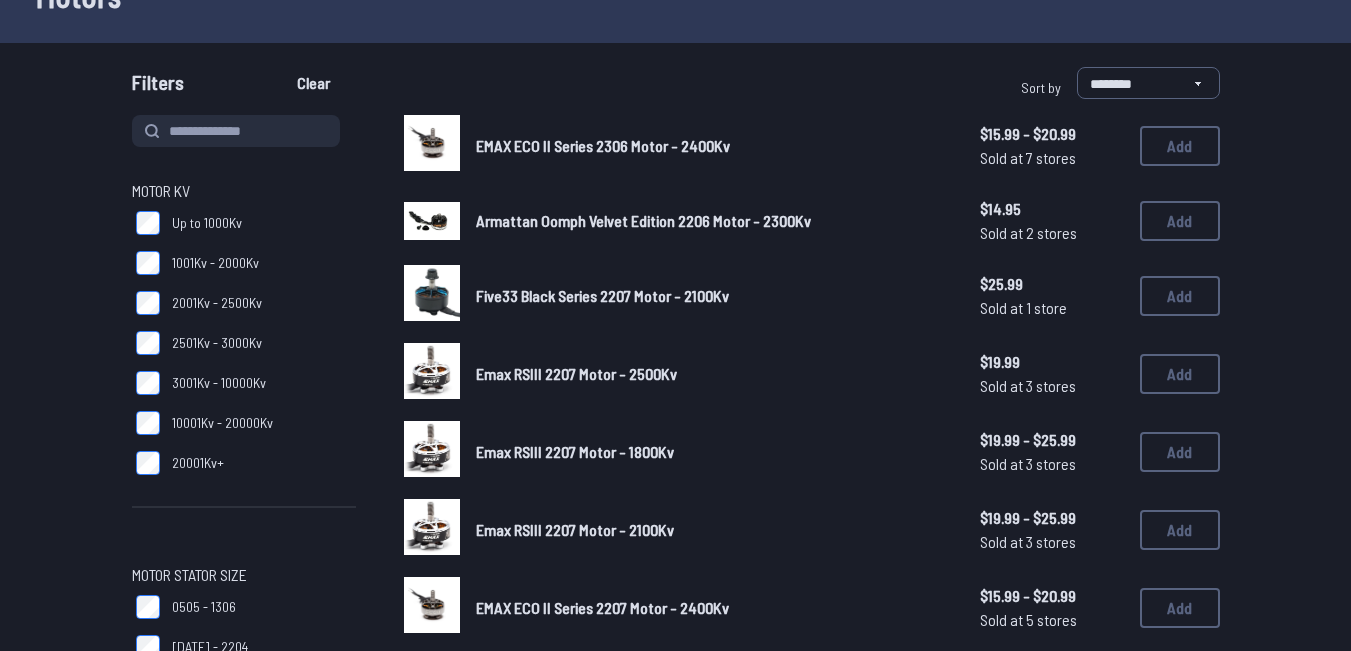 scroll, scrollTop: 151, scrollLeft: 0, axis: vertical 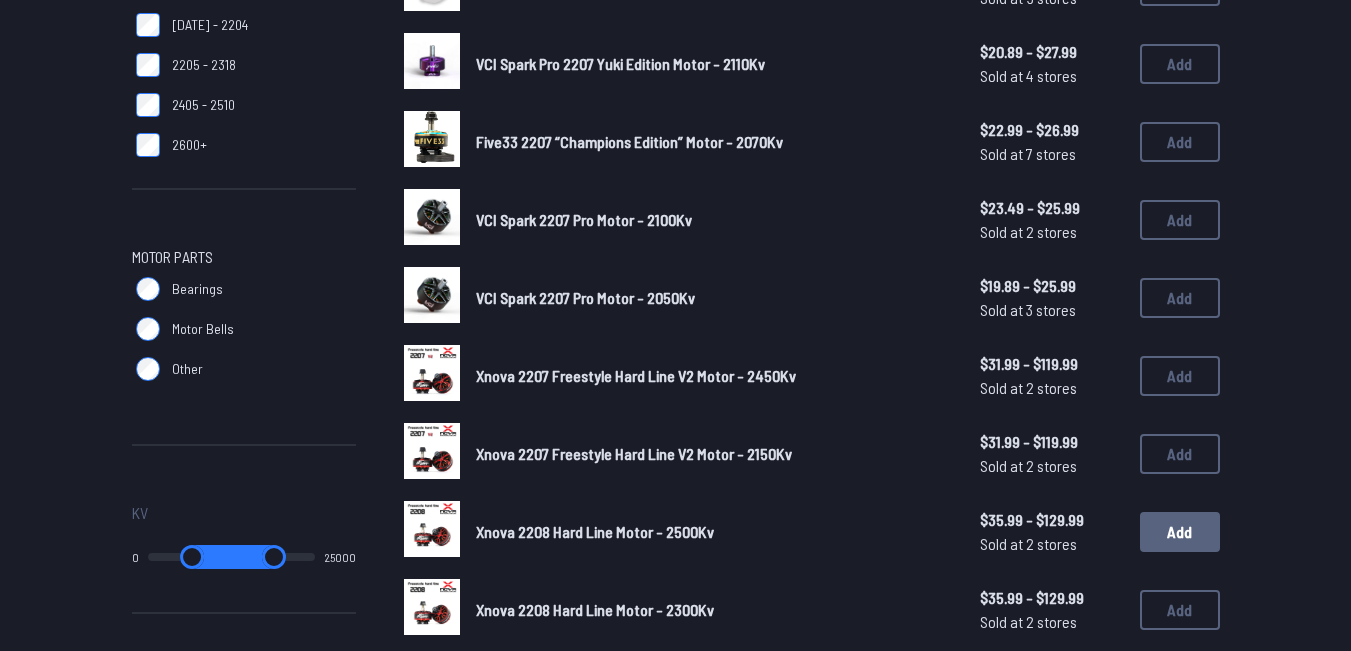 click on "Add" at bounding box center (1180, 532) 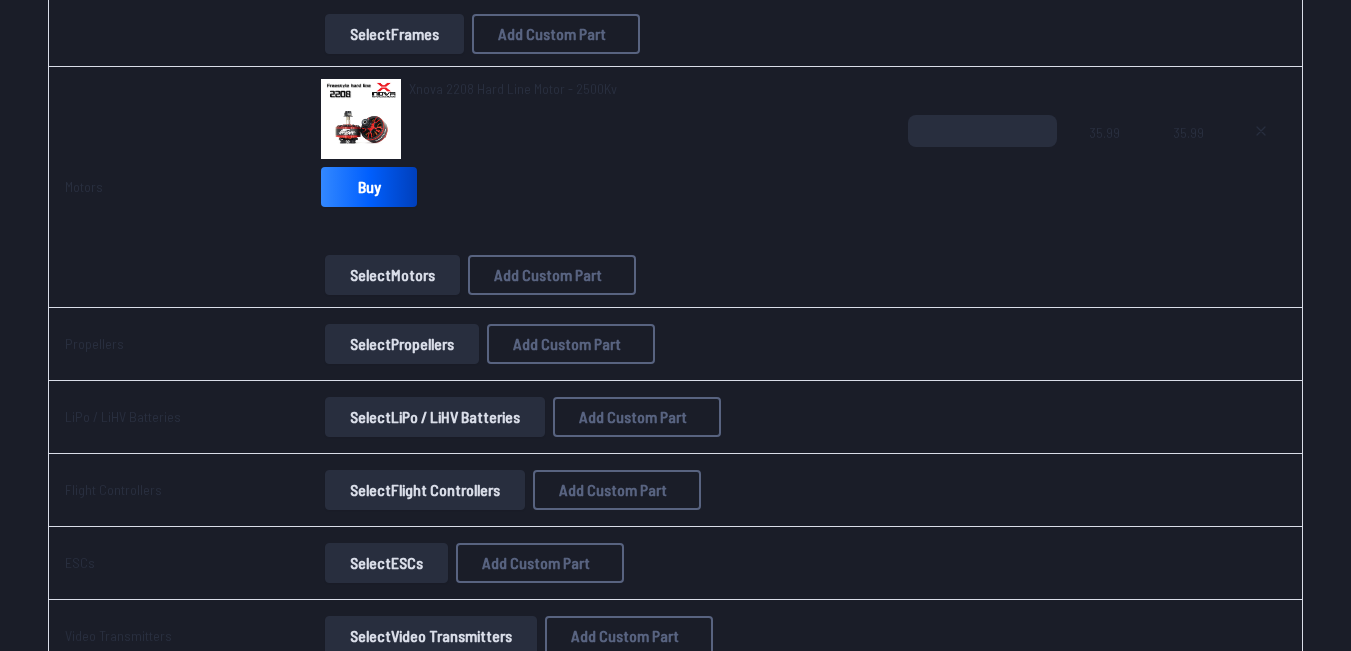 scroll, scrollTop: 513, scrollLeft: 0, axis: vertical 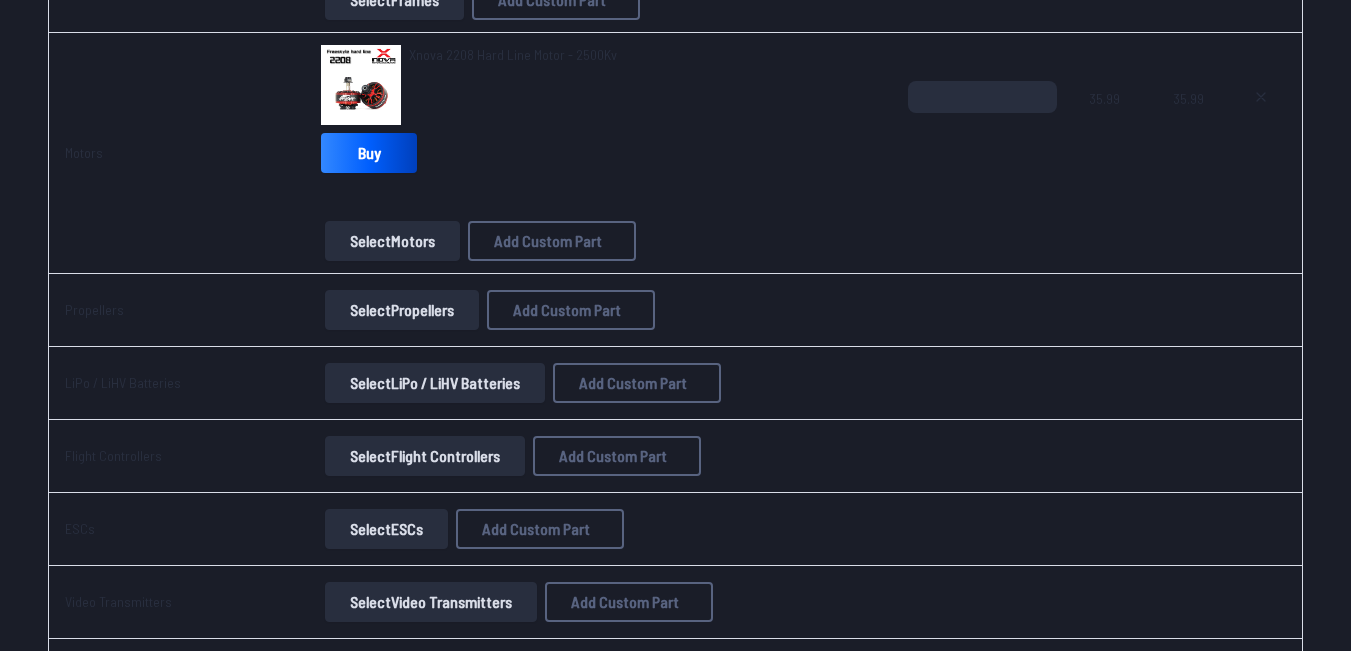 click on "Select  Propellers" at bounding box center (402, 310) 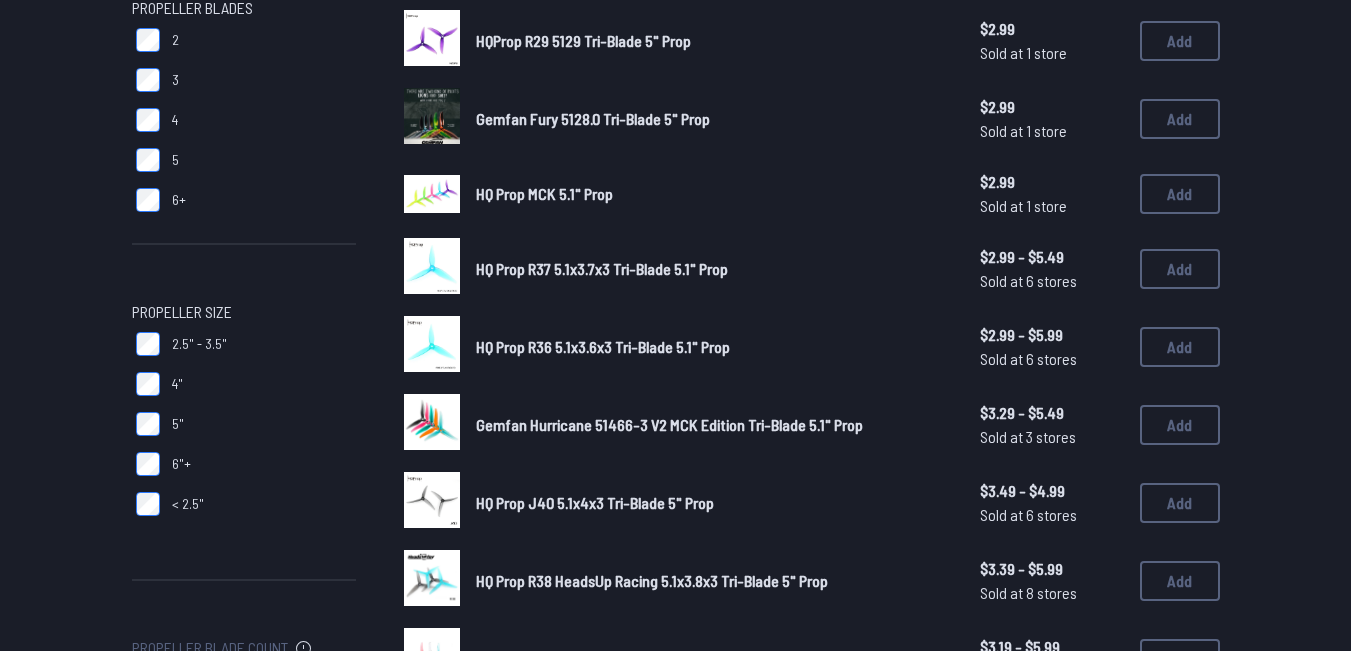 scroll, scrollTop: 78, scrollLeft: 0, axis: vertical 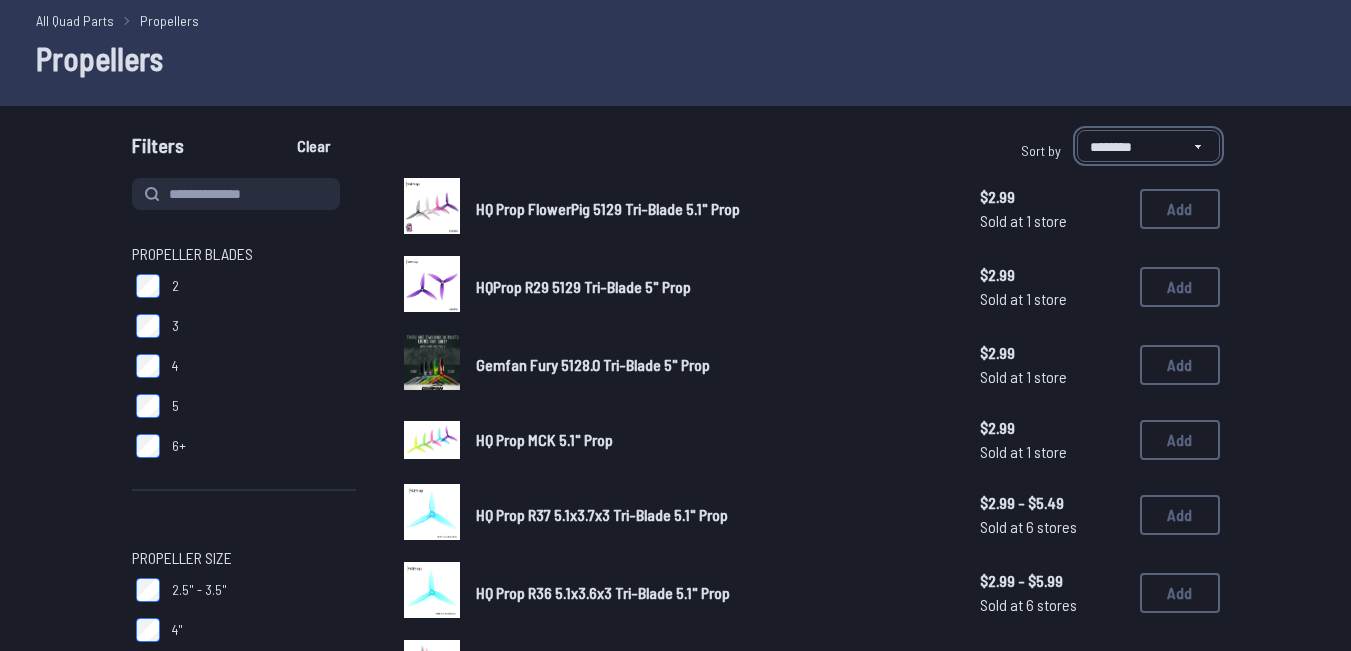 click on "**********" at bounding box center [1148, 146] 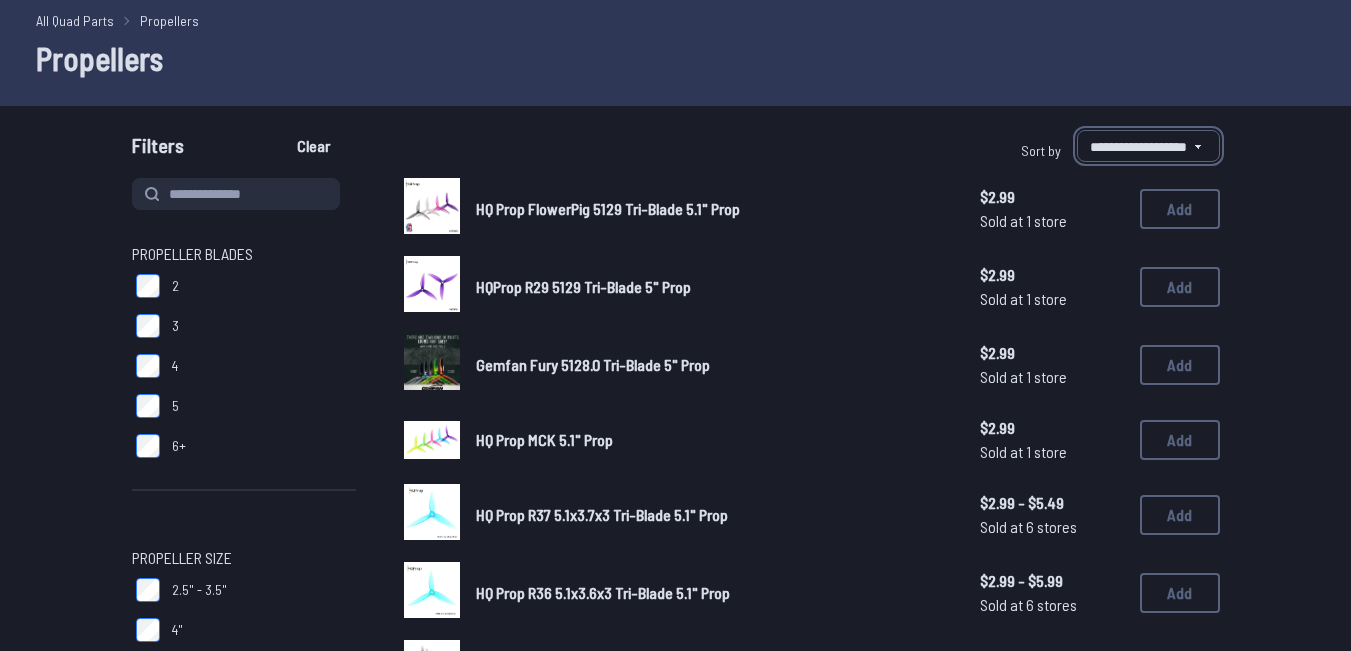 click on "**********" at bounding box center [1148, 146] 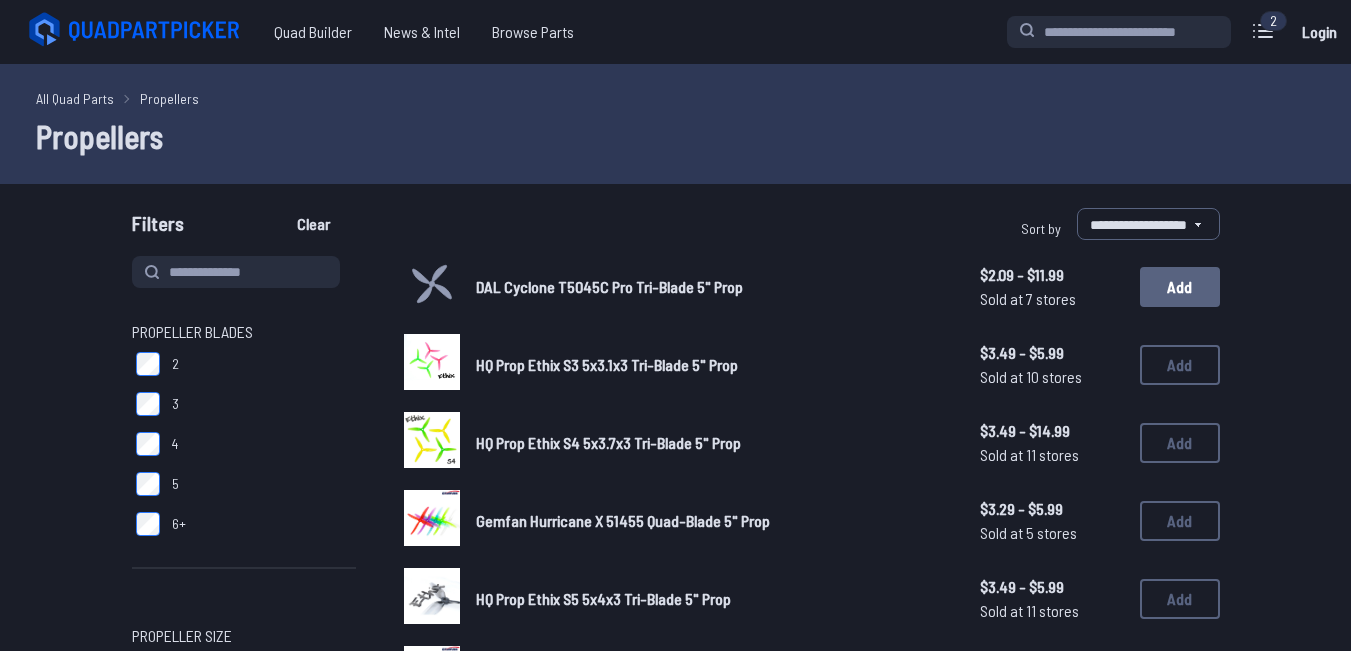 click on "Add" at bounding box center [1180, 287] 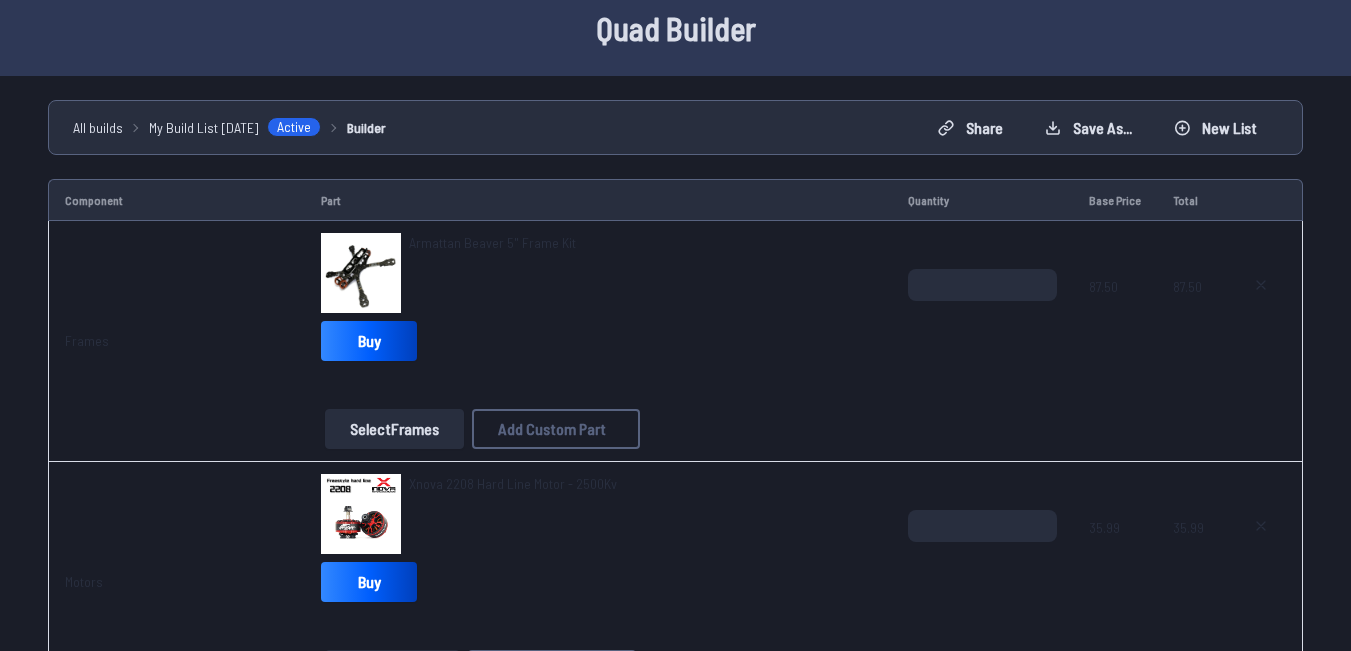 scroll, scrollTop: 104, scrollLeft: 0, axis: vertical 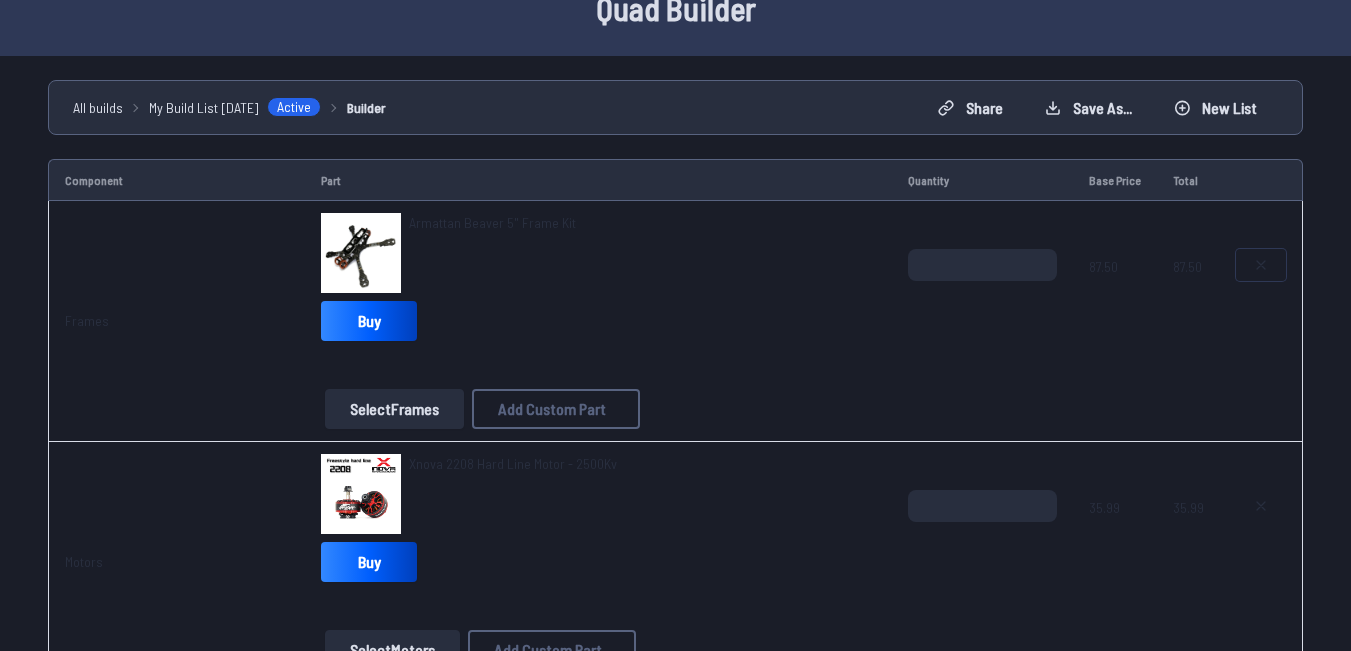 click 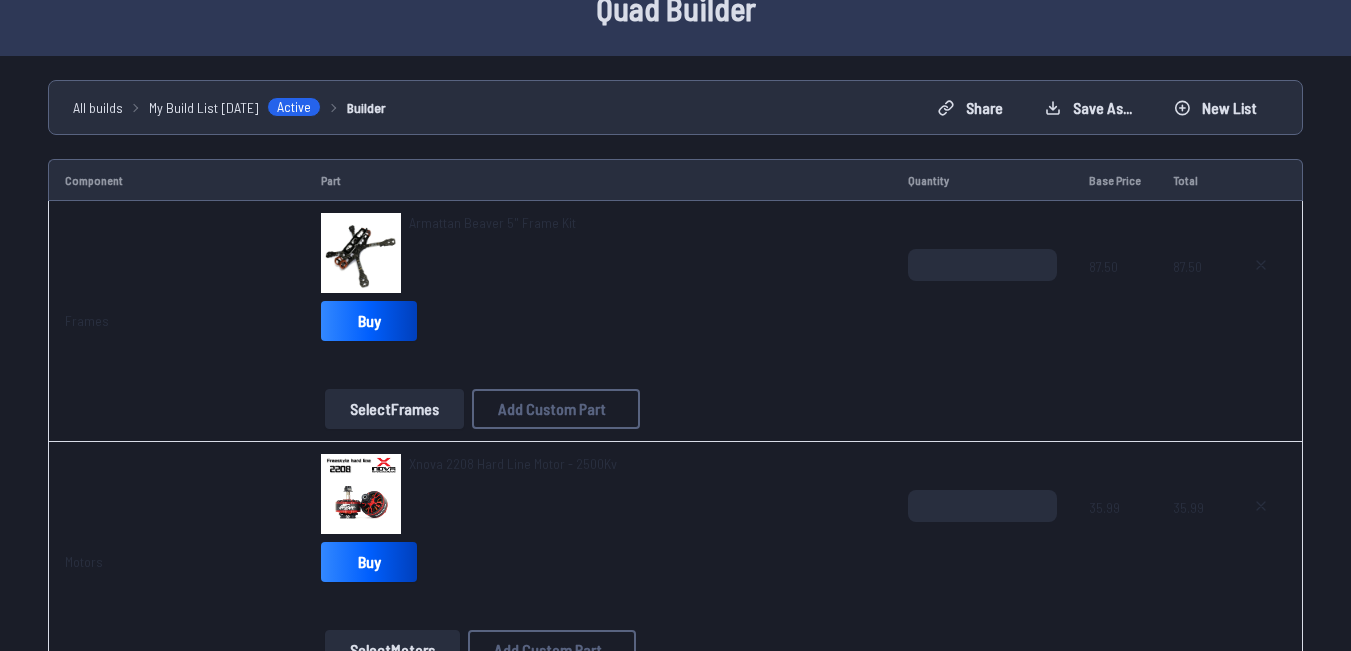 type on "**********" 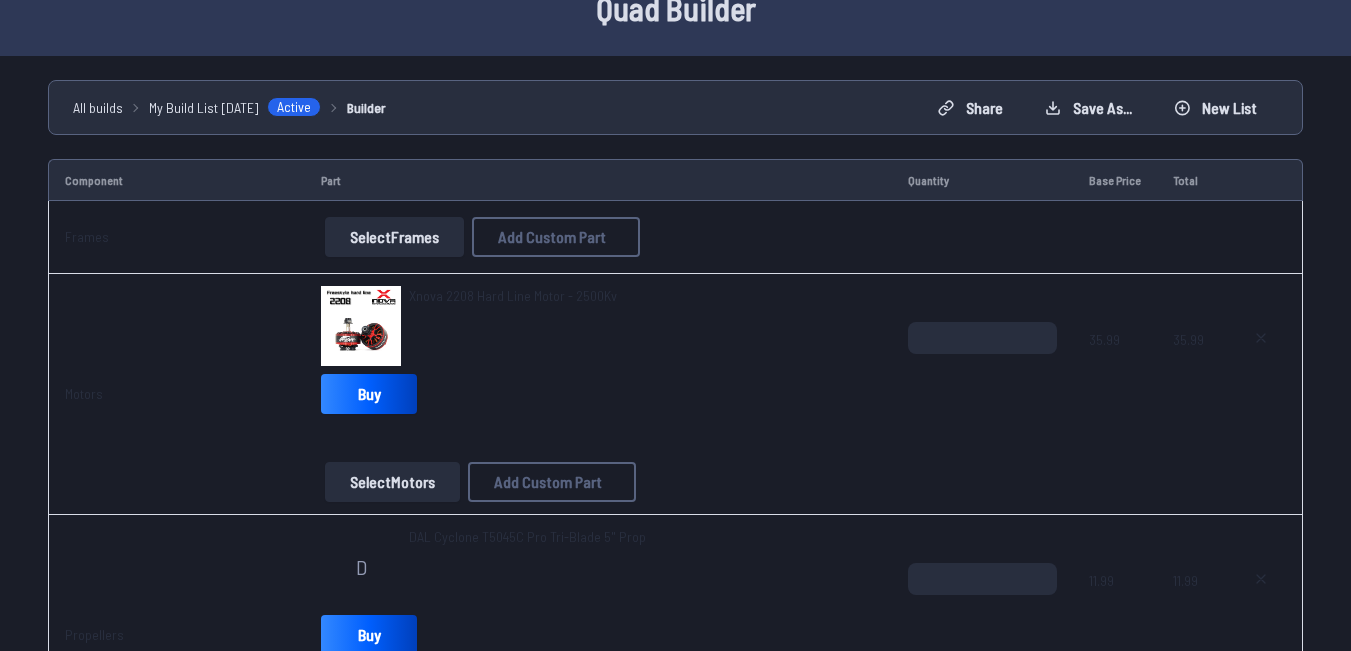 click on "Select  Frames" at bounding box center [394, 237] 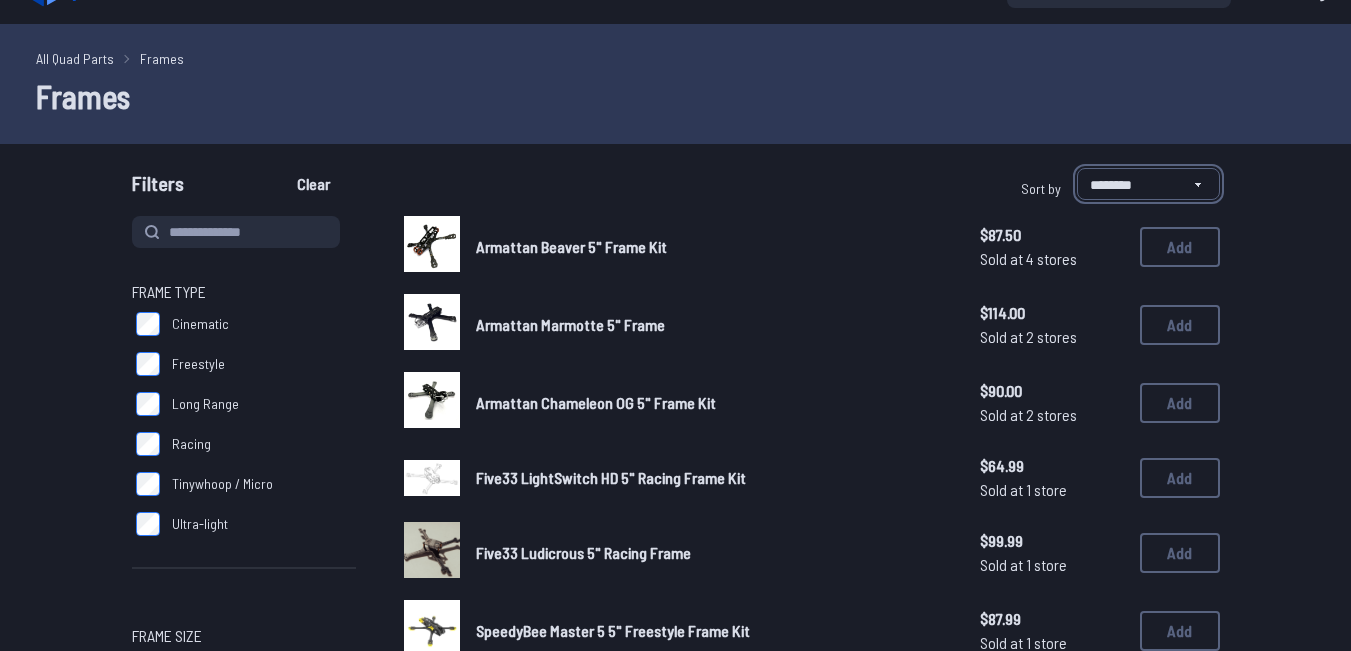 click on "**********" at bounding box center [1148, 184] 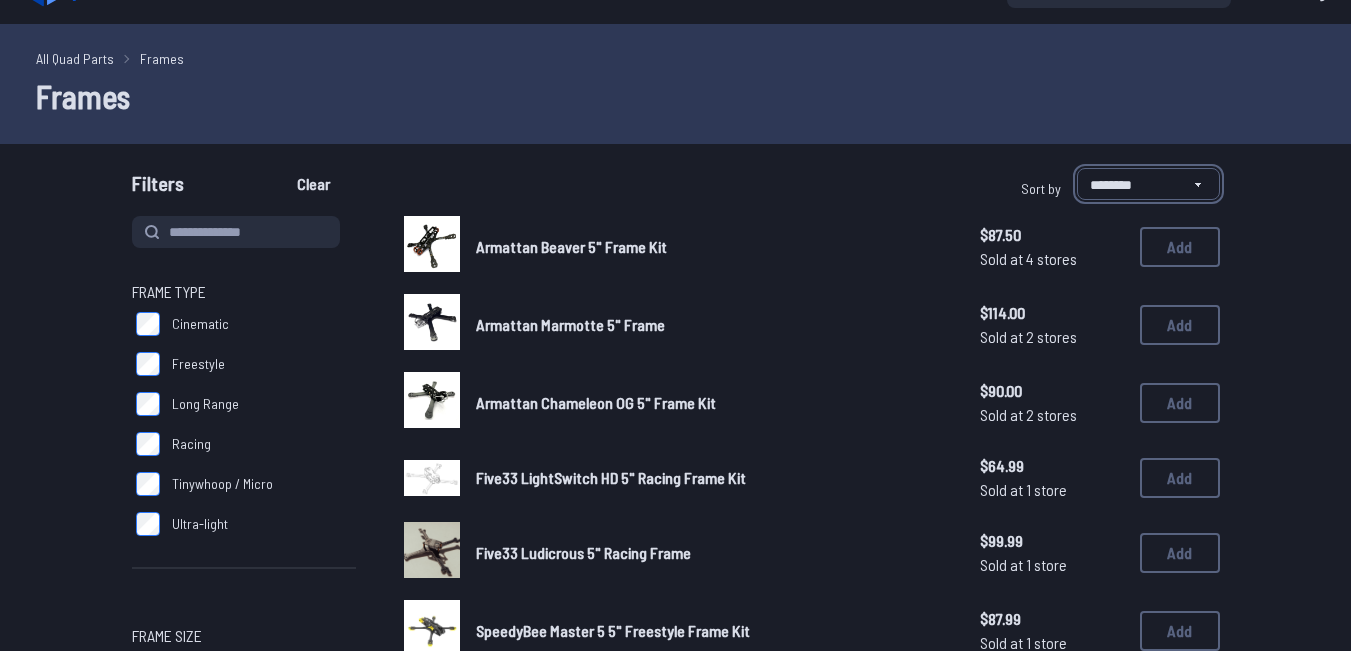select on "**********" 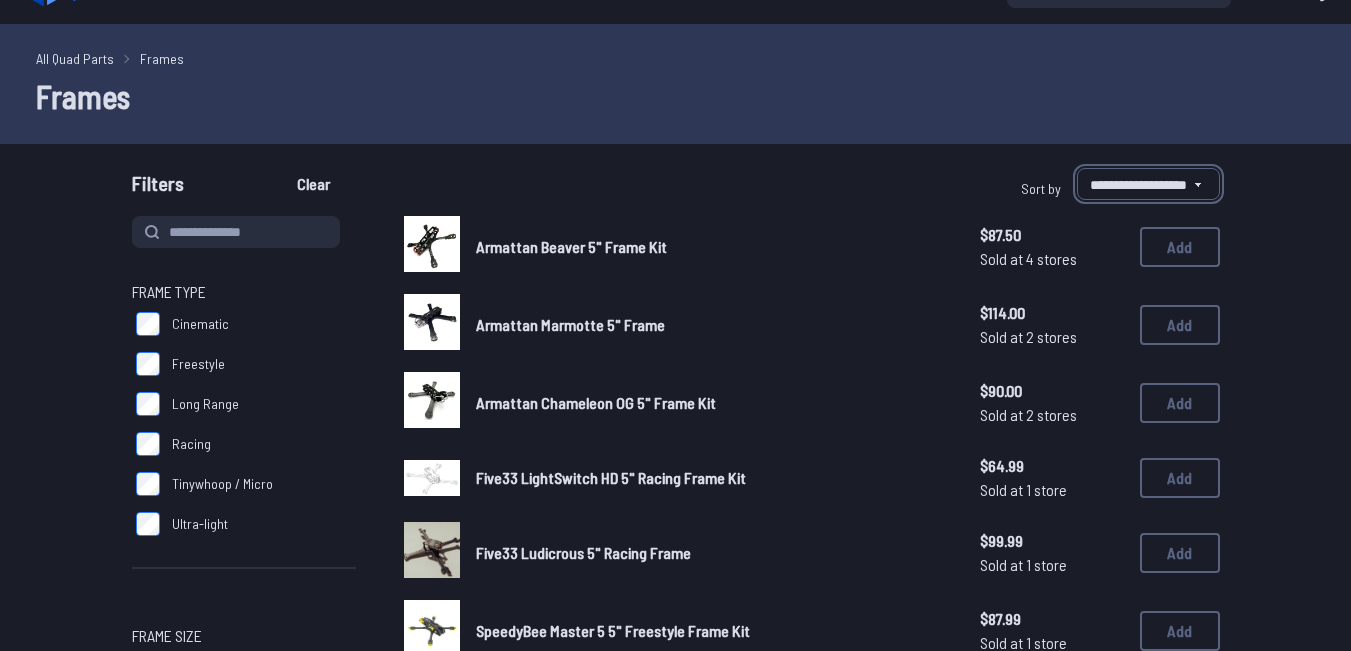 click on "**********" at bounding box center [1148, 184] 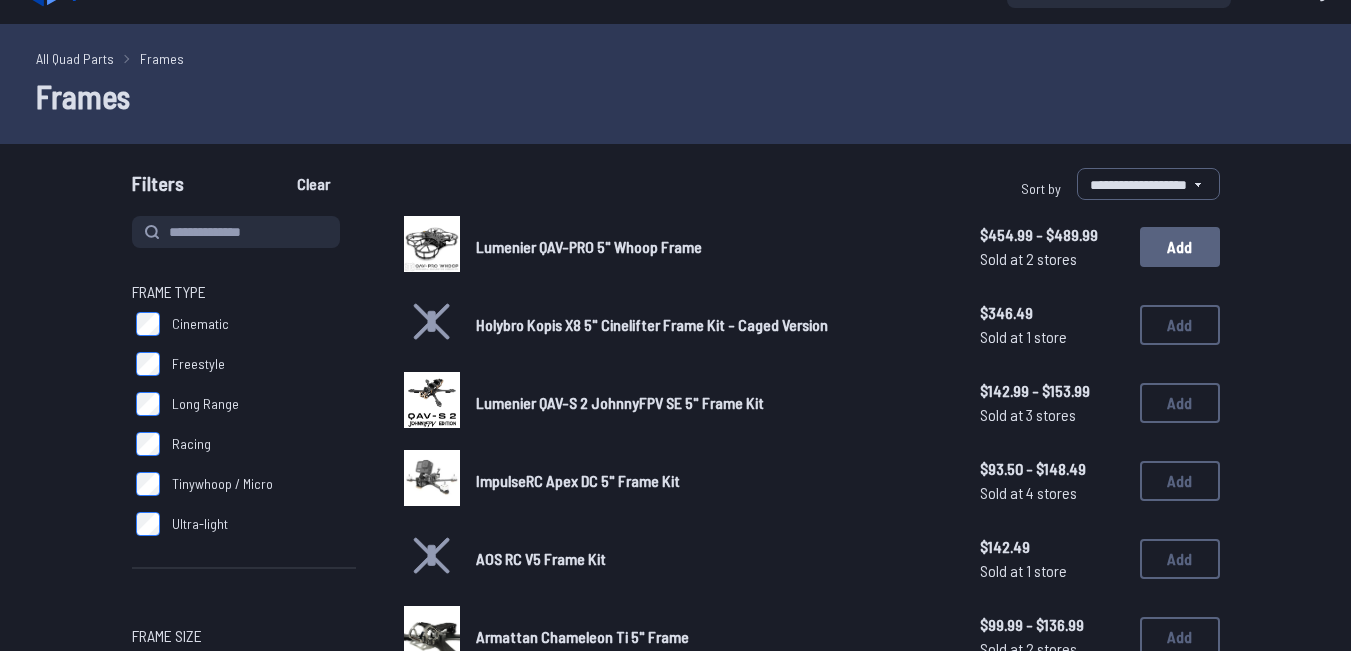 click on "Add" at bounding box center [1180, 247] 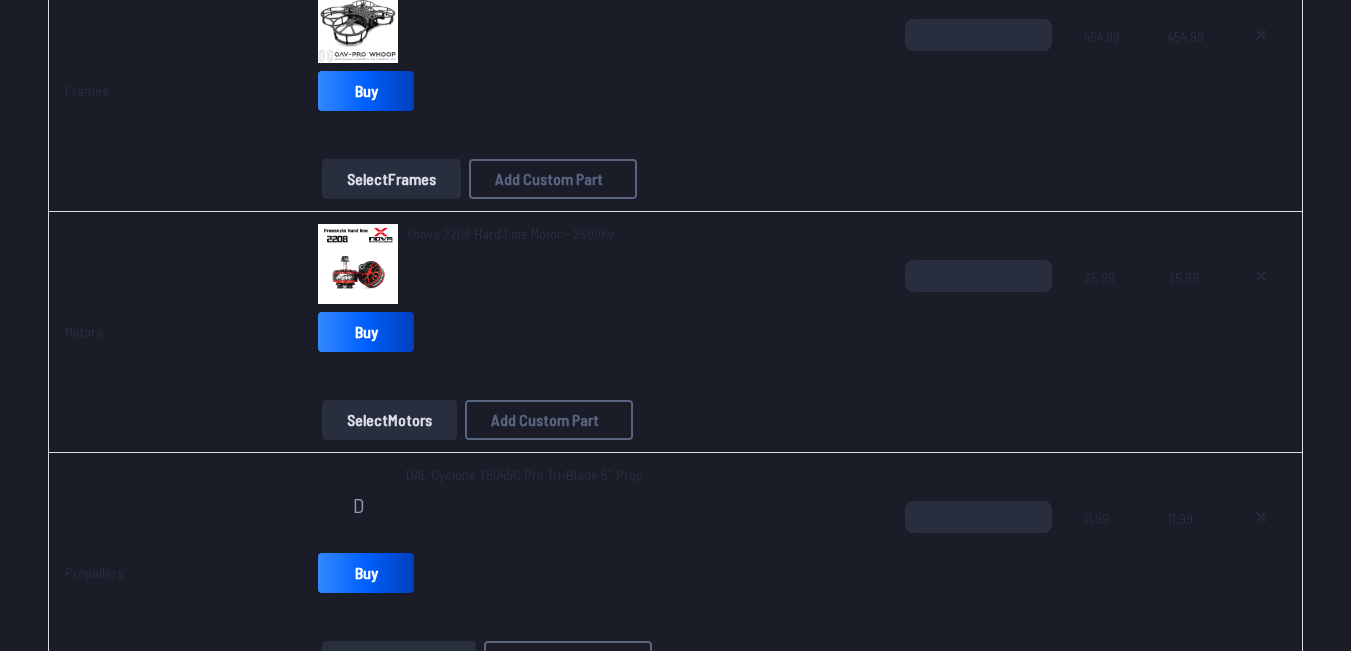 scroll, scrollTop: 392, scrollLeft: 0, axis: vertical 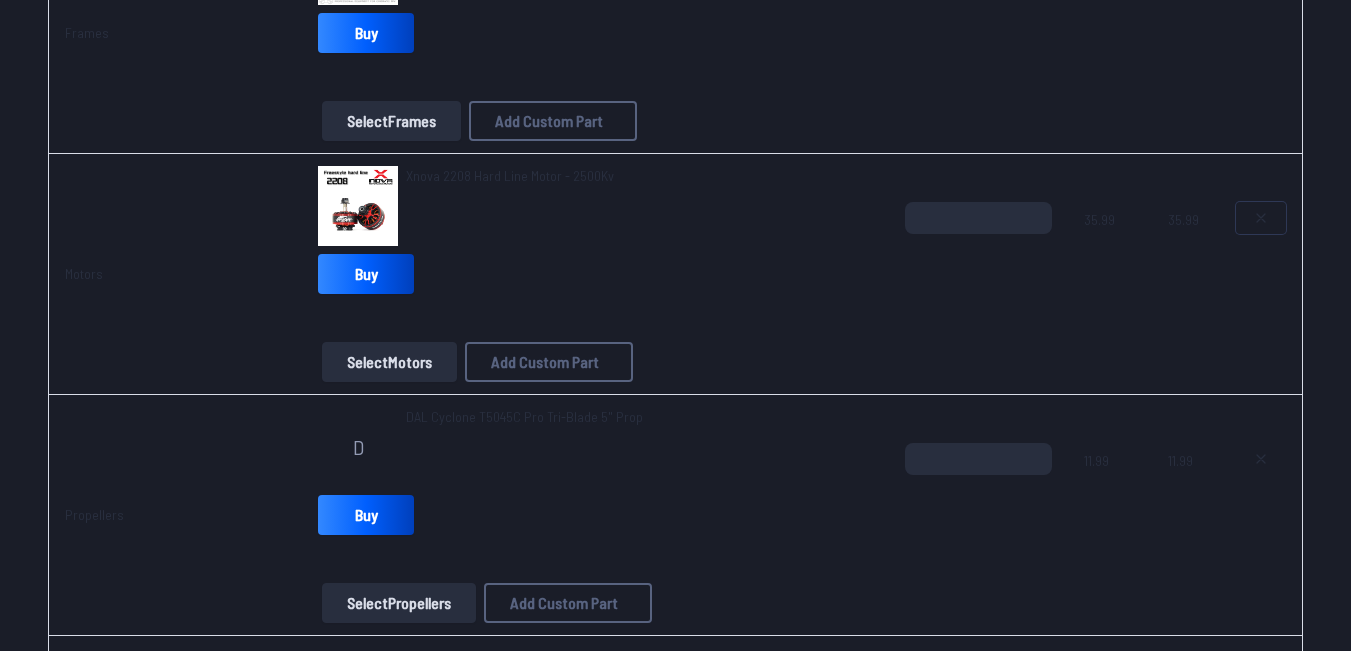 click 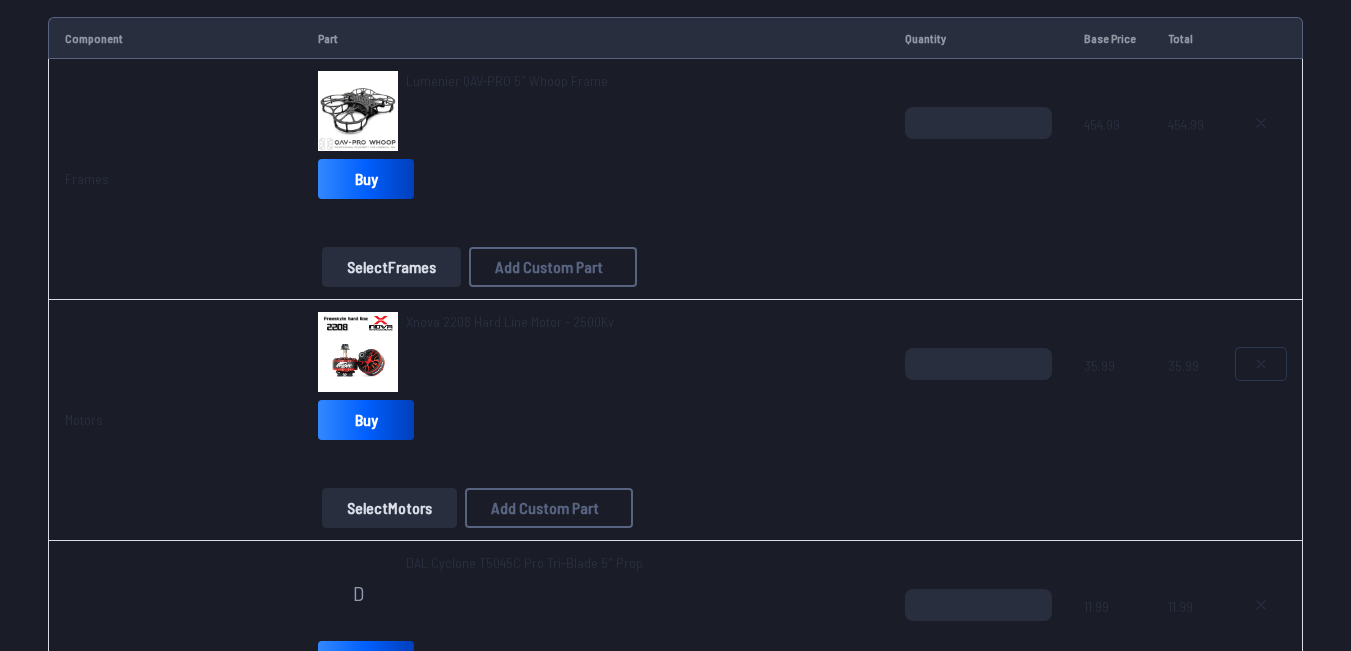 scroll, scrollTop: 139, scrollLeft: 0, axis: vertical 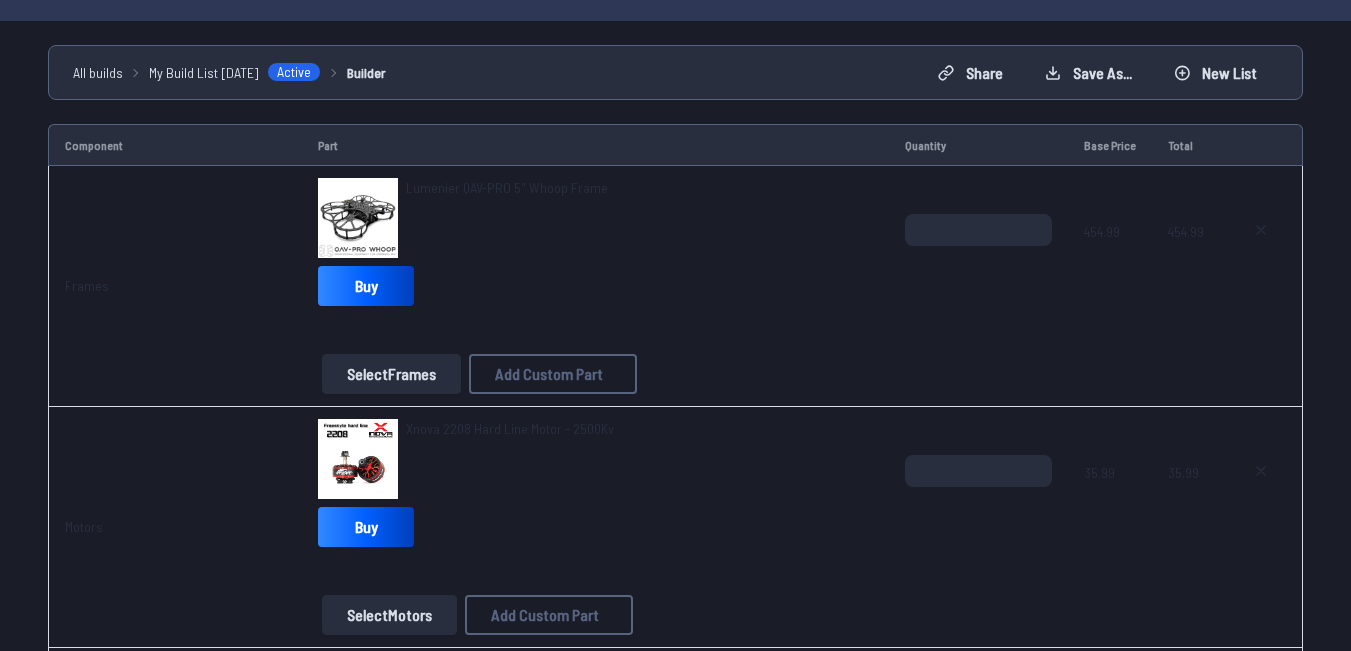 type on "**********" 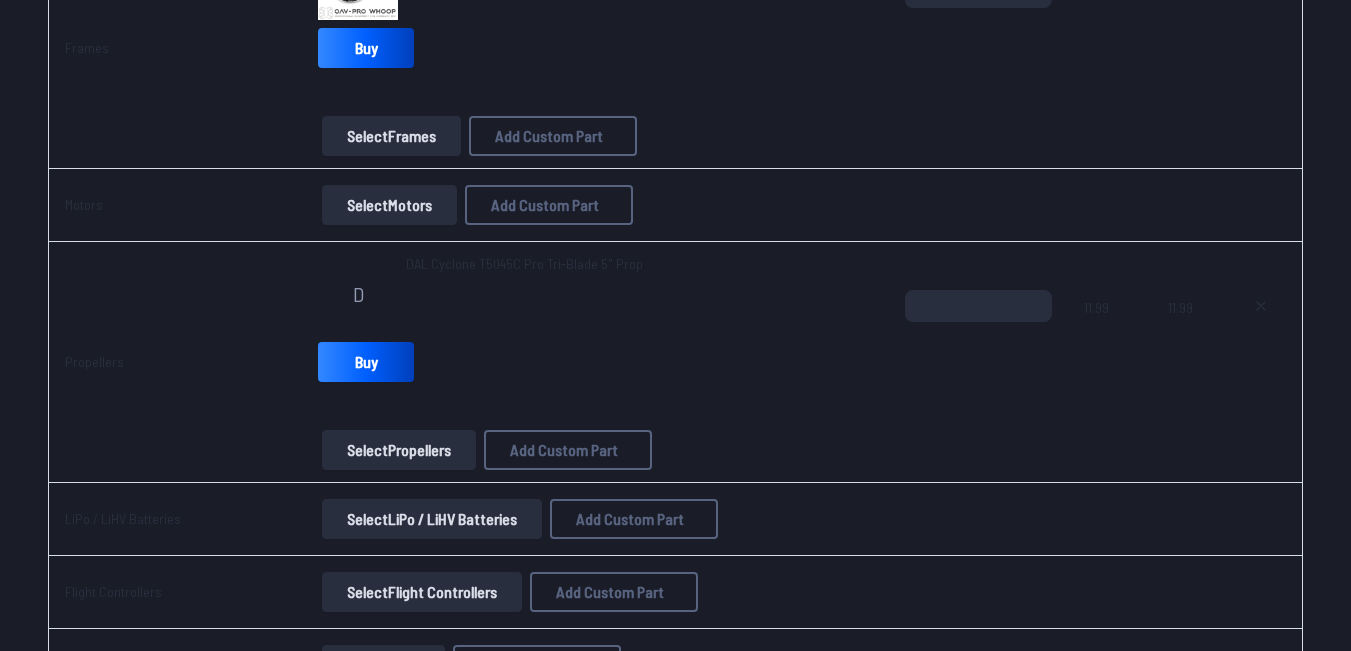 scroll, scrollTop: 379, scrollLeft: 0, axis: vertical 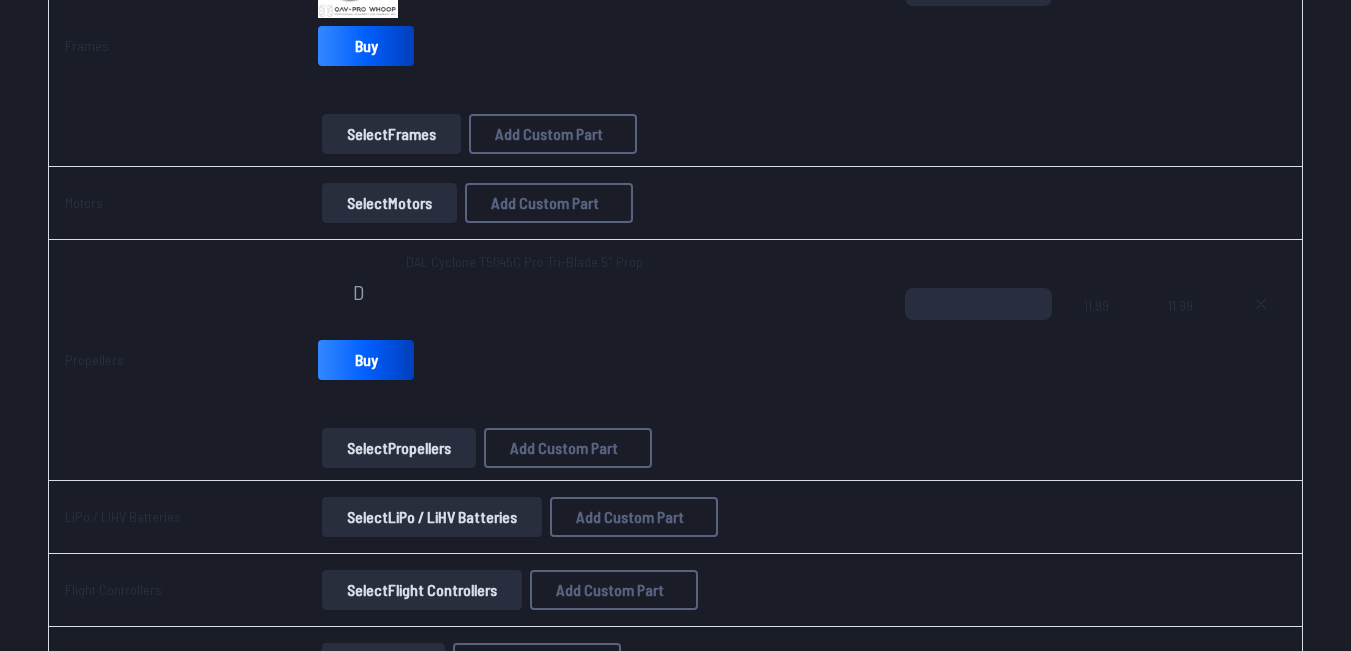 click on "Select  Motors" at bounding box center [389, 203] 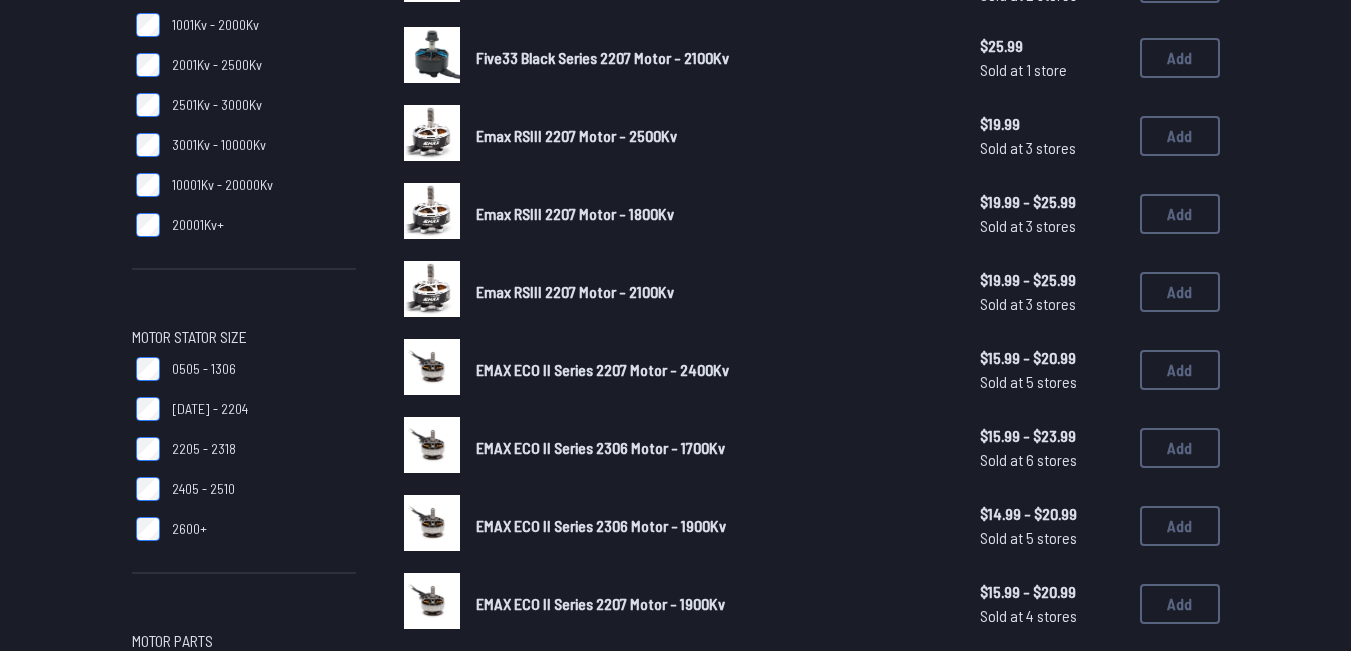 scroll, scrollTop: 0, scrollLeft: 0, axis: both 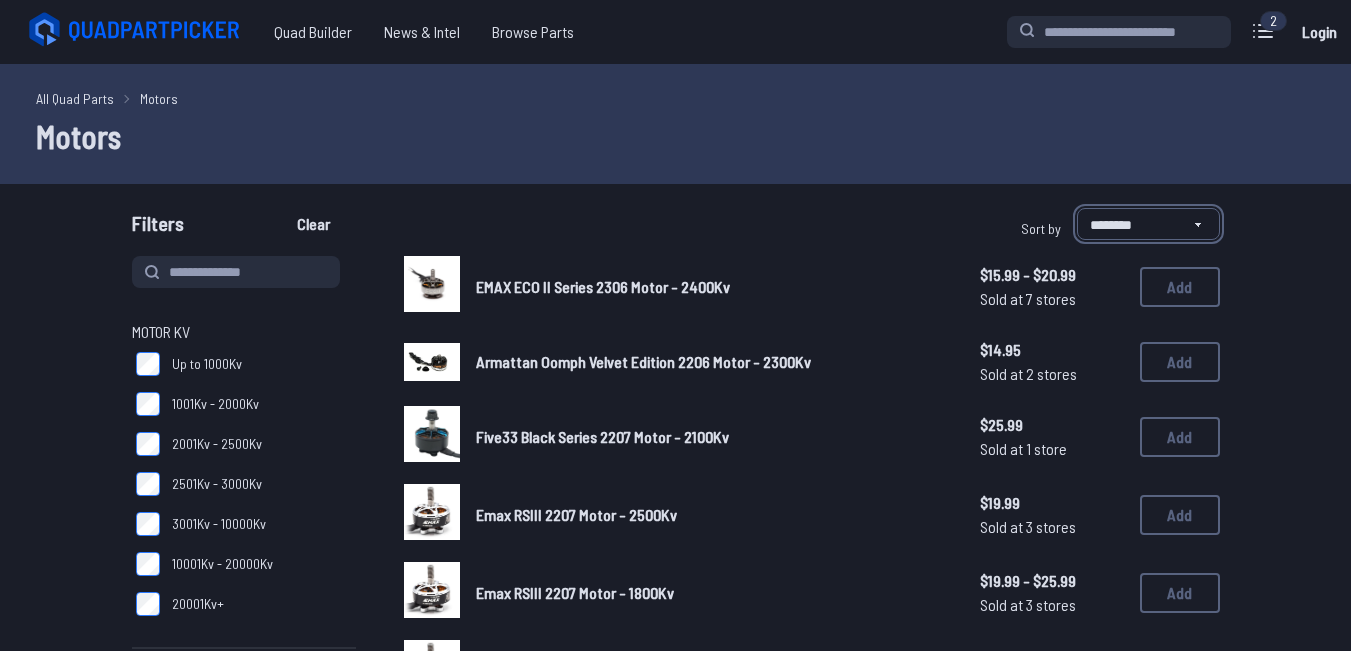 click on "**********" at bounding box center [1148, 224] 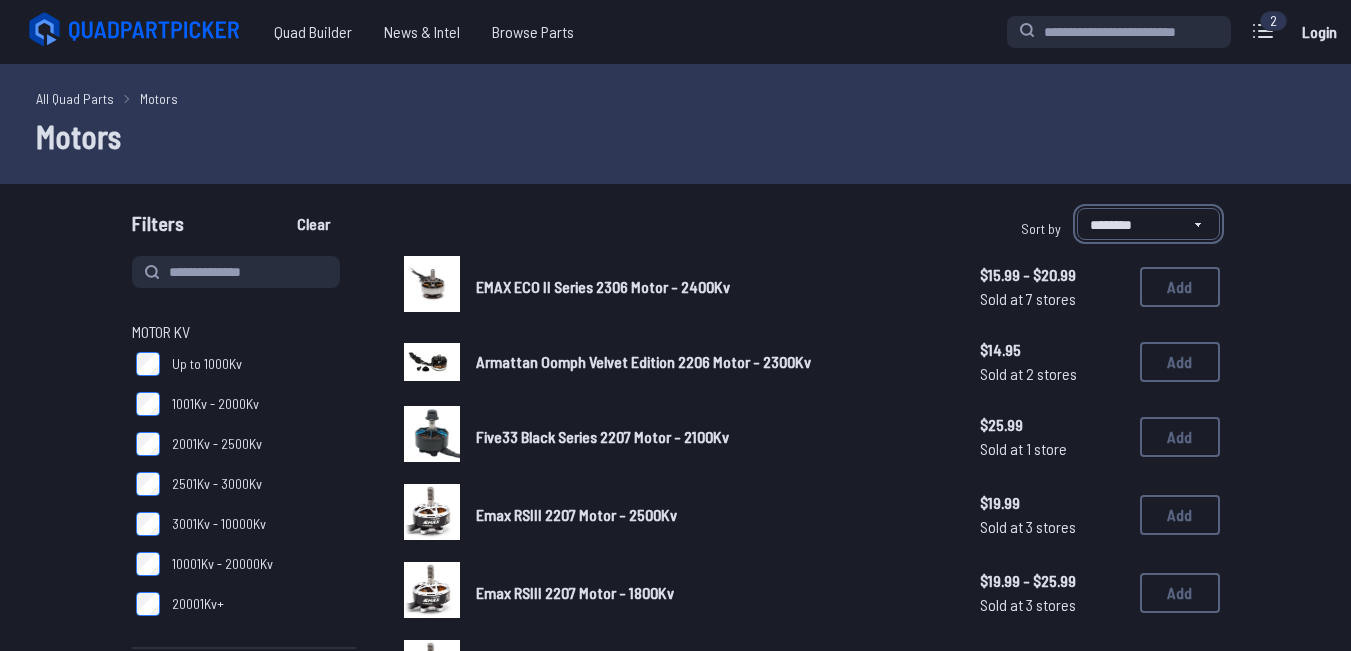 select on "**********" 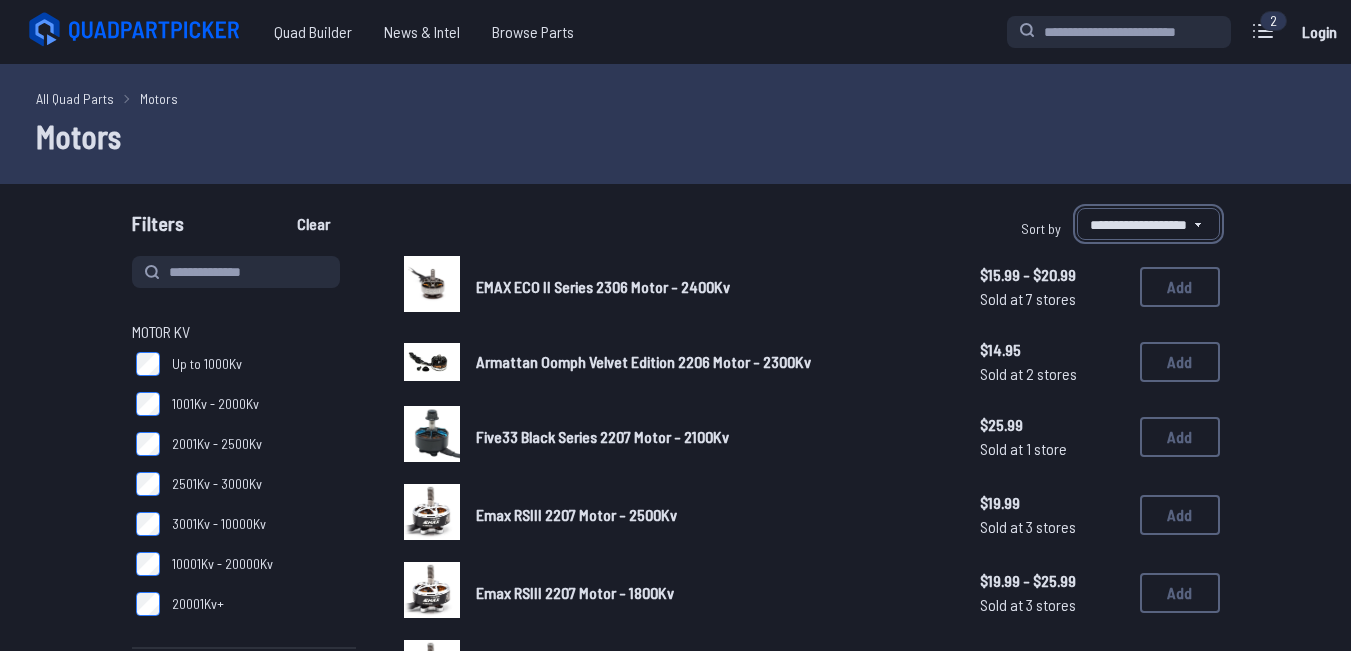 click on "**********" at bounding box center [1148, 224] 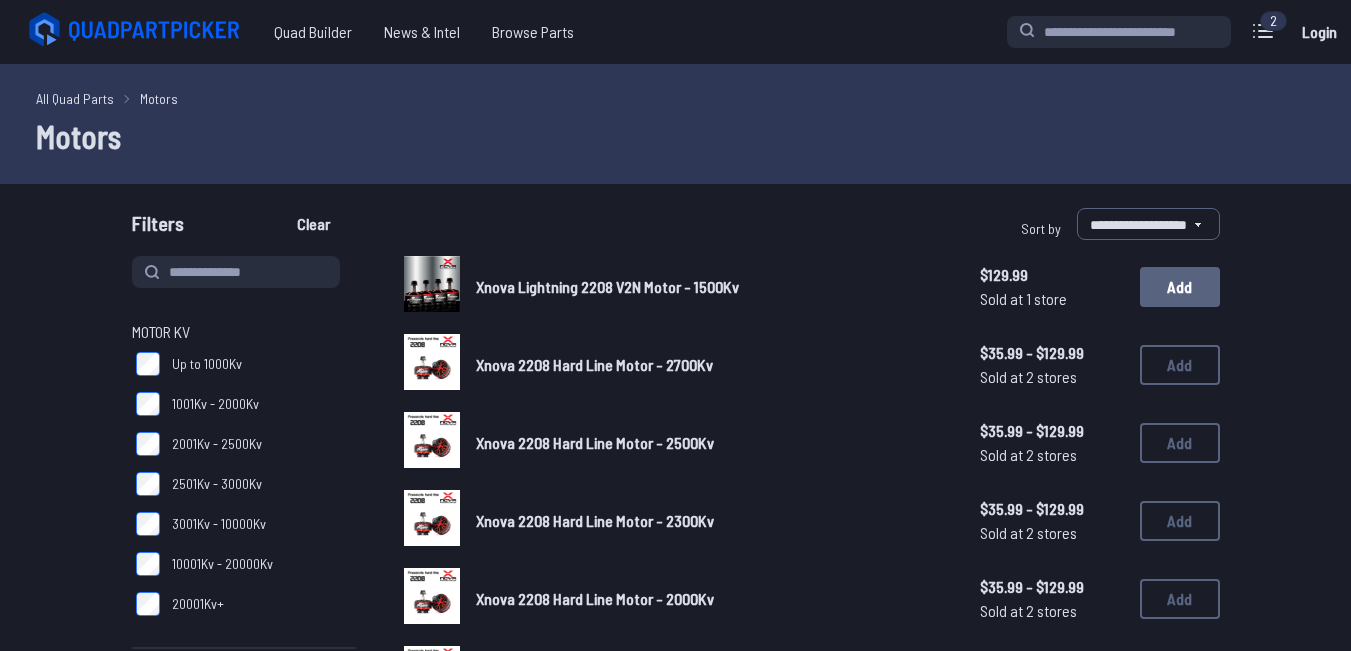 click on "Add" at bounding box center (1180, 287) 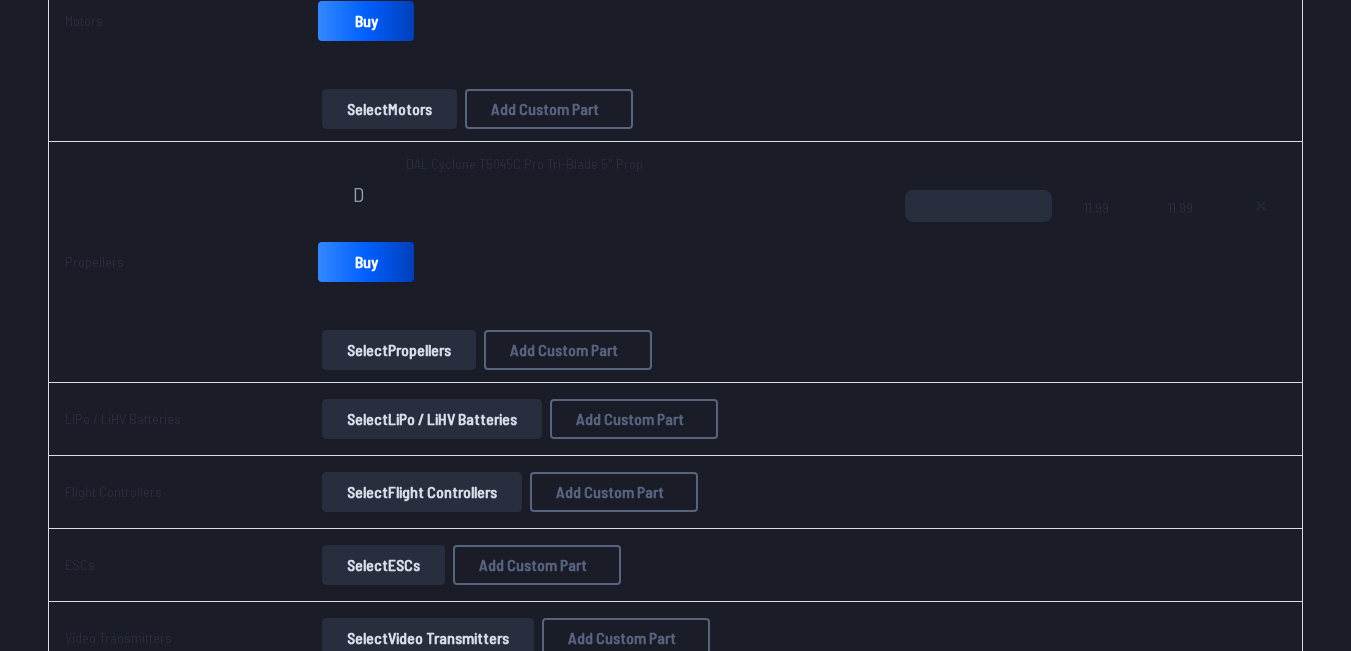 scroll, scrollTop: 647, scrollLeft: 0, axis: vertical 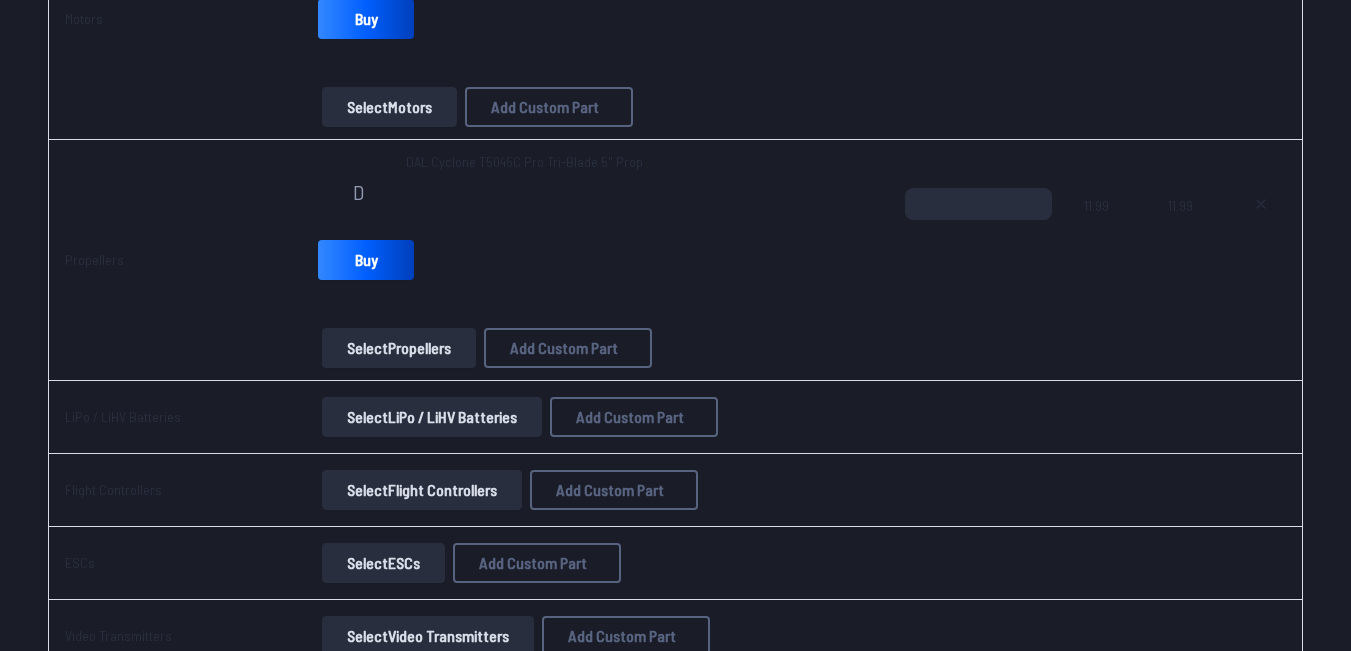 click on "Select  LiPo / LiHV Batteries" at bounding box center [432, 417] 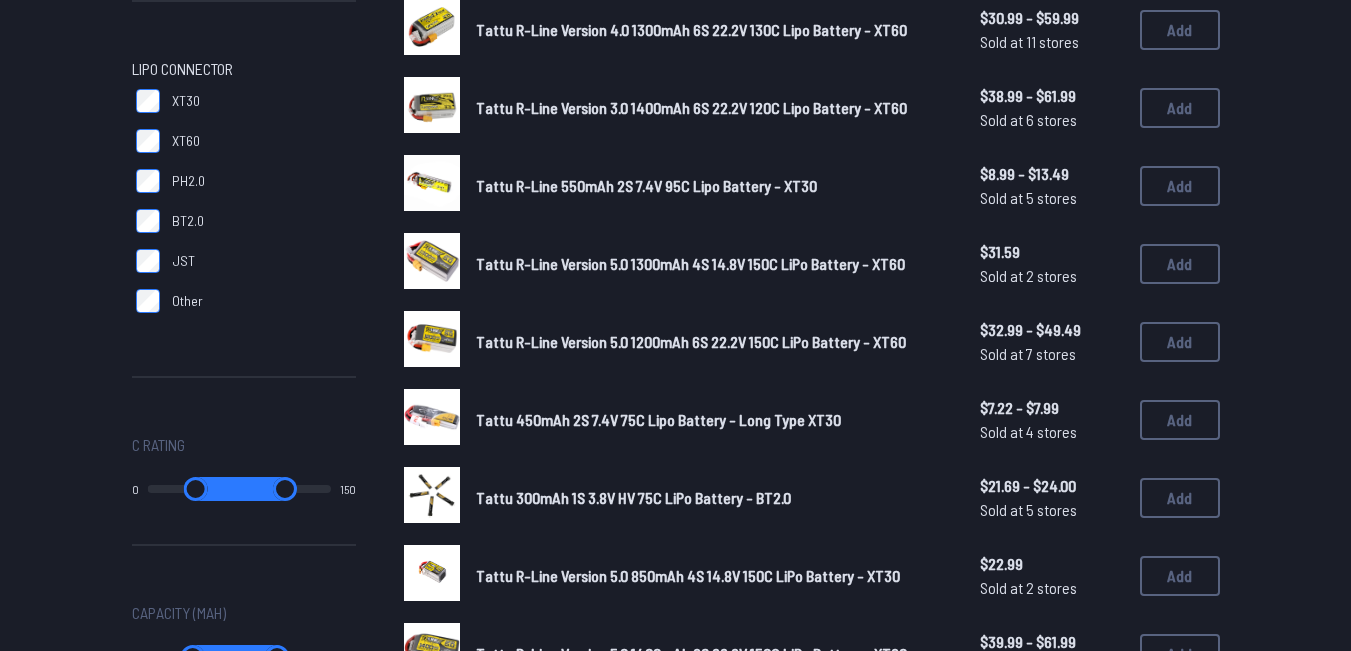 scroll, scrollTop: 0, scrollLeft: 0, axis: both 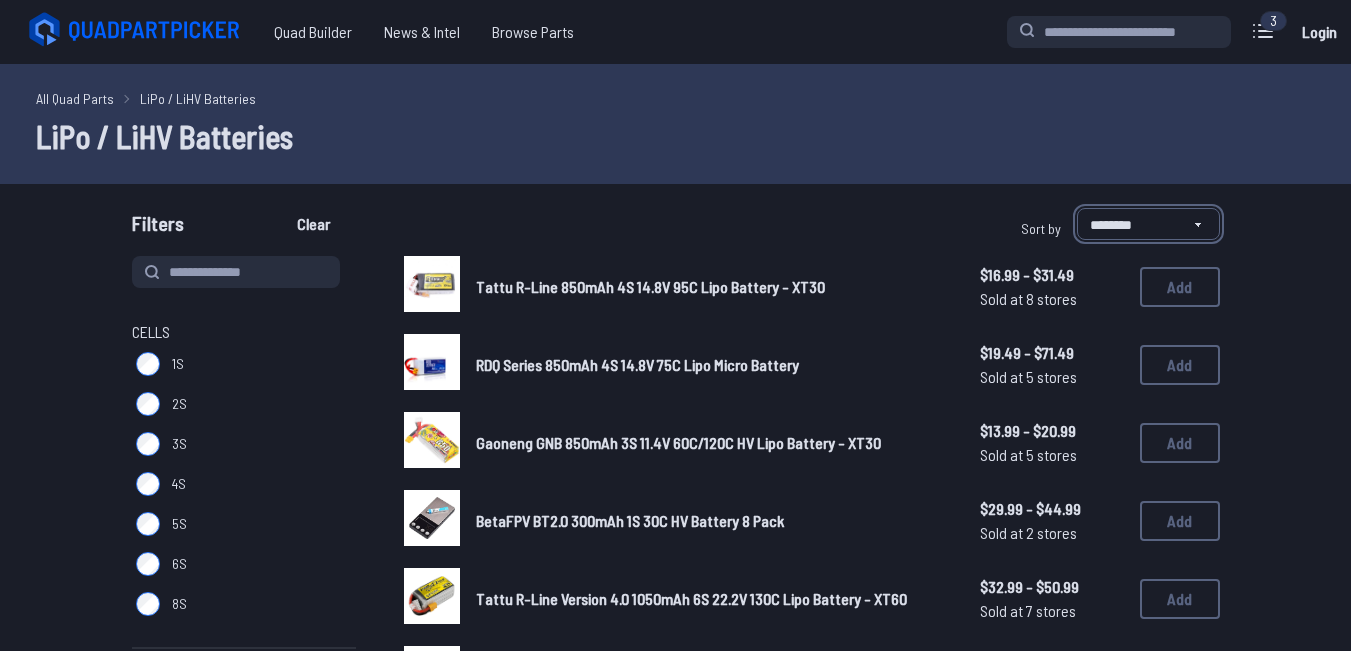 click on "**********" at bounding box center [1148, 224] 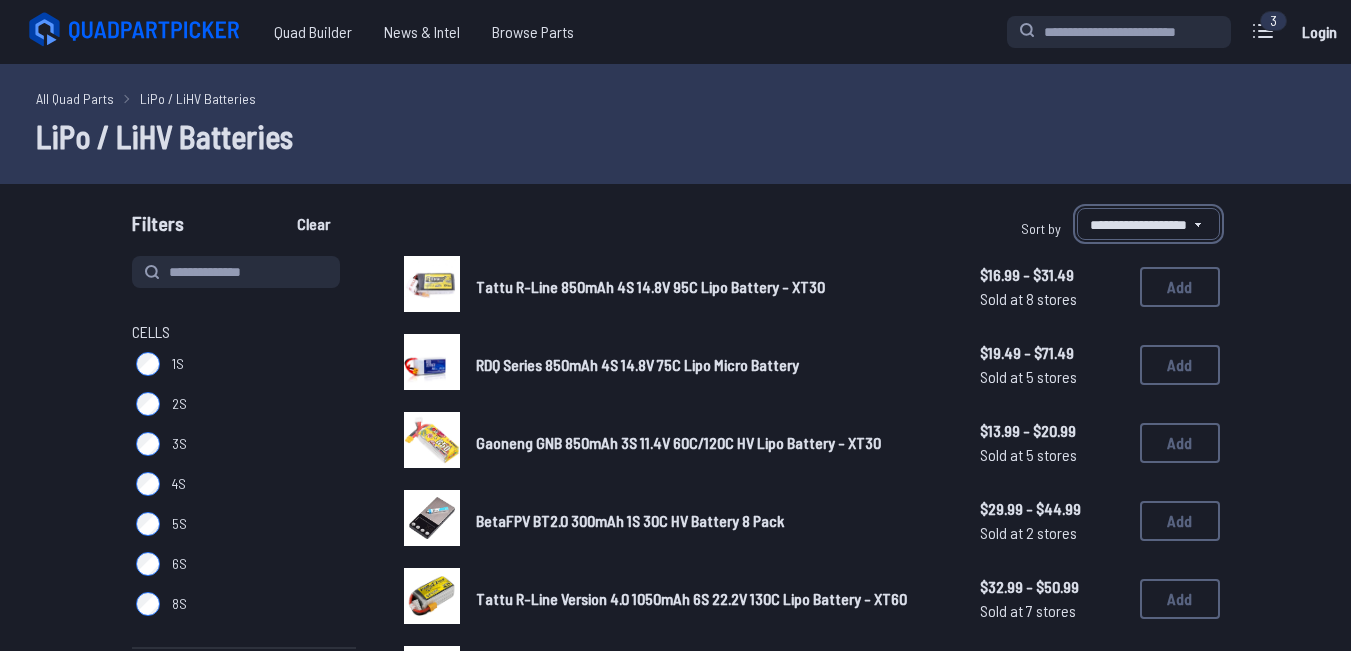 click on "**********" at bounding box center (1148, 224) 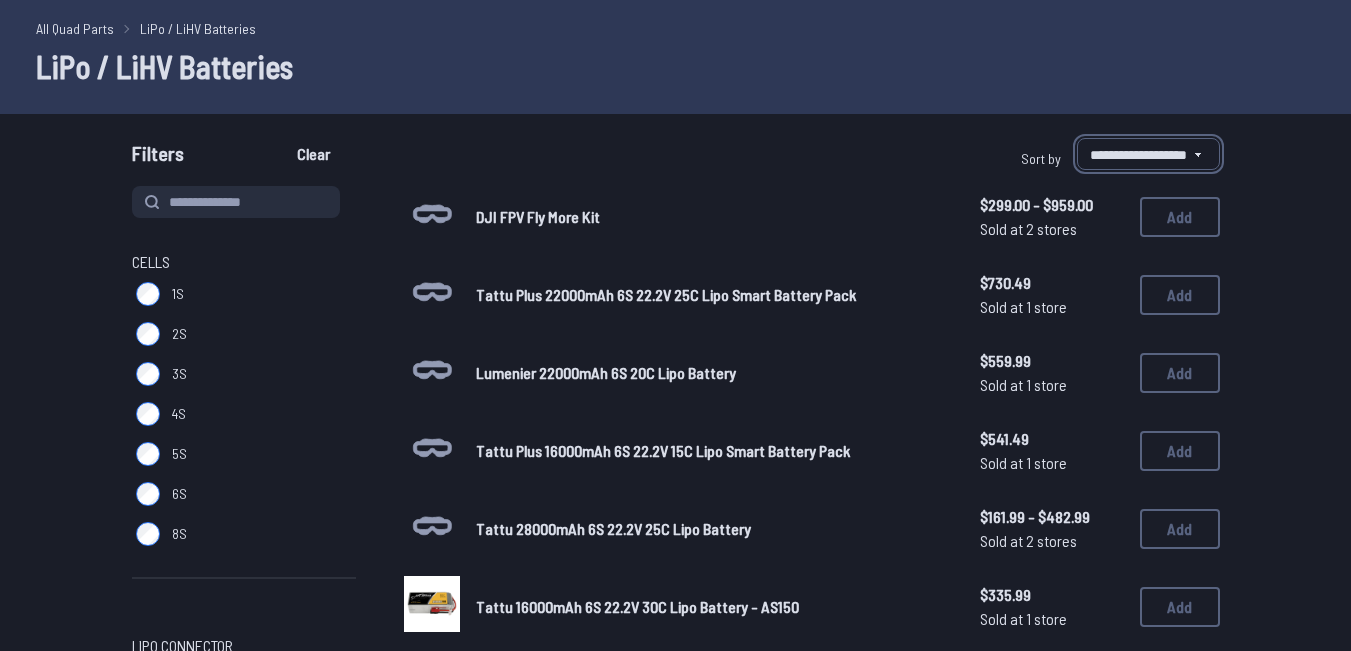 scroll, scrollTop: 63, scrollLeft: 0, axis: vertical 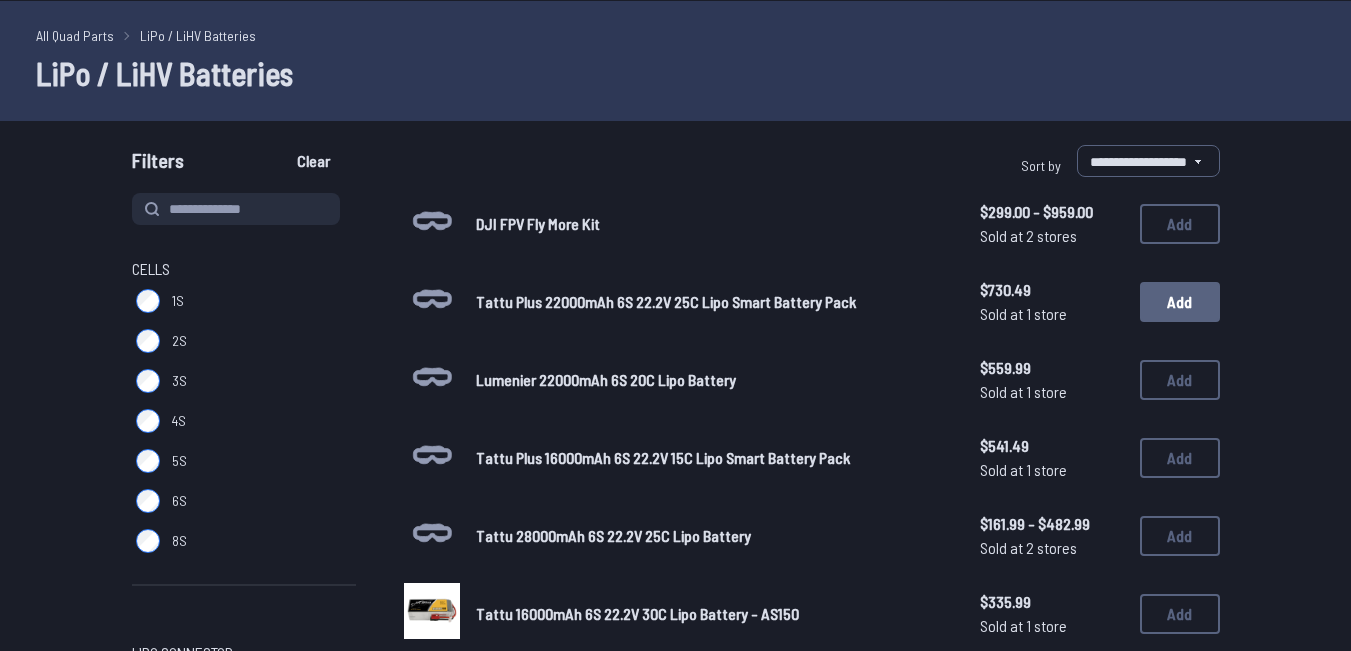 click on "Add" at bounding box center [1180, 302] 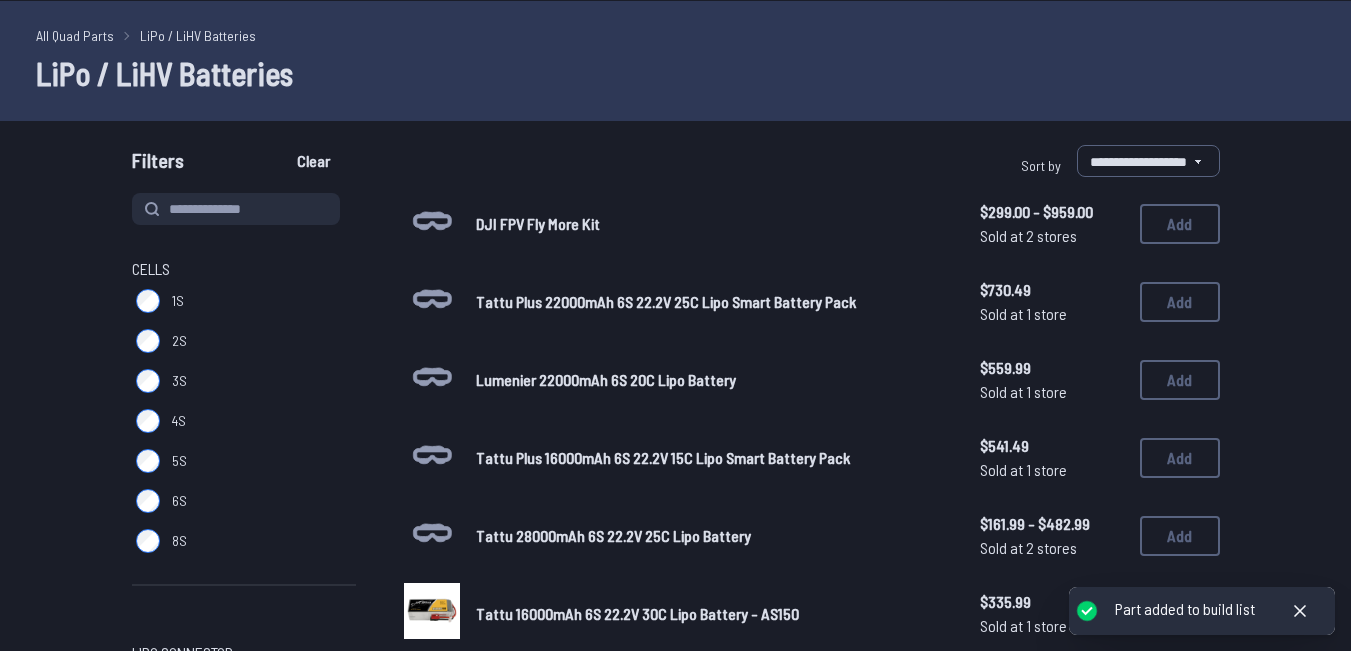 type 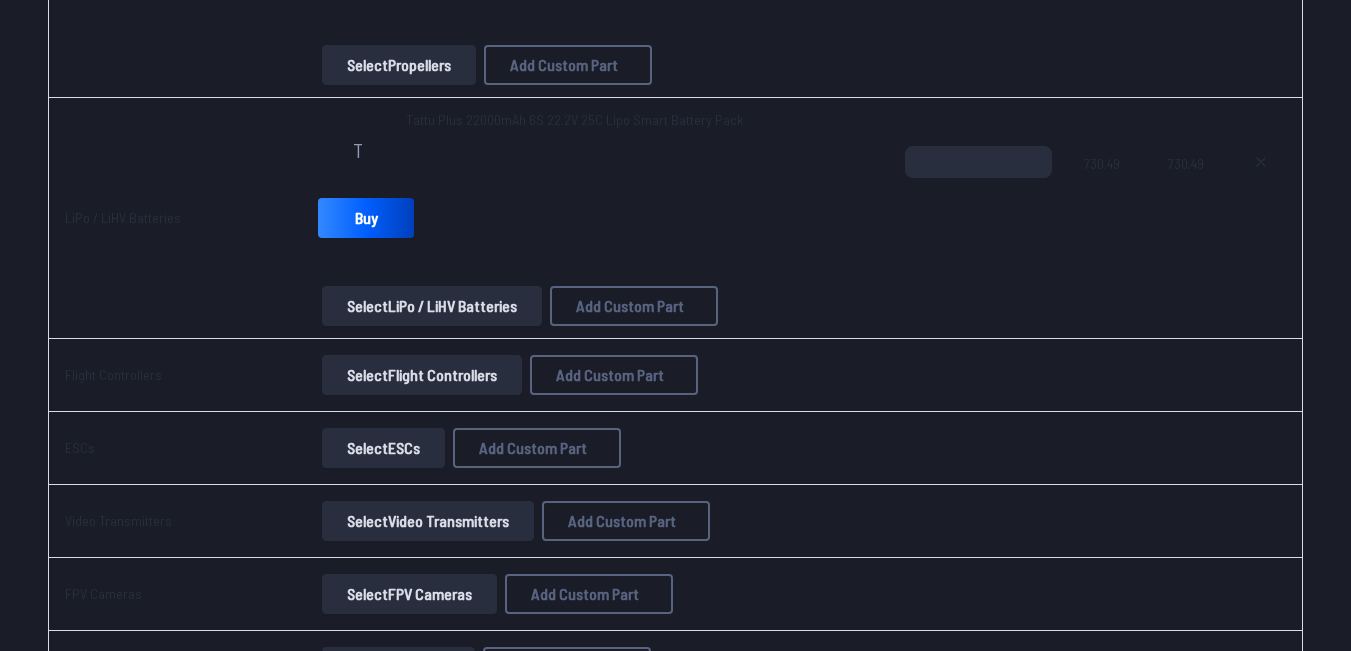 scroll, scrollTop: 941, scrollLeft: 0, axis: vertical 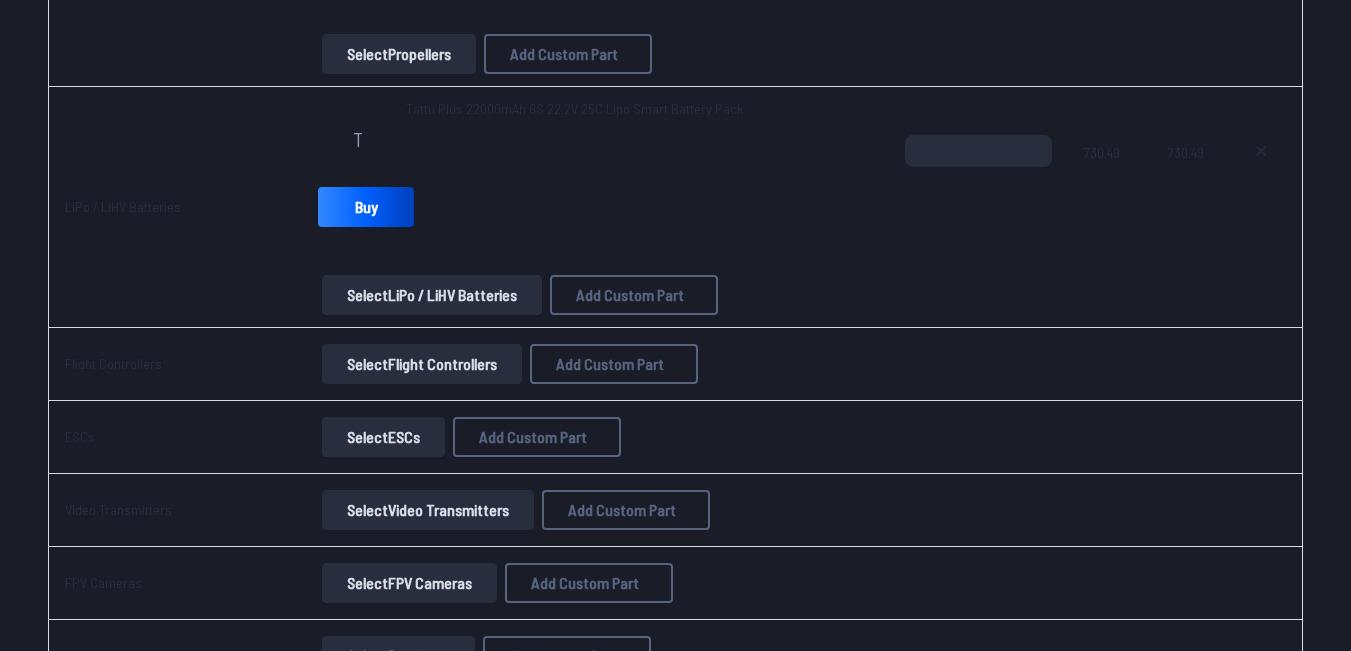 click on "Select  Flight Controllers" at bounding box center [422, 364] 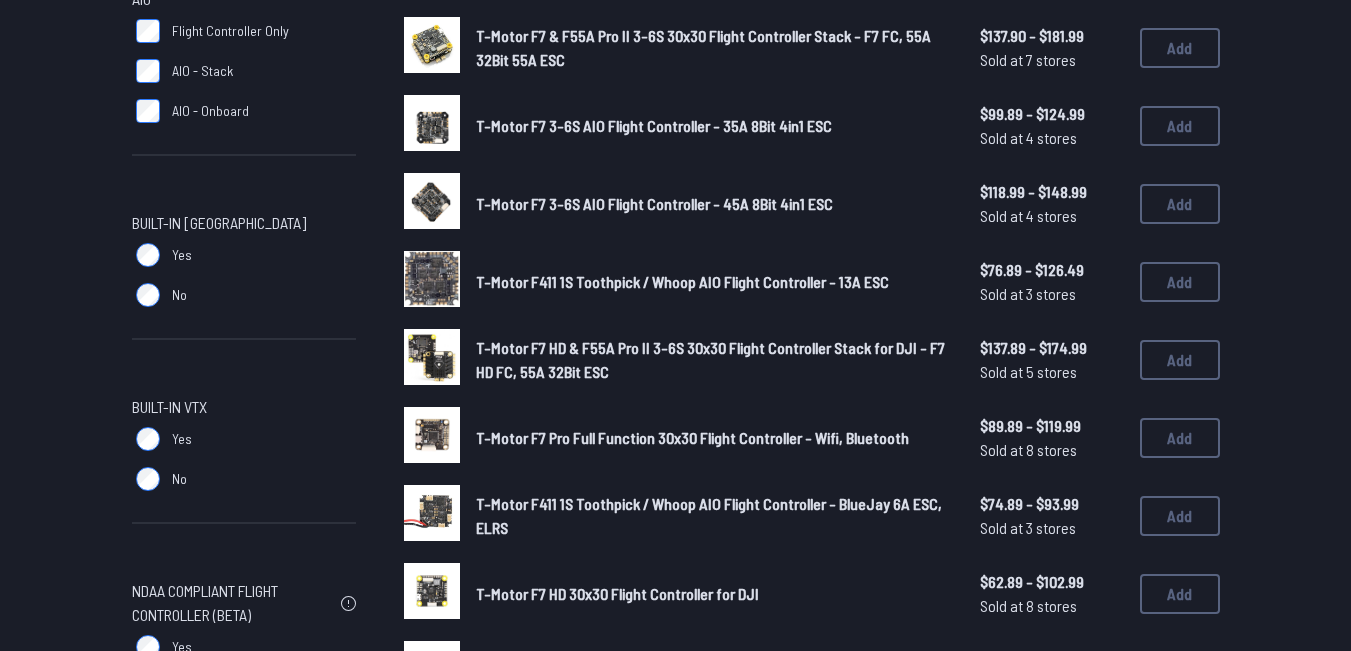 scroll, scrollTop: 0, scrollLeft: 0, axis: both 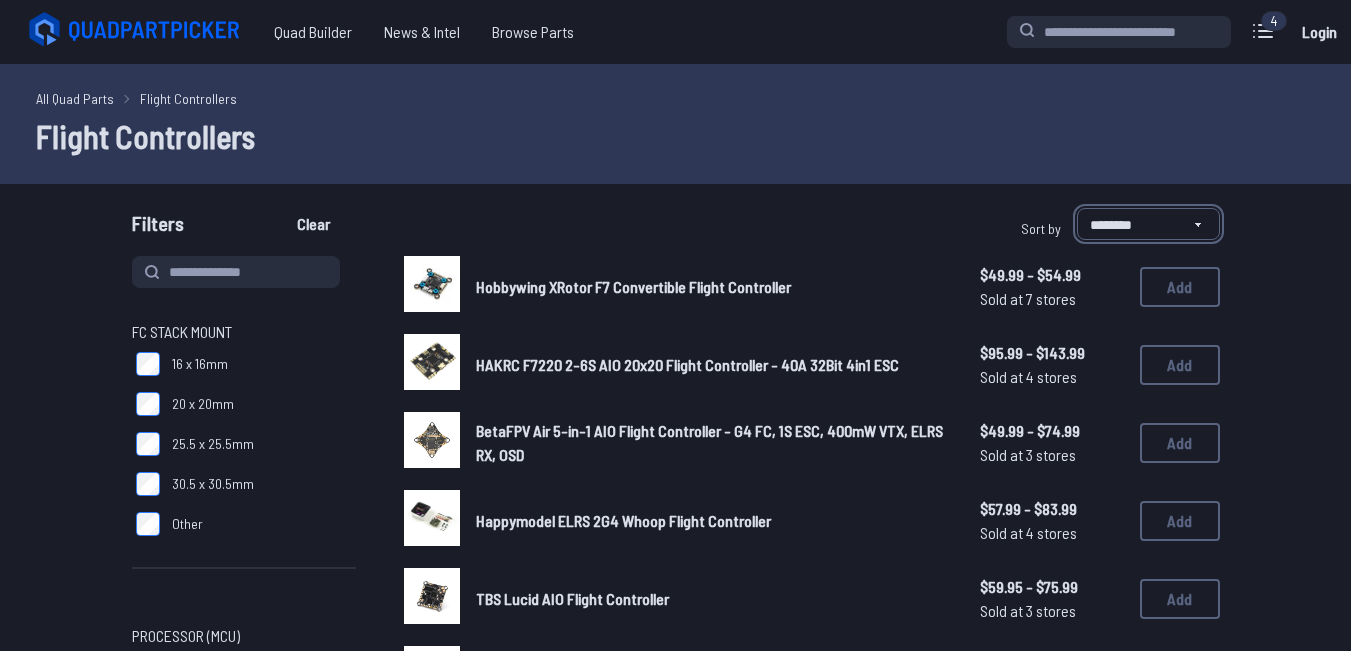 click on "**********" at bounding box center (1148, 224) 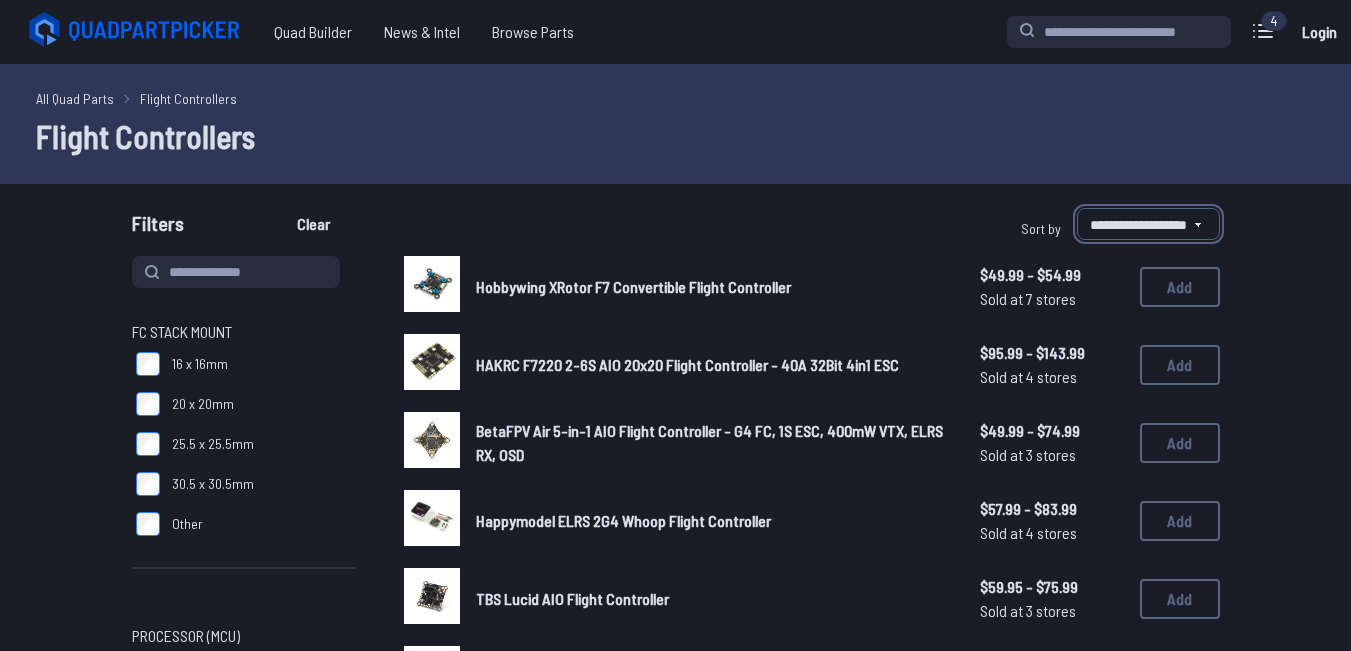 click on "**********" at bounding box center [1148, 224] 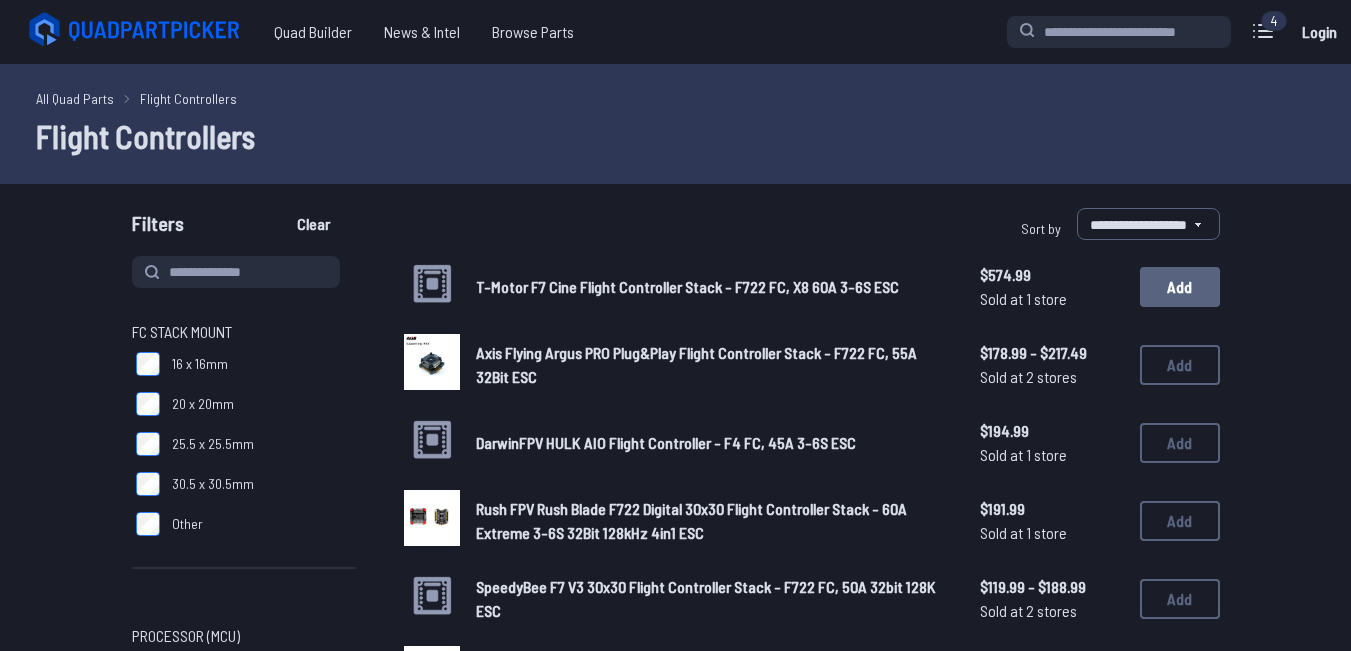 click on "Add" at bounding box center (1180, 287) 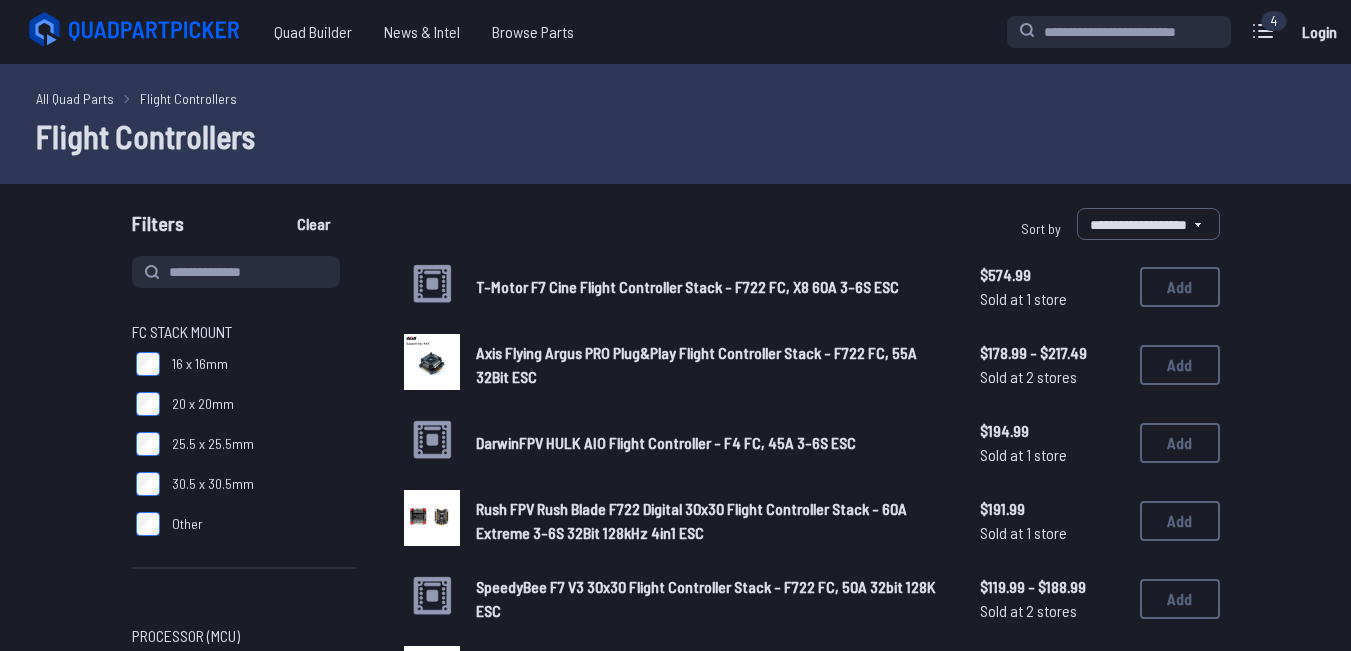 type 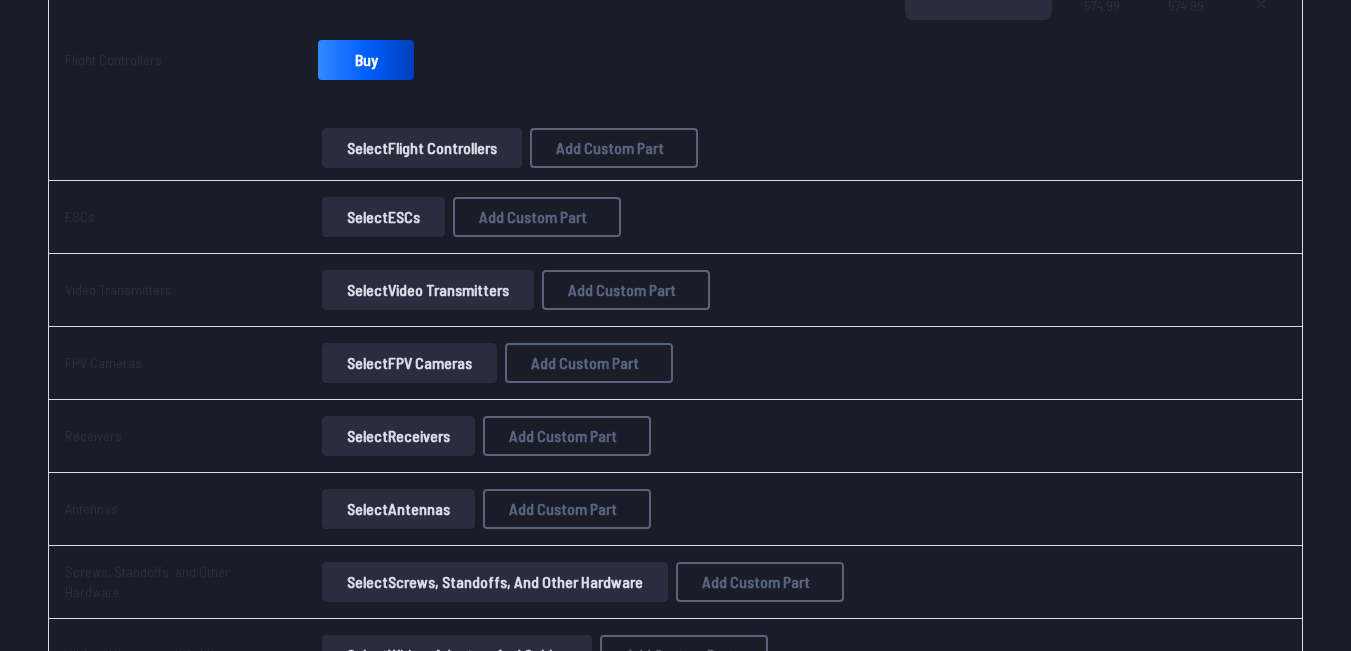 scroll, scrollTop: 1332, scrollLeft: 0, axis: vertical 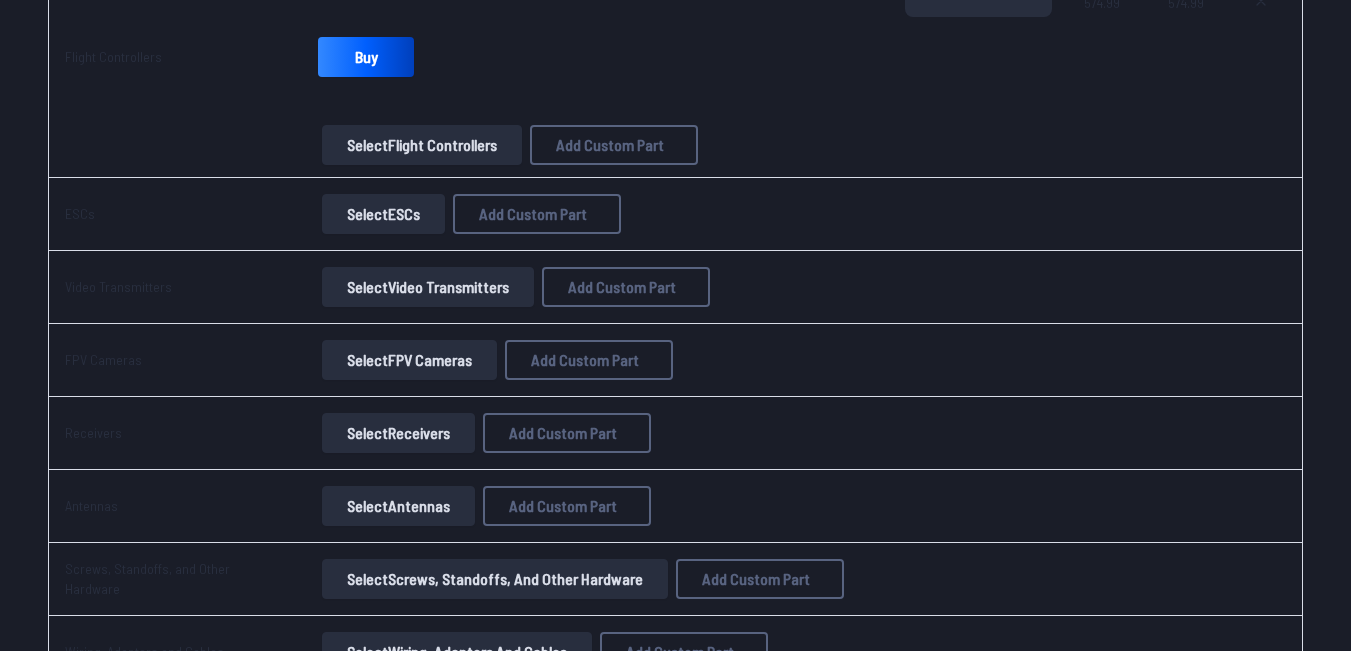click on "Select  ESCs" at bounding box center [383, 214] 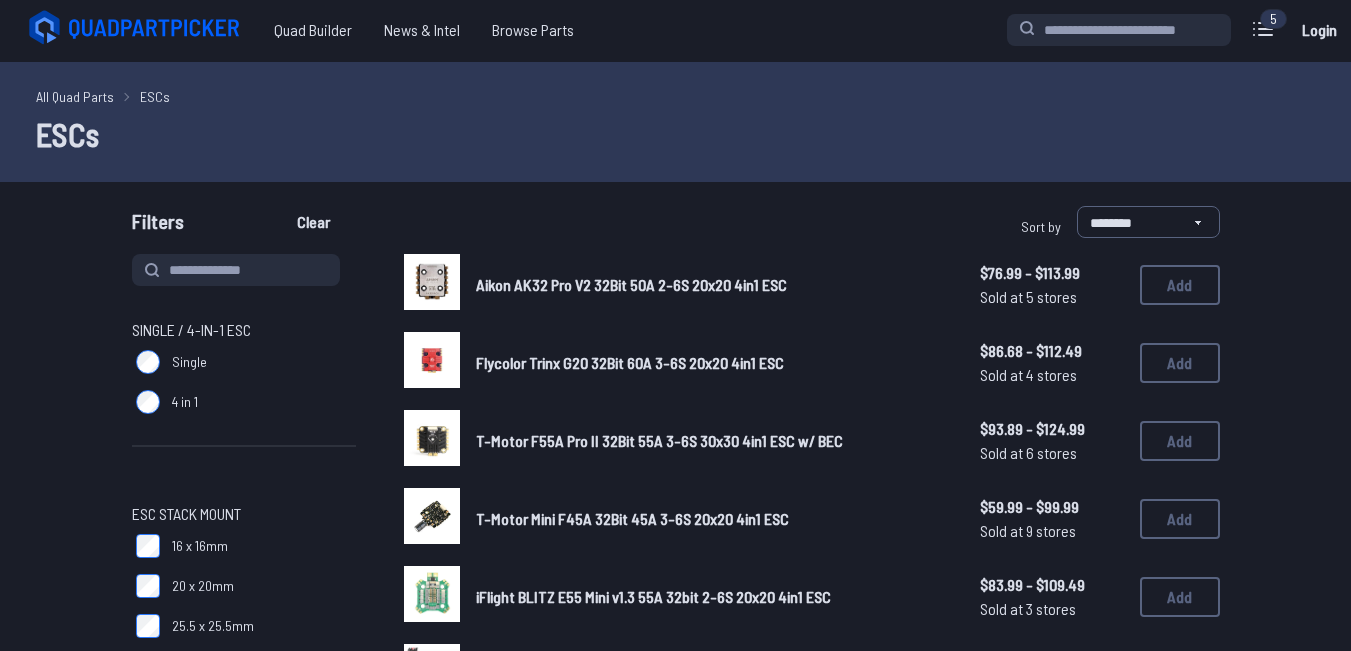 scroll, scrollTop: 0, scrollLeft: 0, axis: both 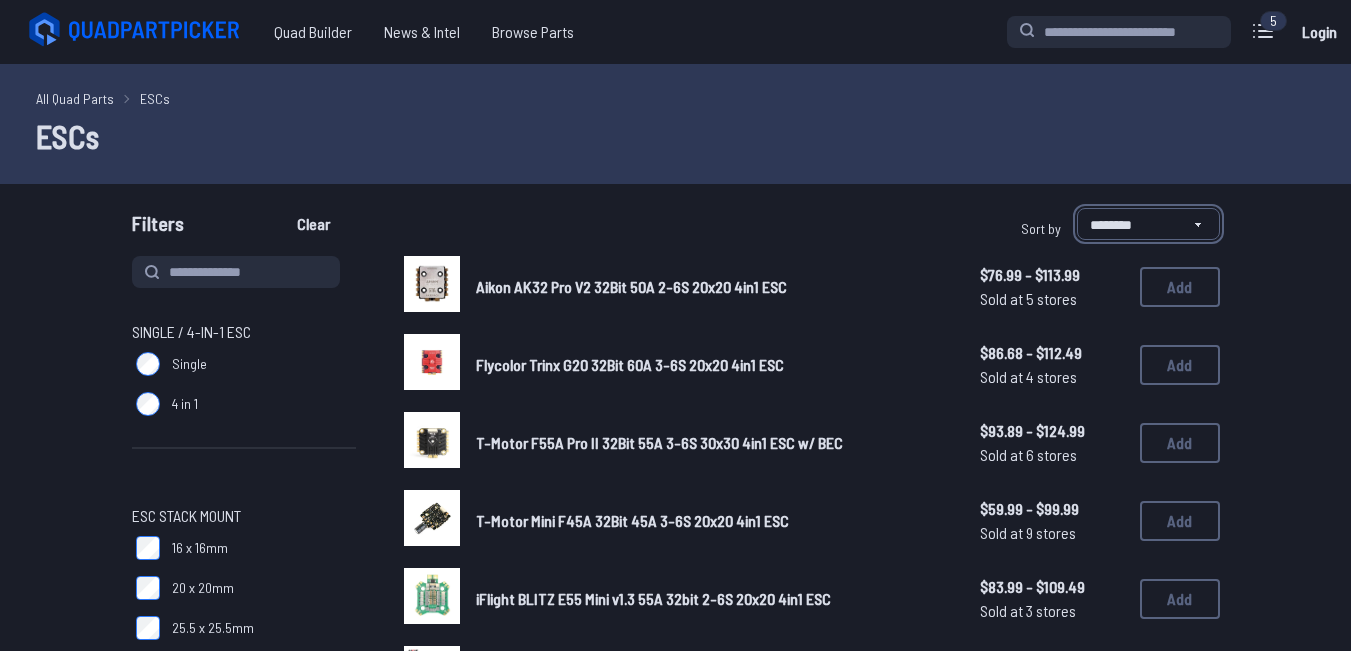 click on "**********" at bounding box center (1148, 224) 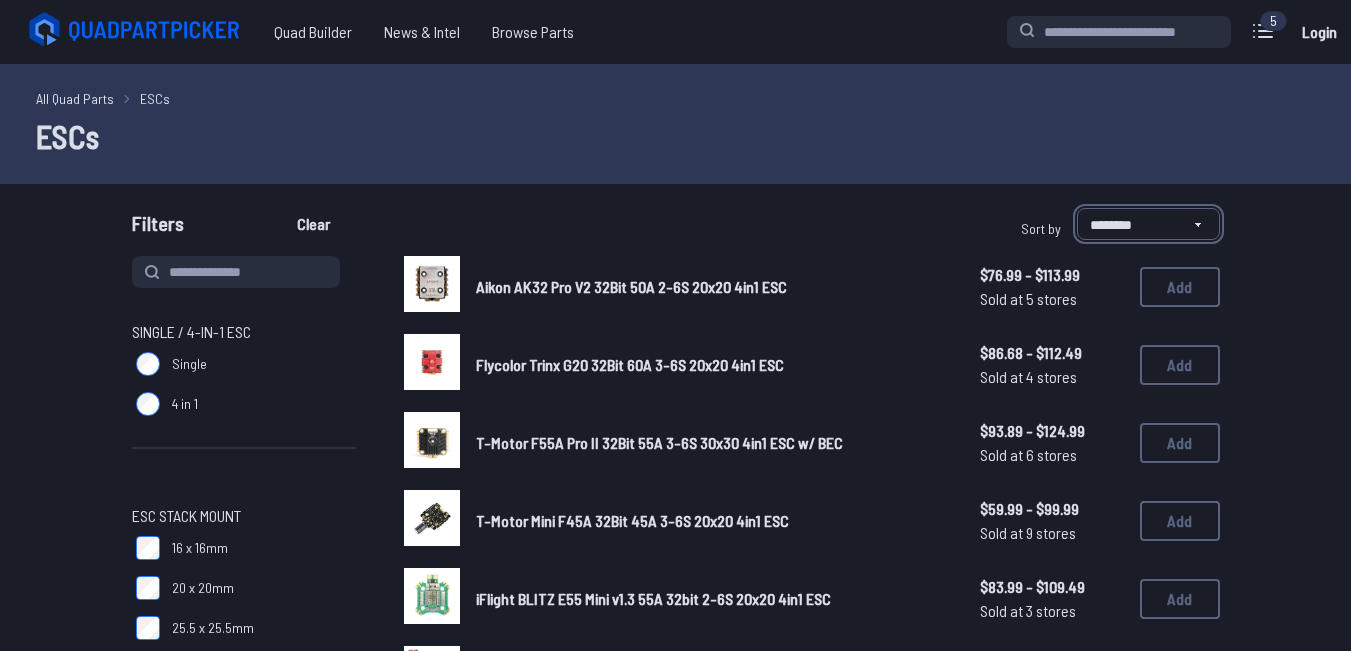 select on "**********" 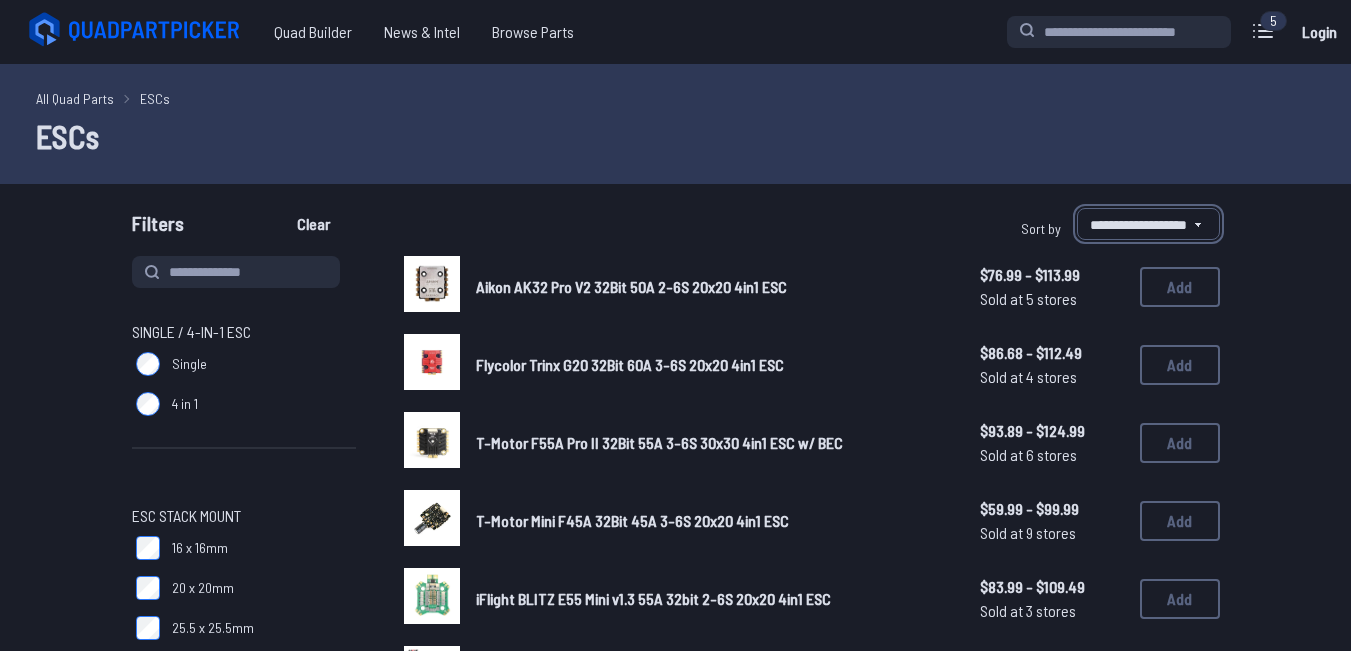 click on "**********" at bounding box center (1148, 224) 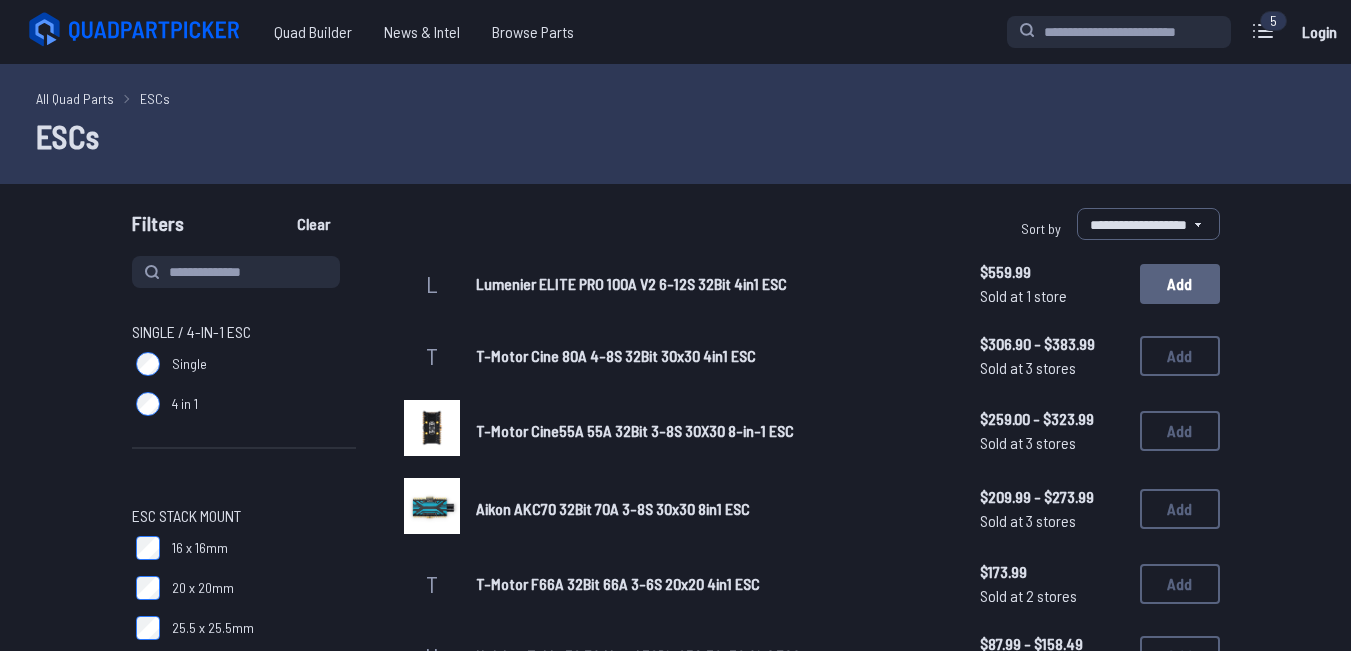click on "Add" at bounding box center [1180, 284] 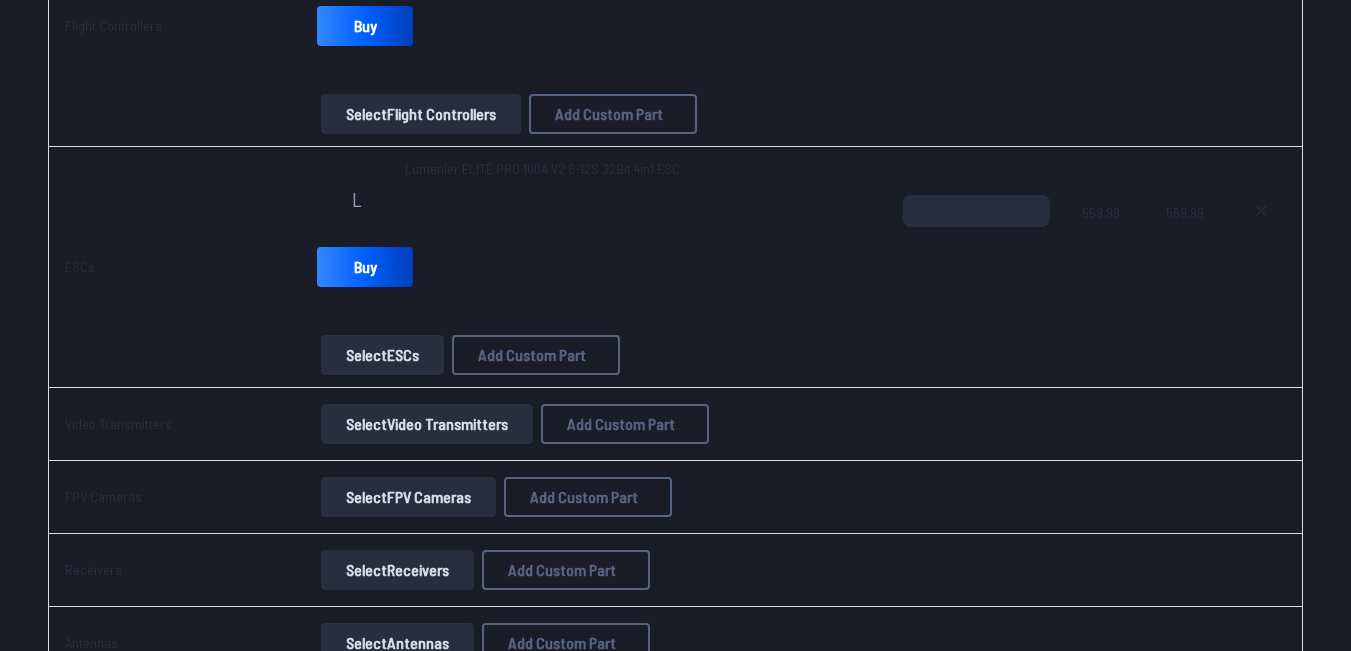 scroll, scrollTop: 1373, scrollLeft: 0, axis: vertical 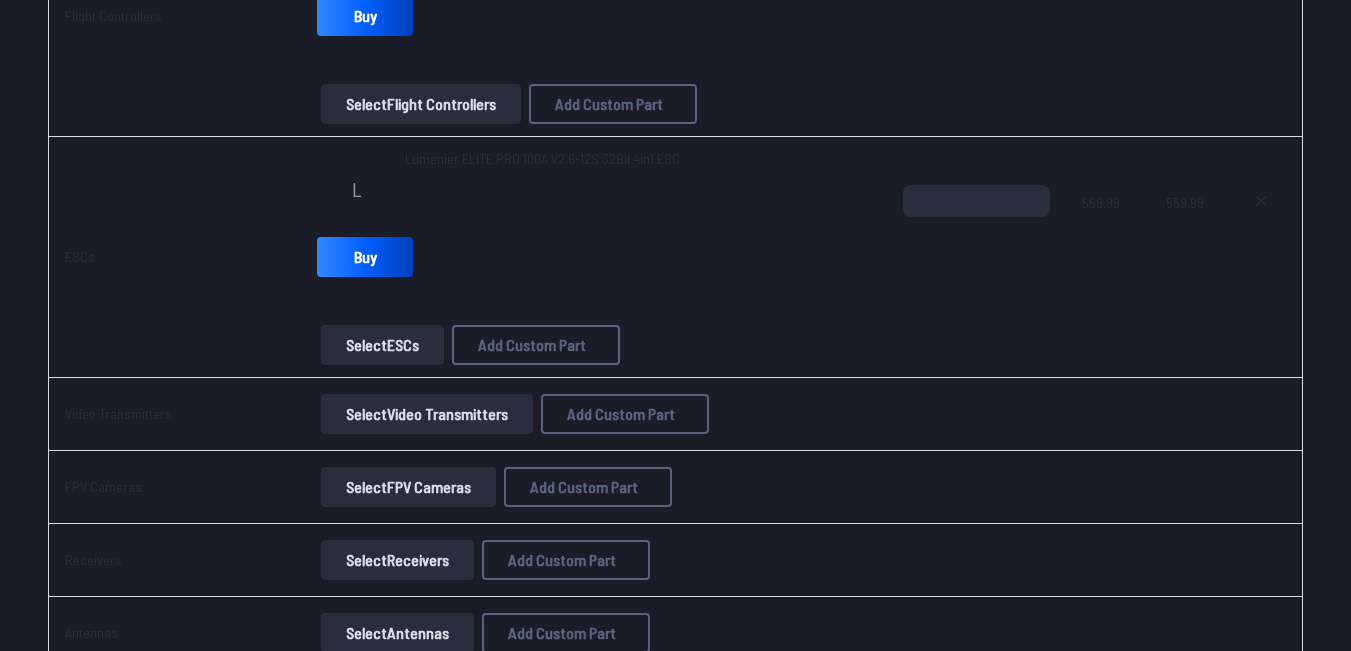click on "Select  Video Transmitters" at bounding box center [427, 414] 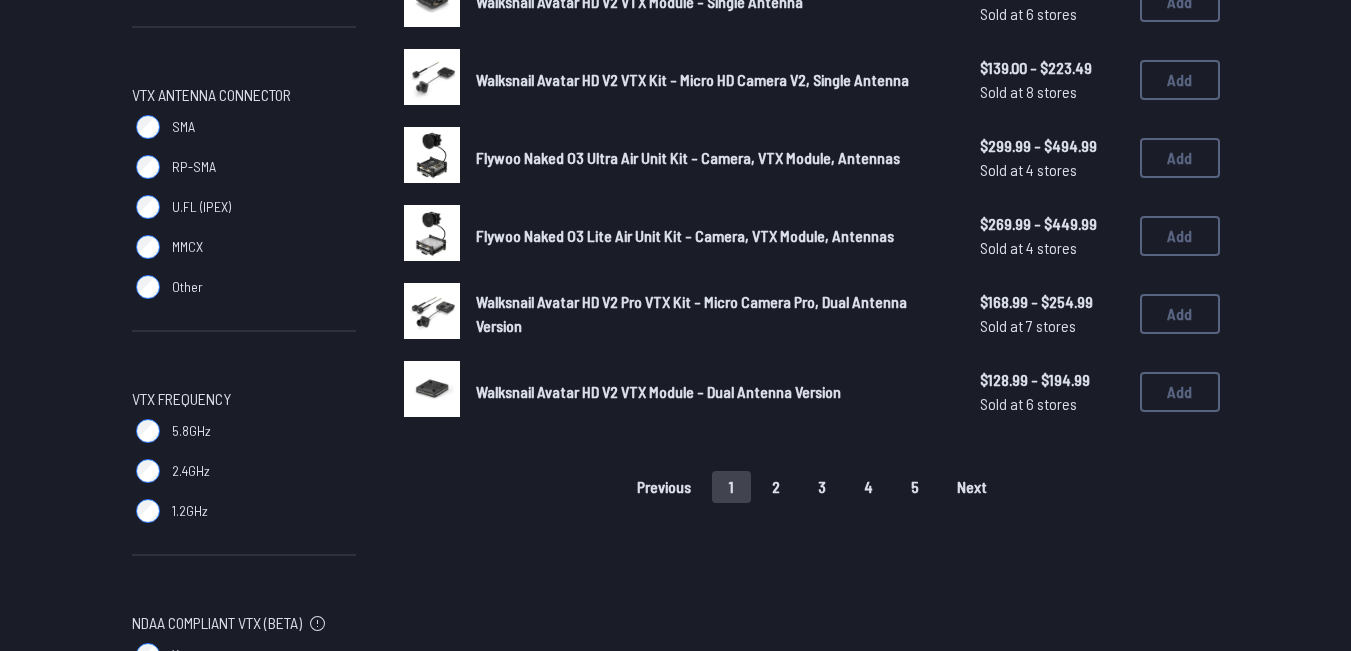 scroll, scrollTop: 0, scrollLeft: 0, axis: both 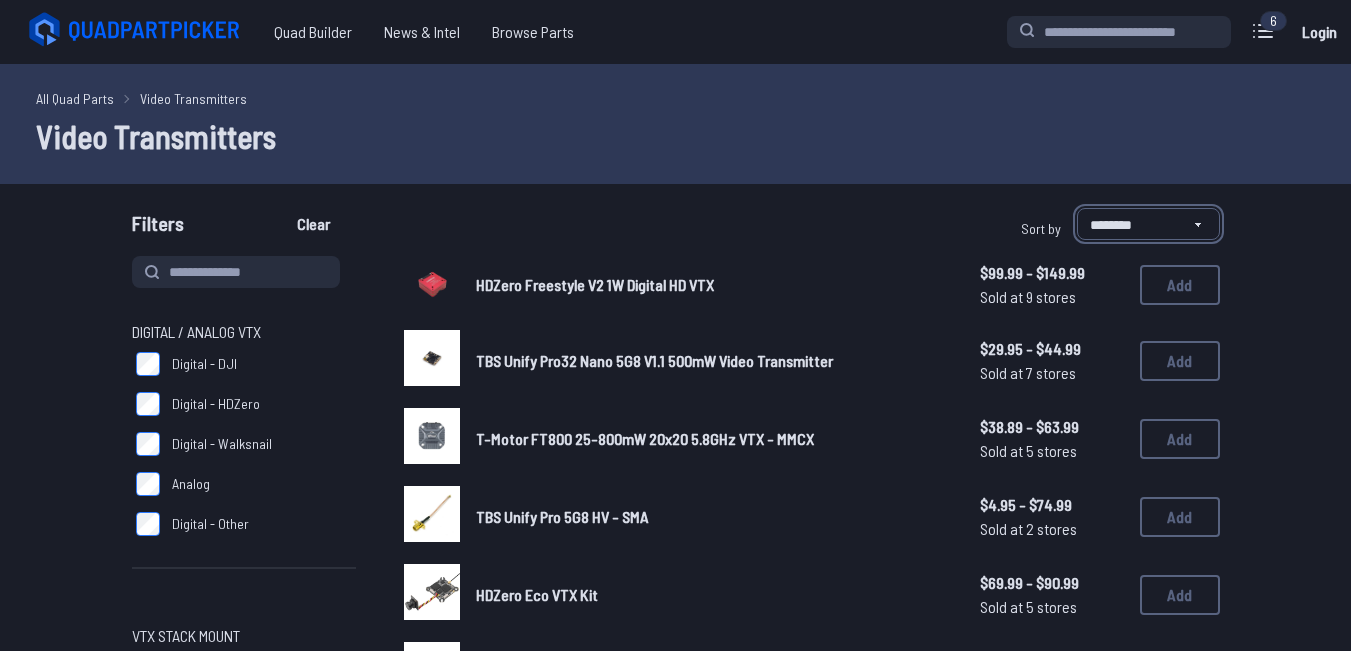 click on "**********" at bounding box center (1148, 224) 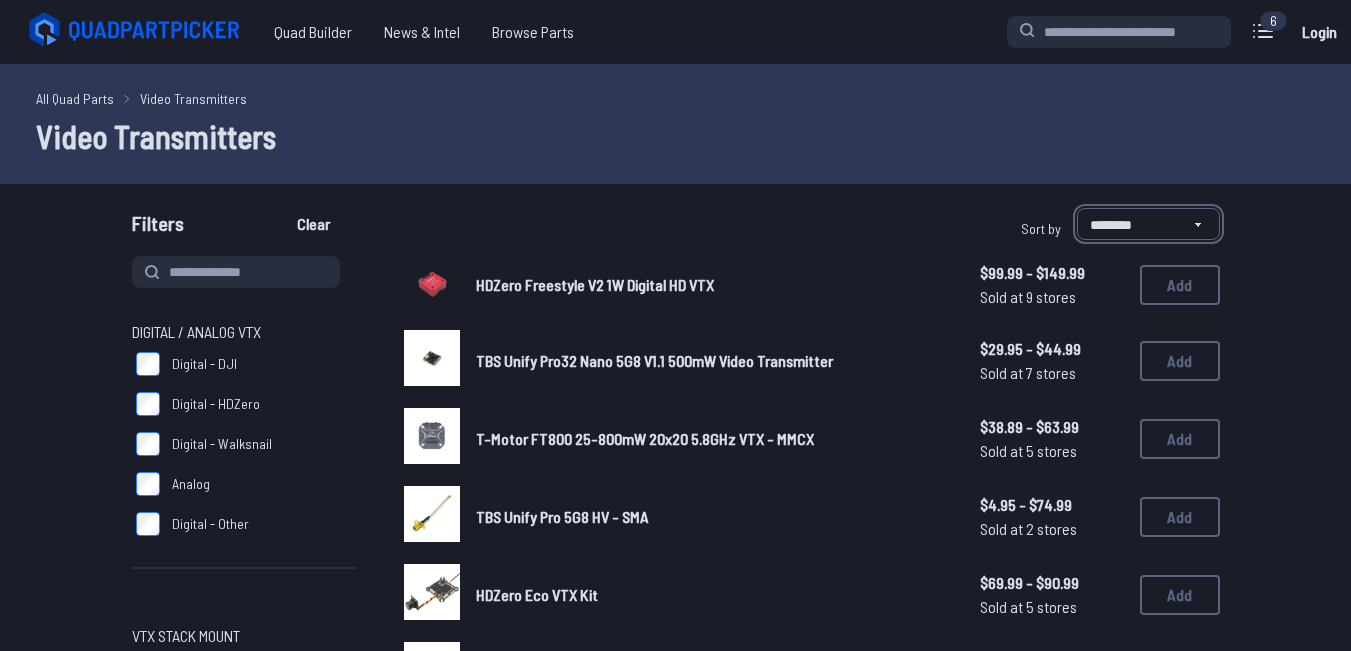 select on "**********" 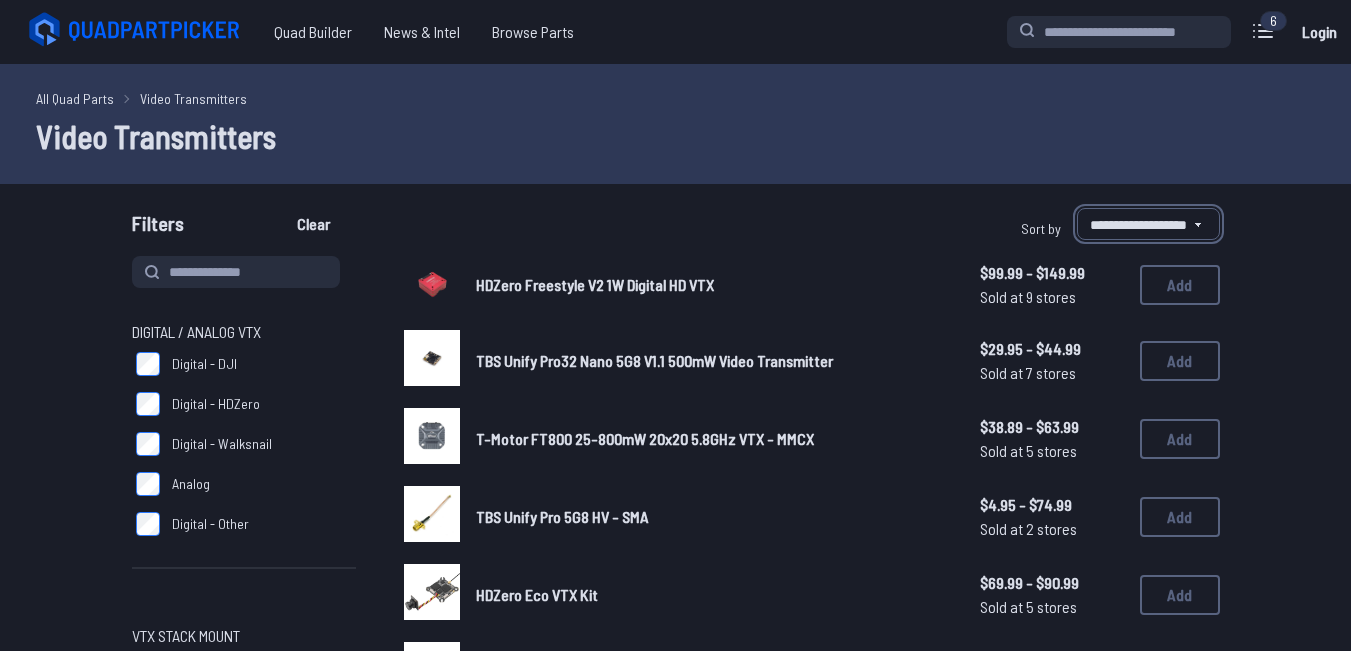 click on "**********" at bounding box center [1148, 224] 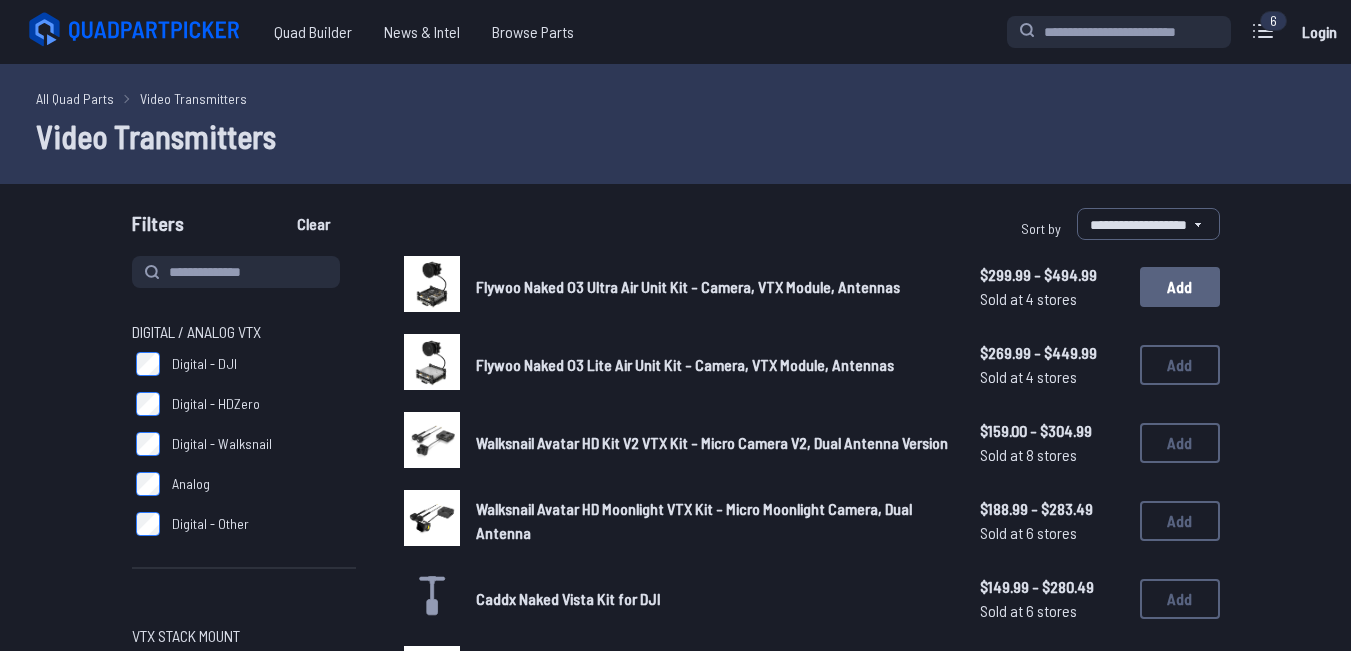 click on "Add" at bounding box center (1180, 287) 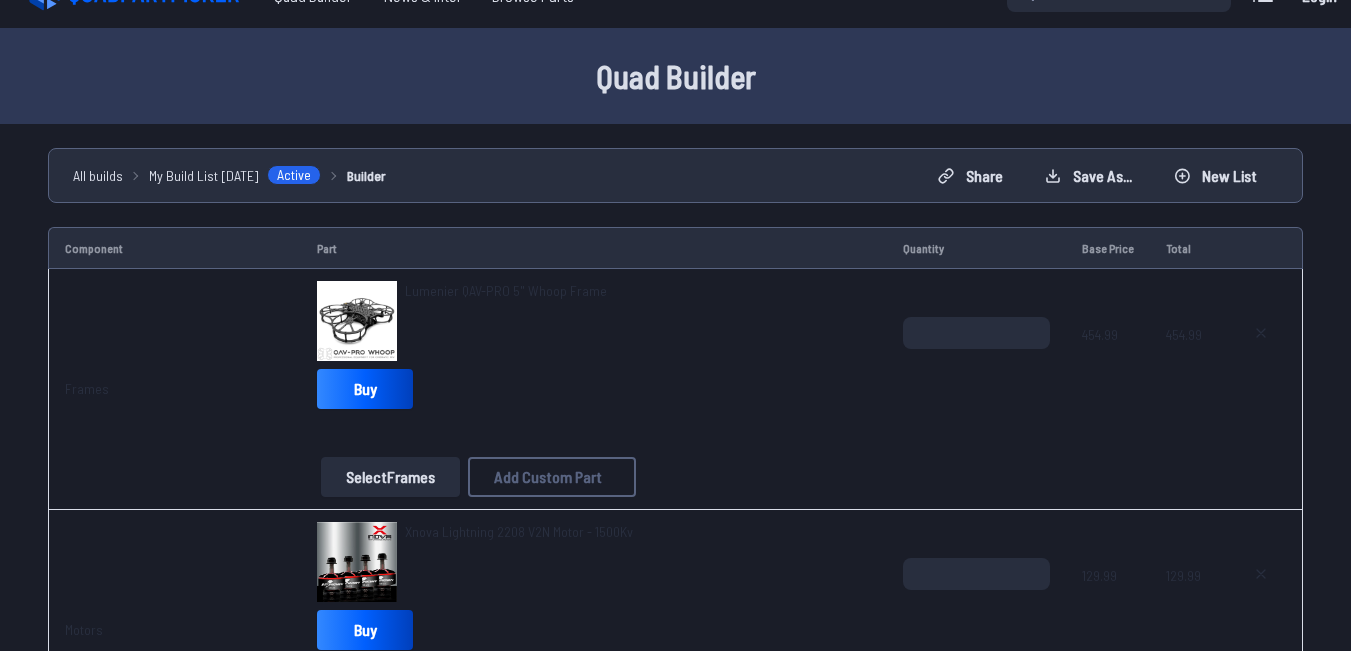 scroll, scrollTop: 0, scrollLeft: 0, axis: both 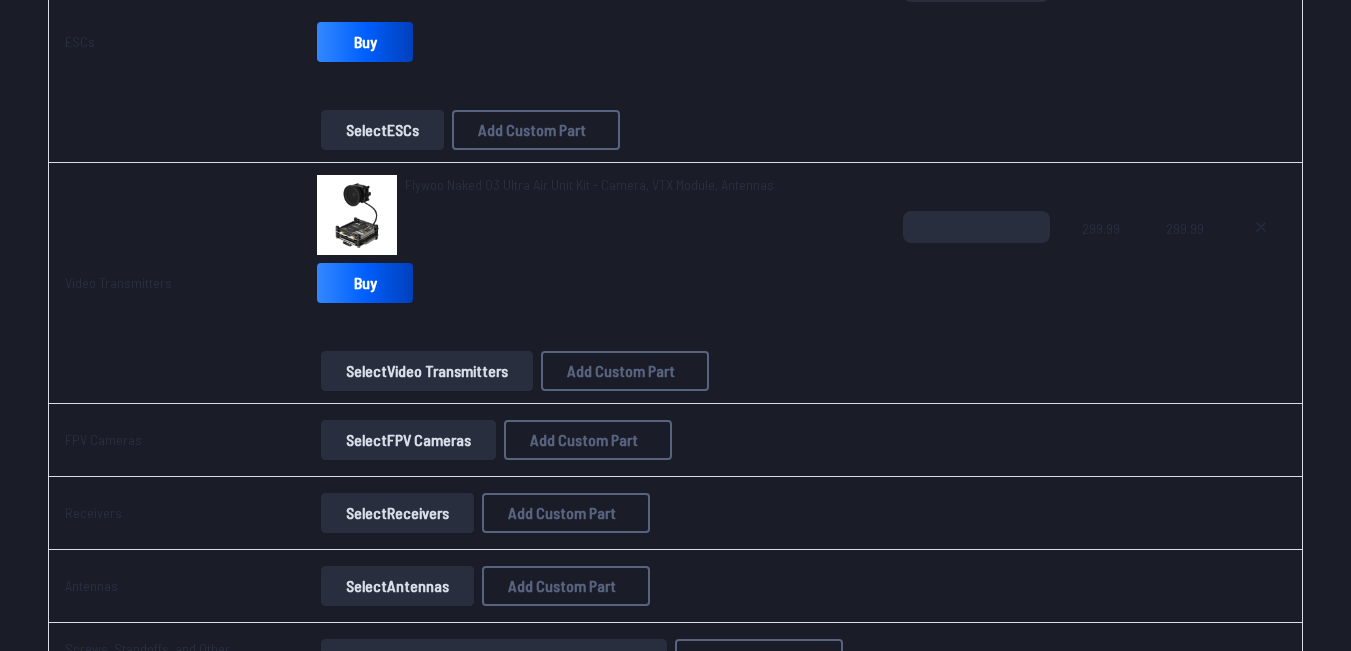 click on "Select  FPV Cameras" at bounding box center (408, 440) 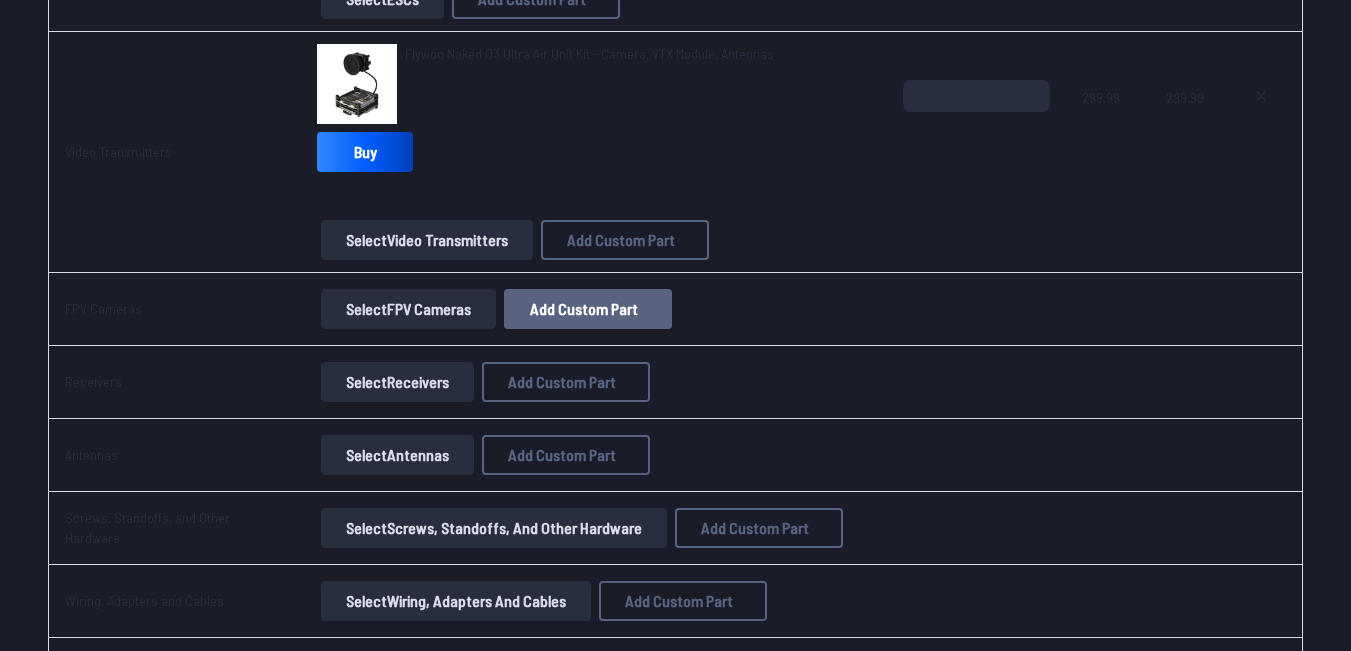 scroll, scrollTop: 1779, scrollLeft: 0, axis: vertical 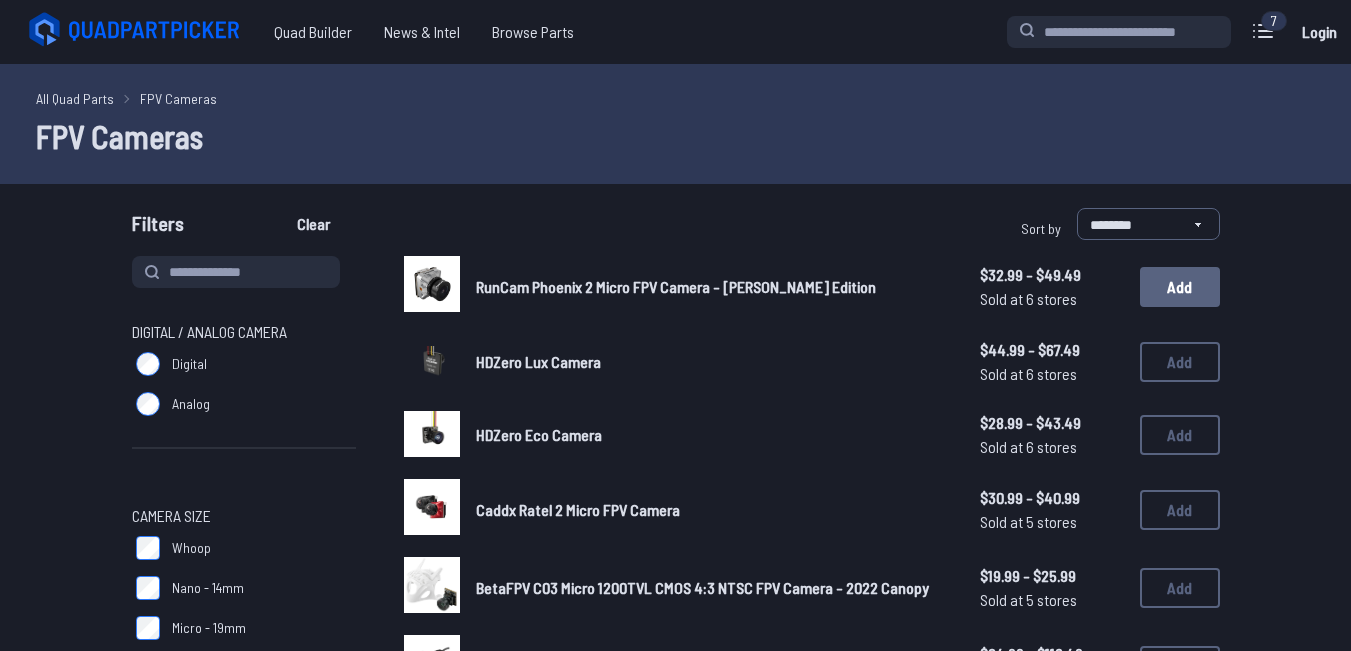 click on "Add" at bounding box center (1180, 287) 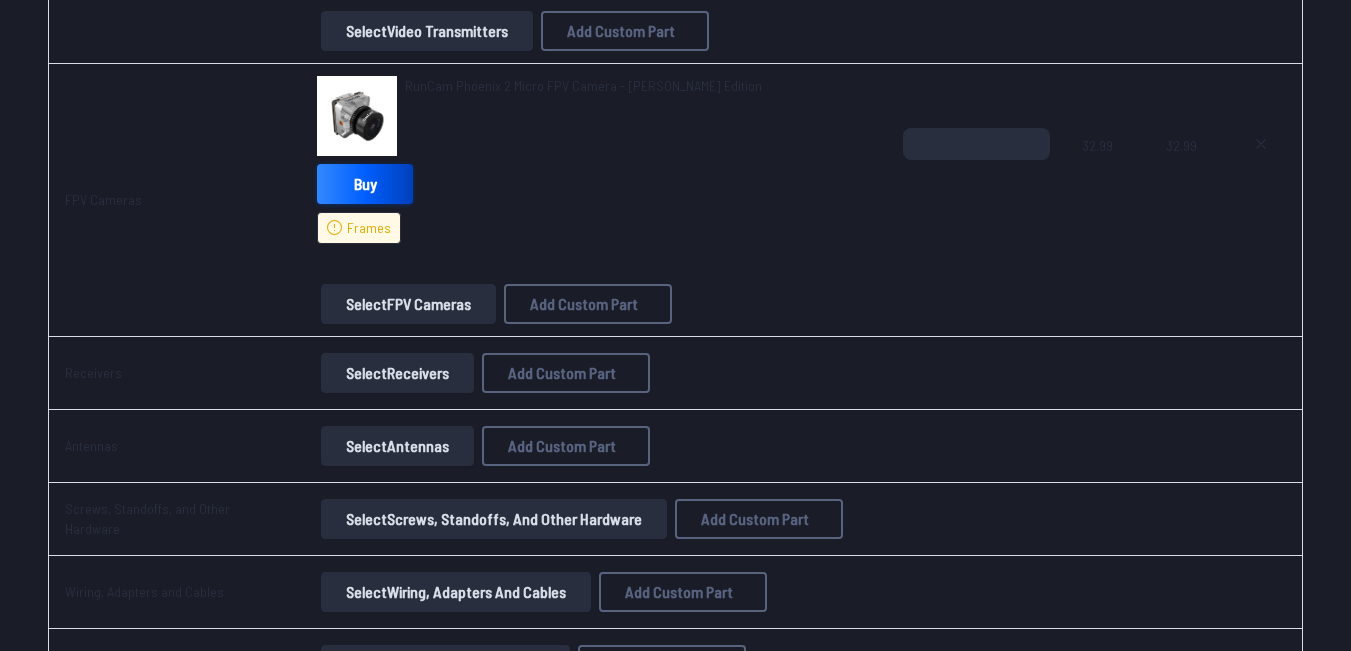scroll, scrollTop: 2003, scrollLeft: 0, axis: vertical 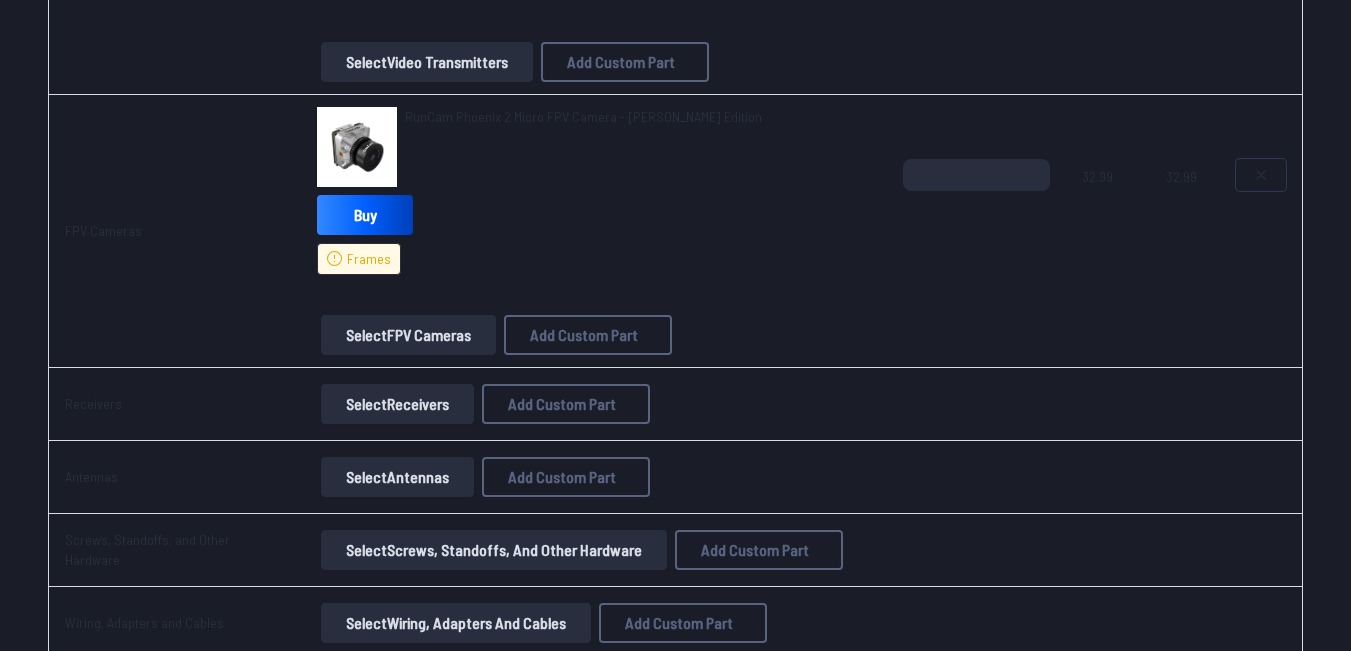 click 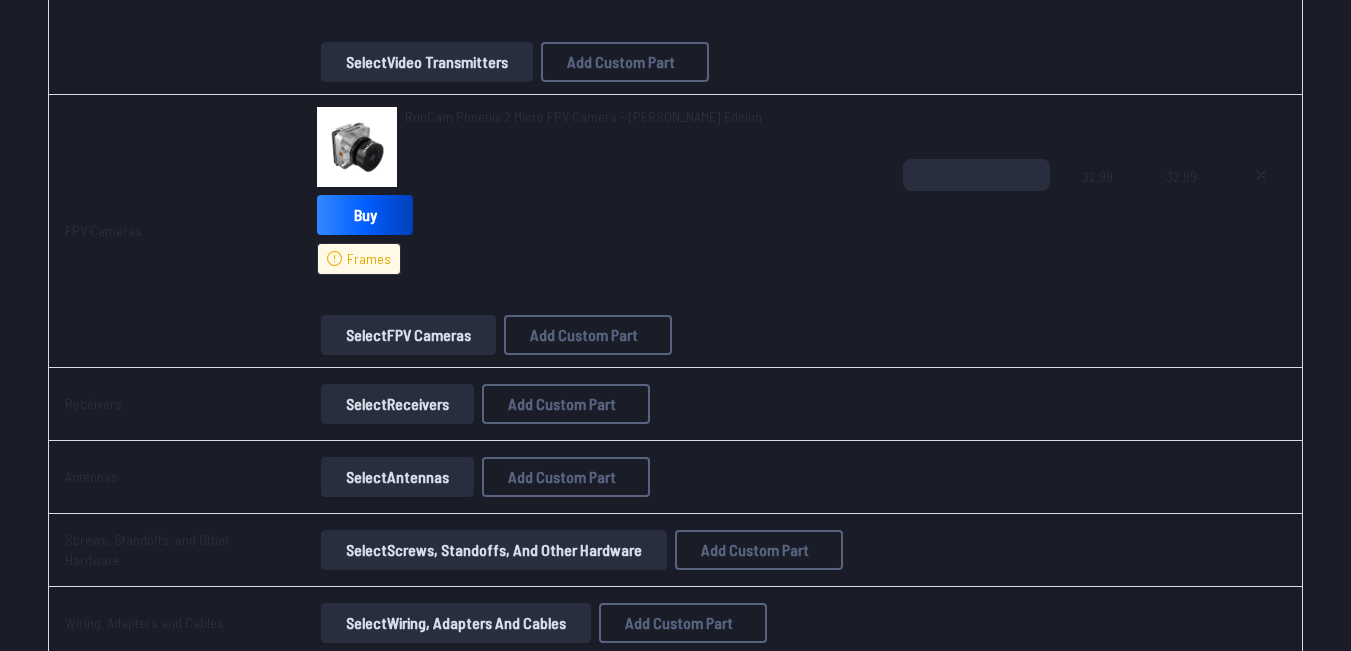 click on "Select  FPV Cameras" at bounding box center (408, 335) 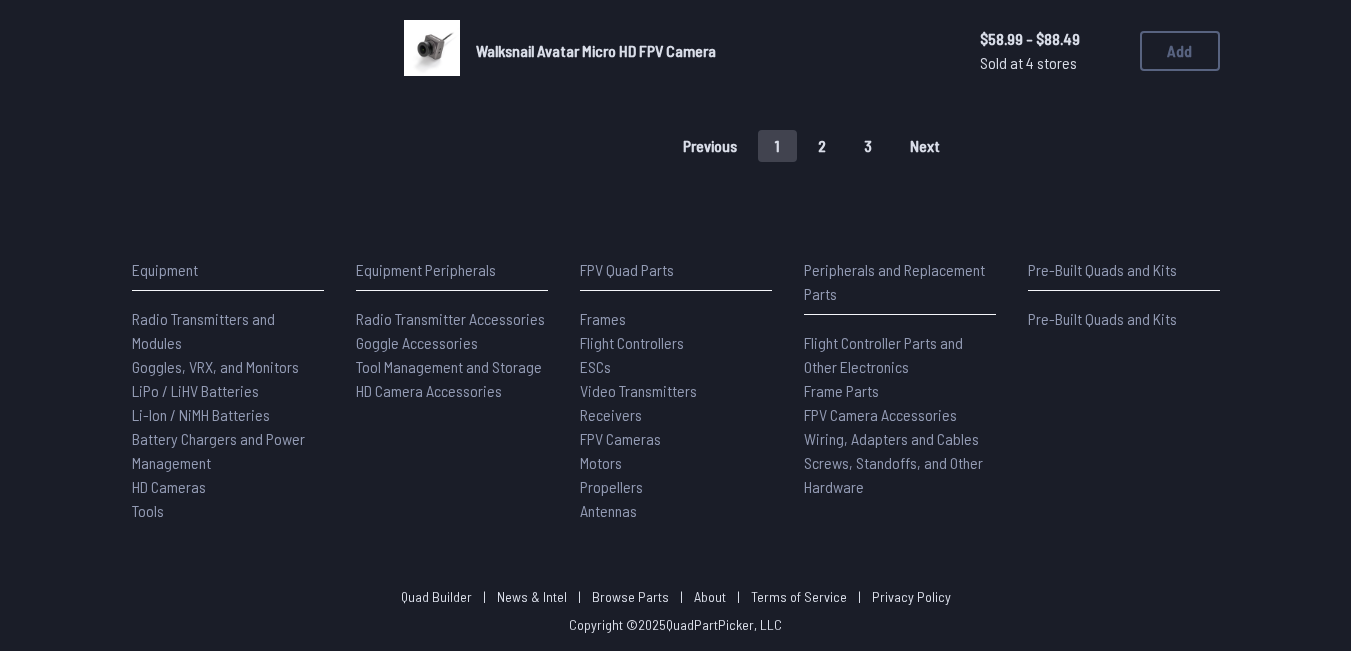 scroll, scrollTop: 0, scrollLeft: 0, axis: both 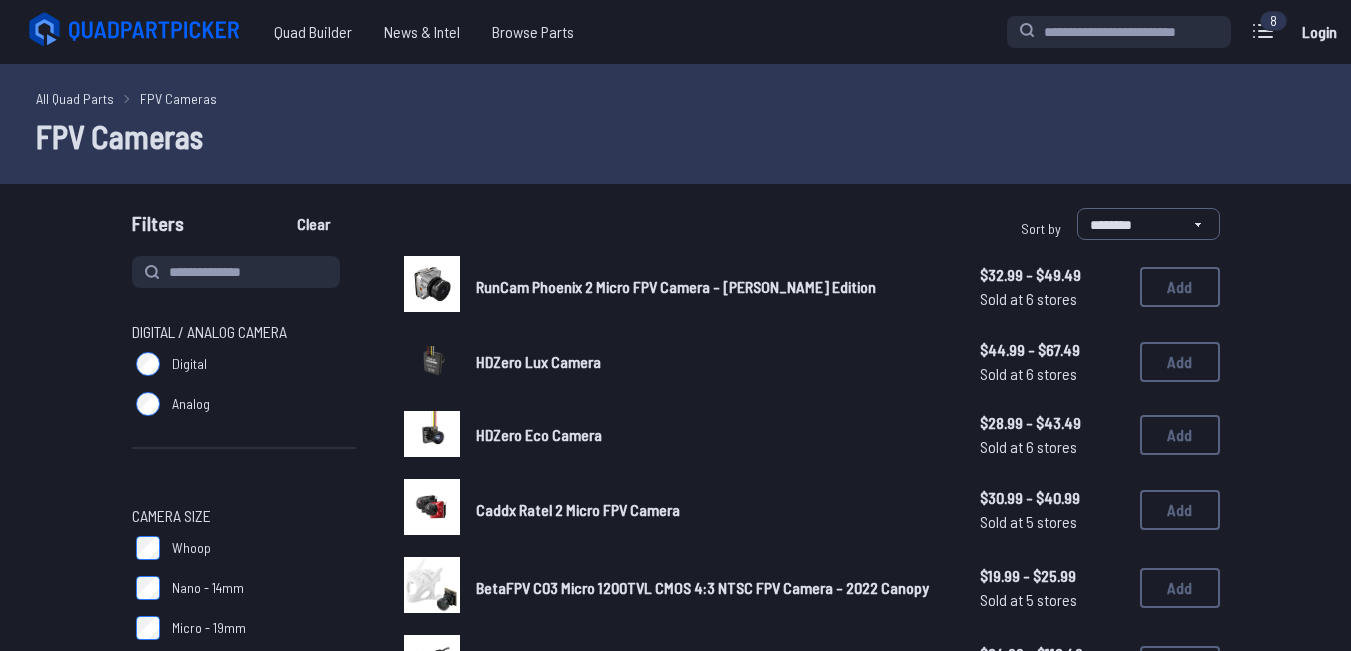 click on "**********" at bounding box center [675, 1147] 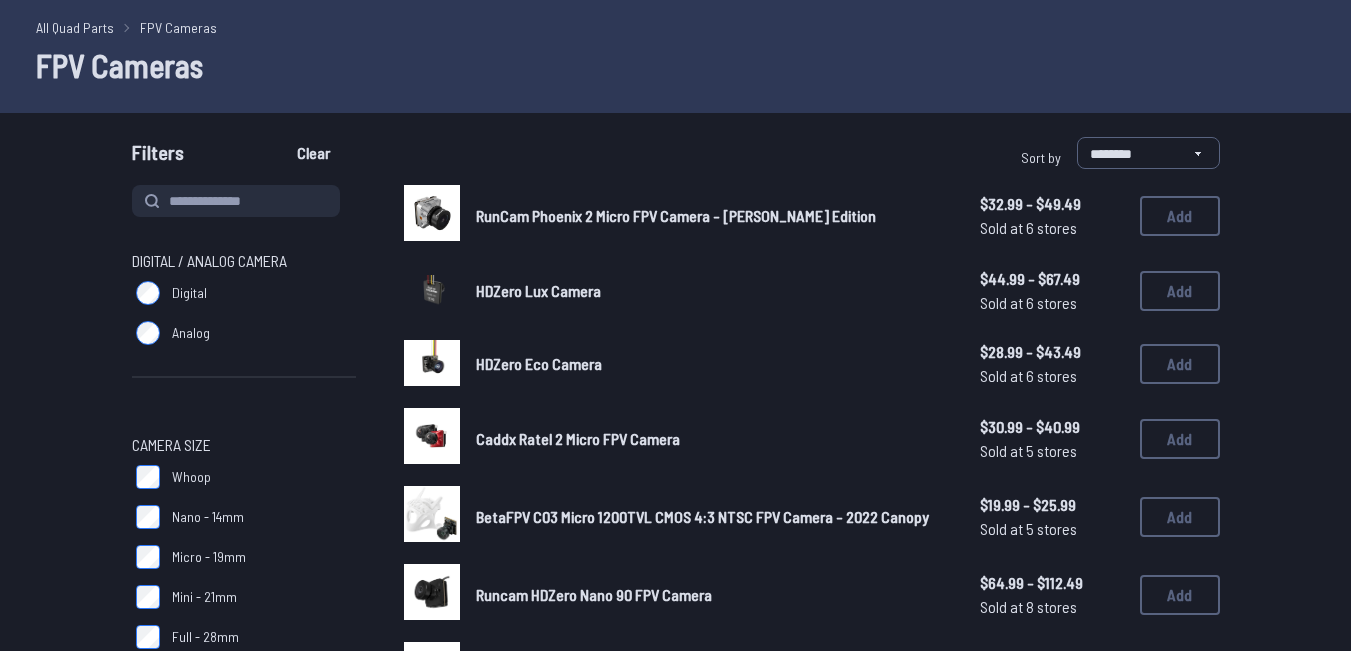 scroll, scrollTop: 0, scrollLeft: 0, axis: both 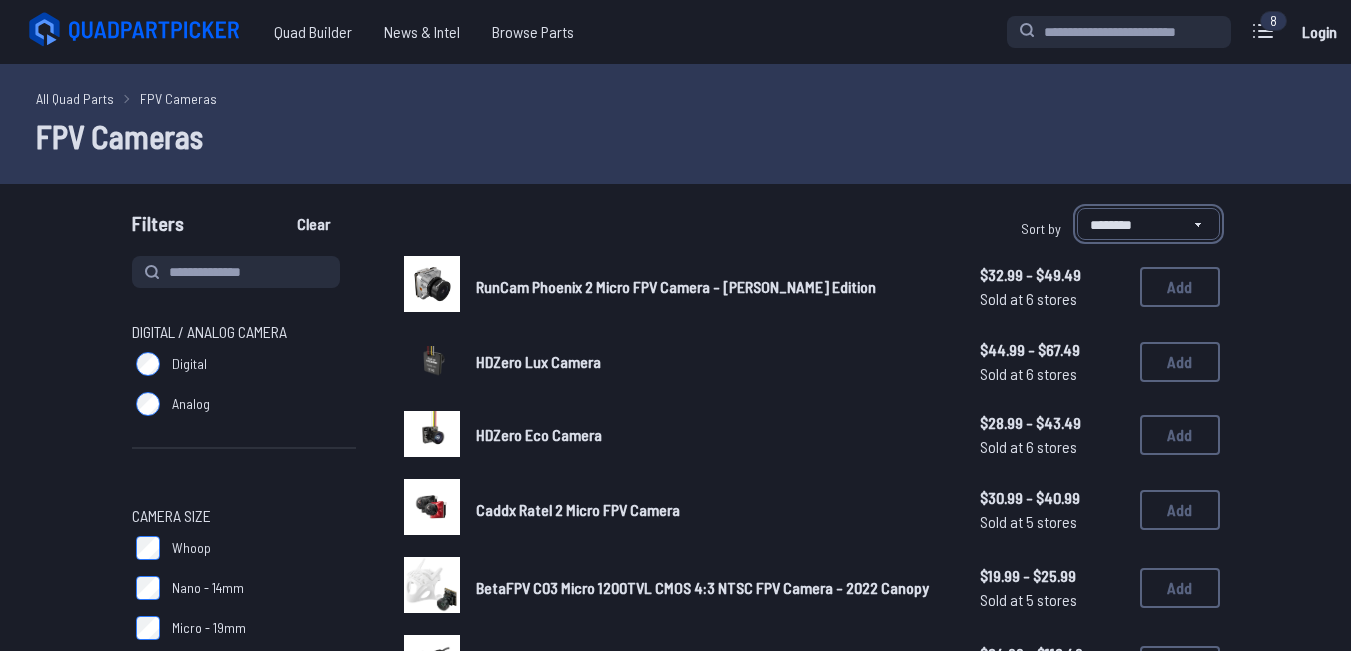 click on "**********" at bounding box center [1148, 224] 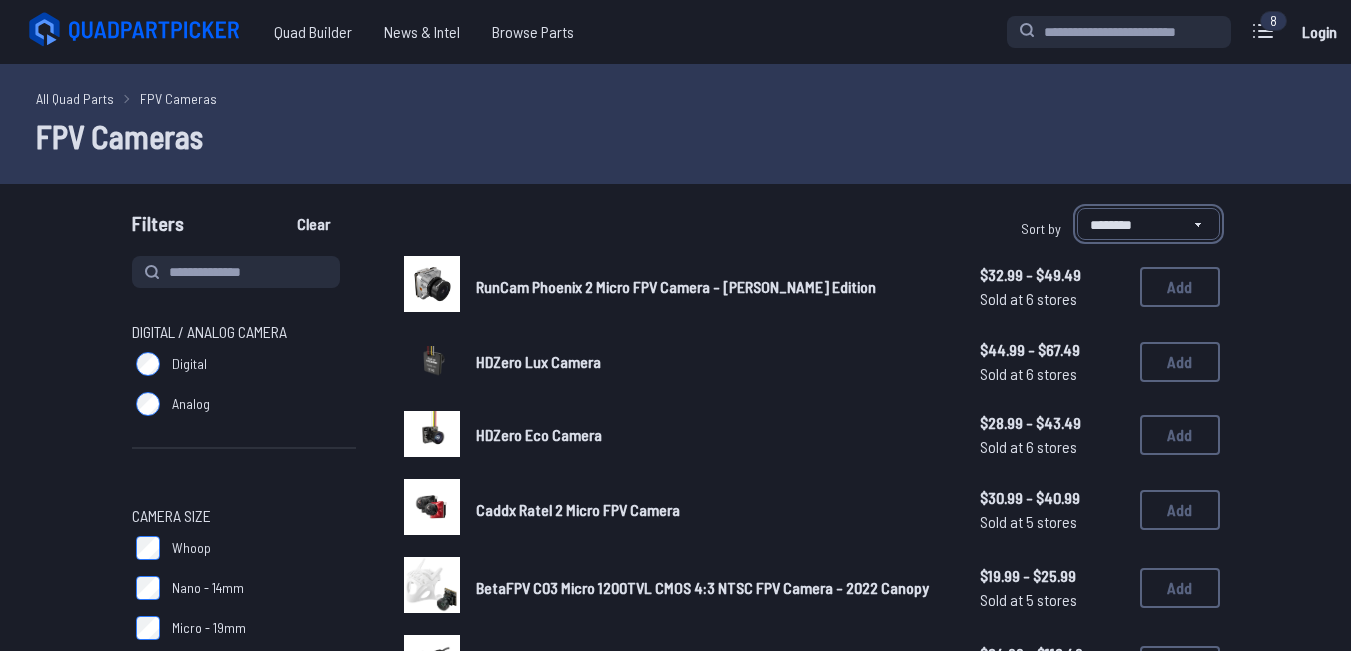 select on "**********" 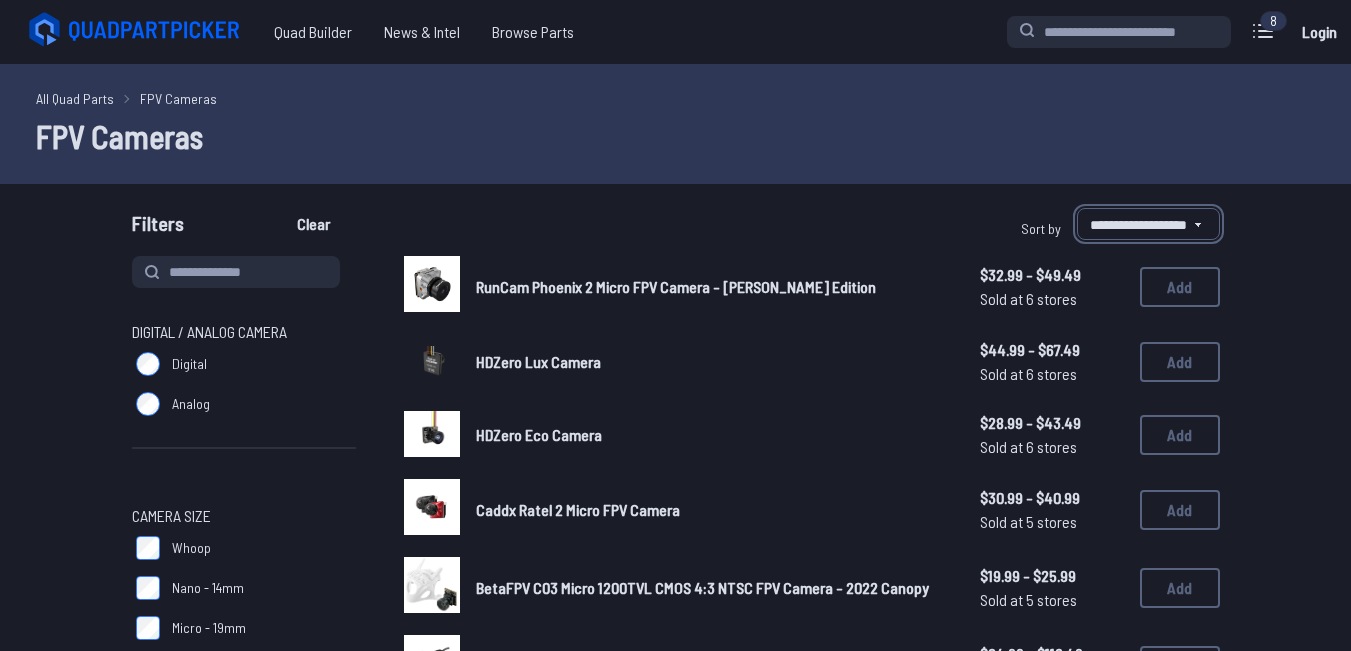 click on "**********" at bounding box center (1148, 224) 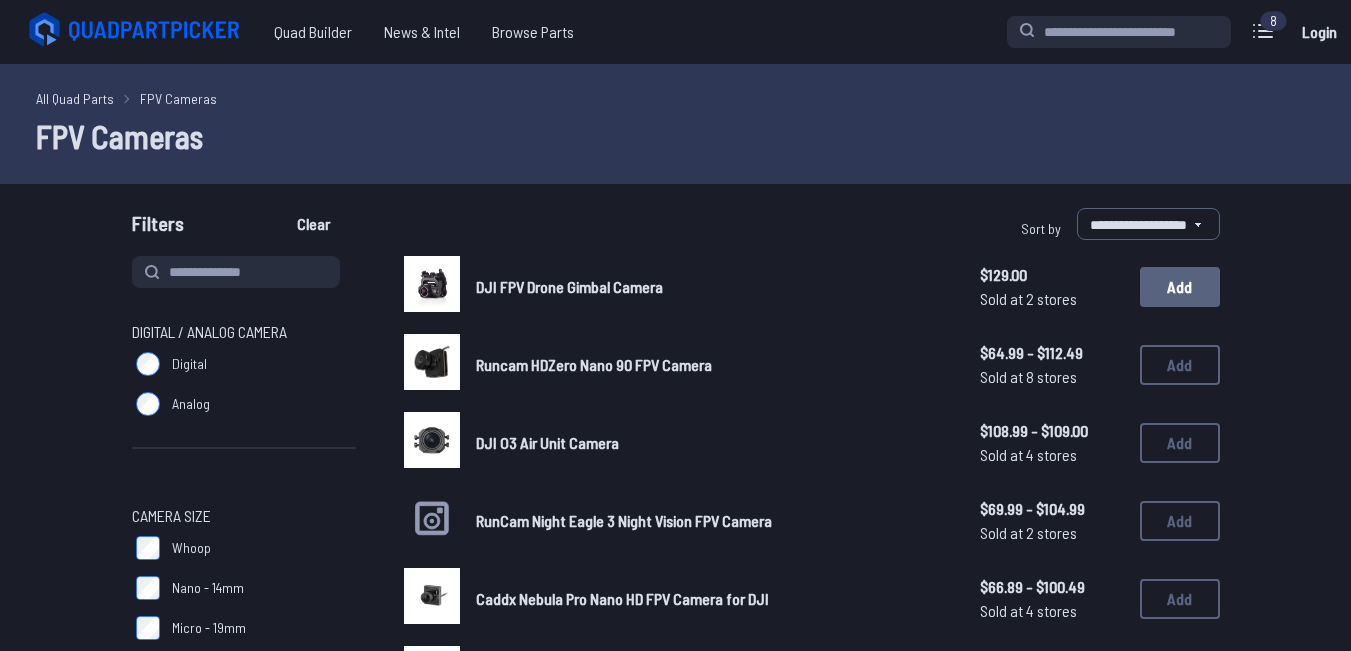click on "Add" at bounding box center [1180, 287] 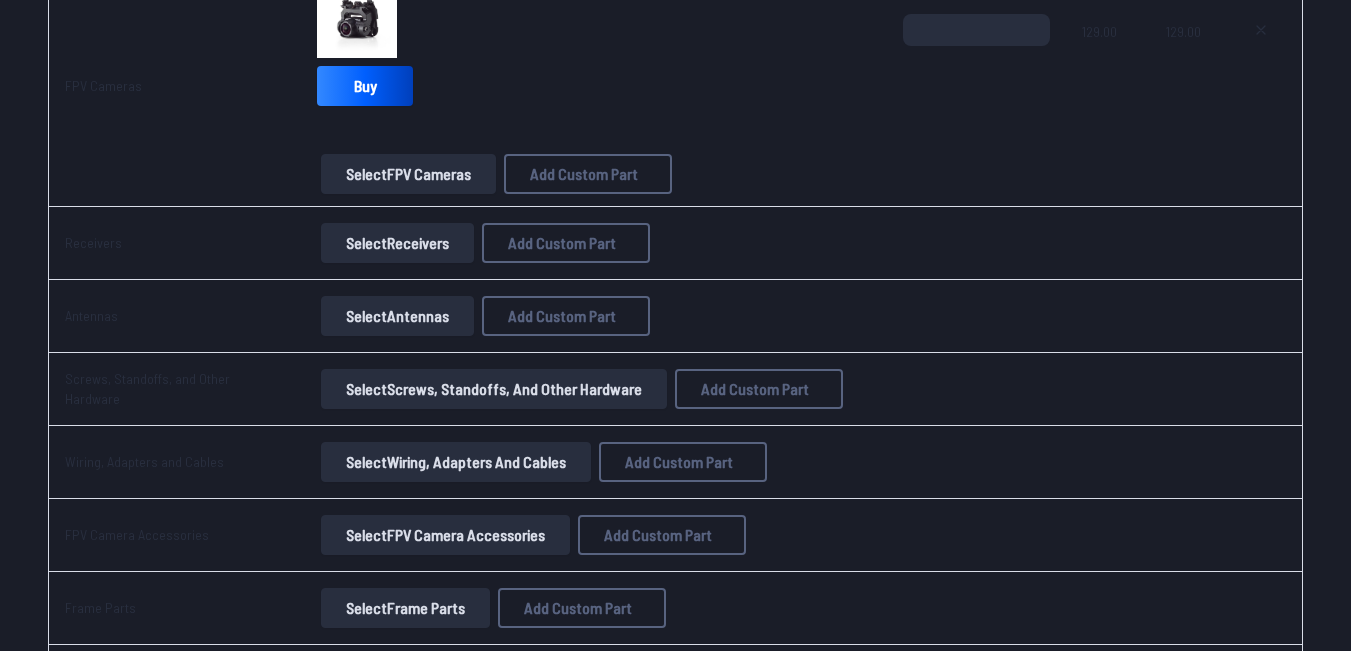 scroll, scrollTop: 1988, scrollLeft: 0, axis: vertical 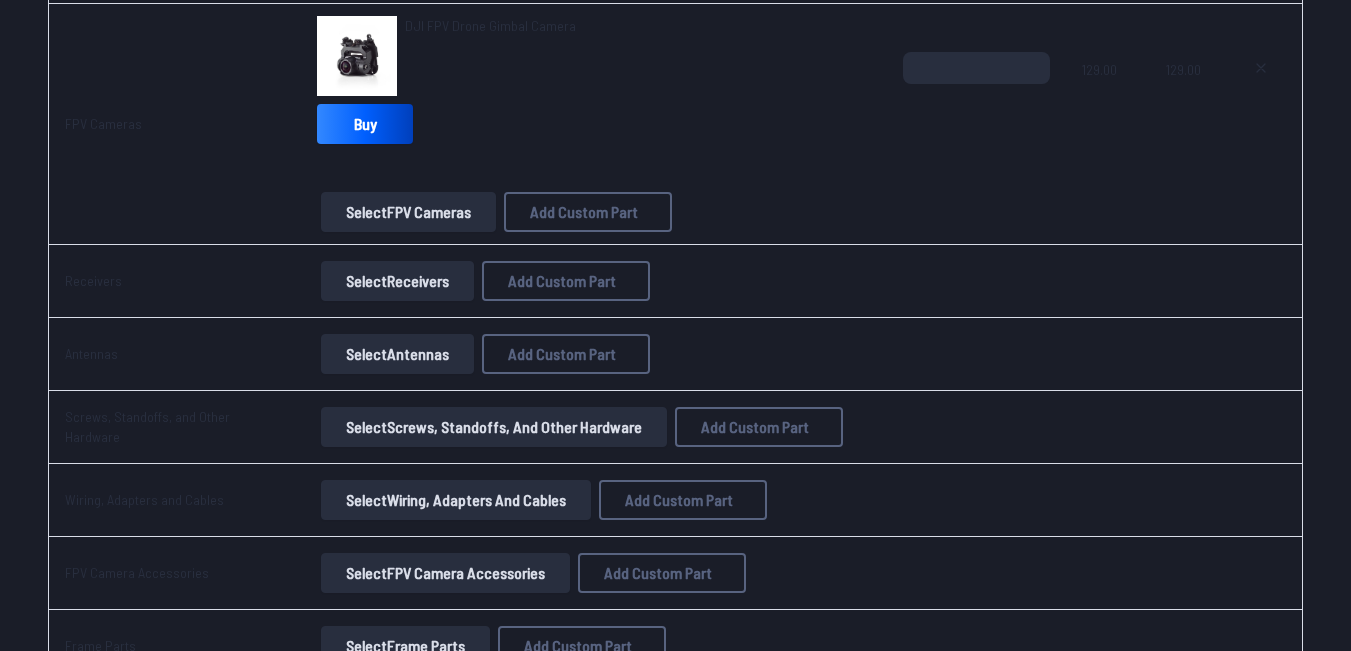 click on "Select  Receivers" at bounding box center (397, 281) 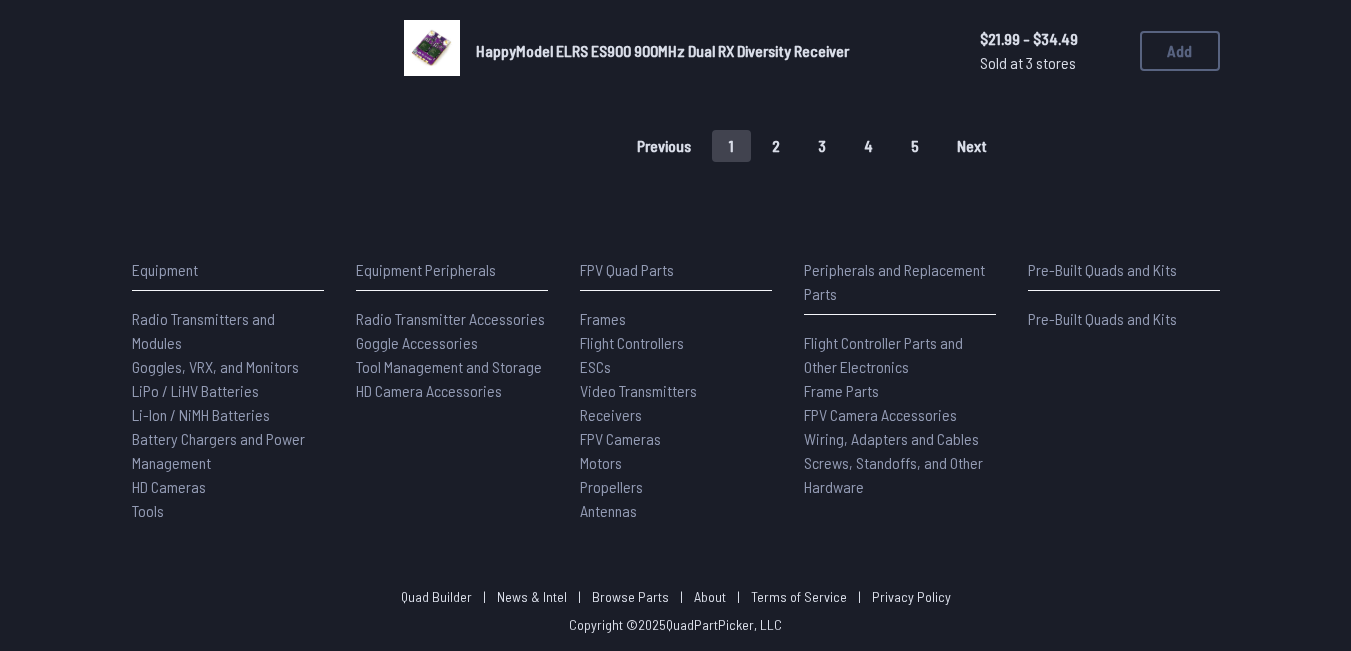 scroll, scrollTop: 0, scrollLeft: 0, axis: both 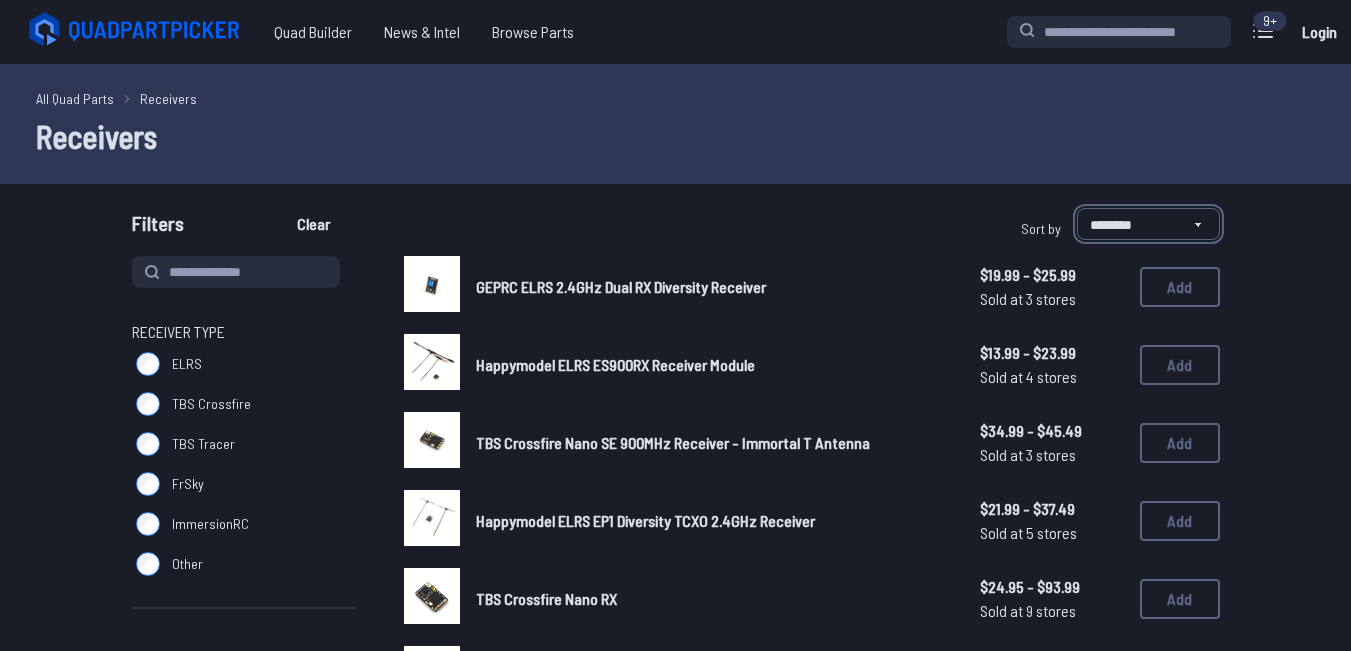click on "**********" at bounding box center (1148, 224) 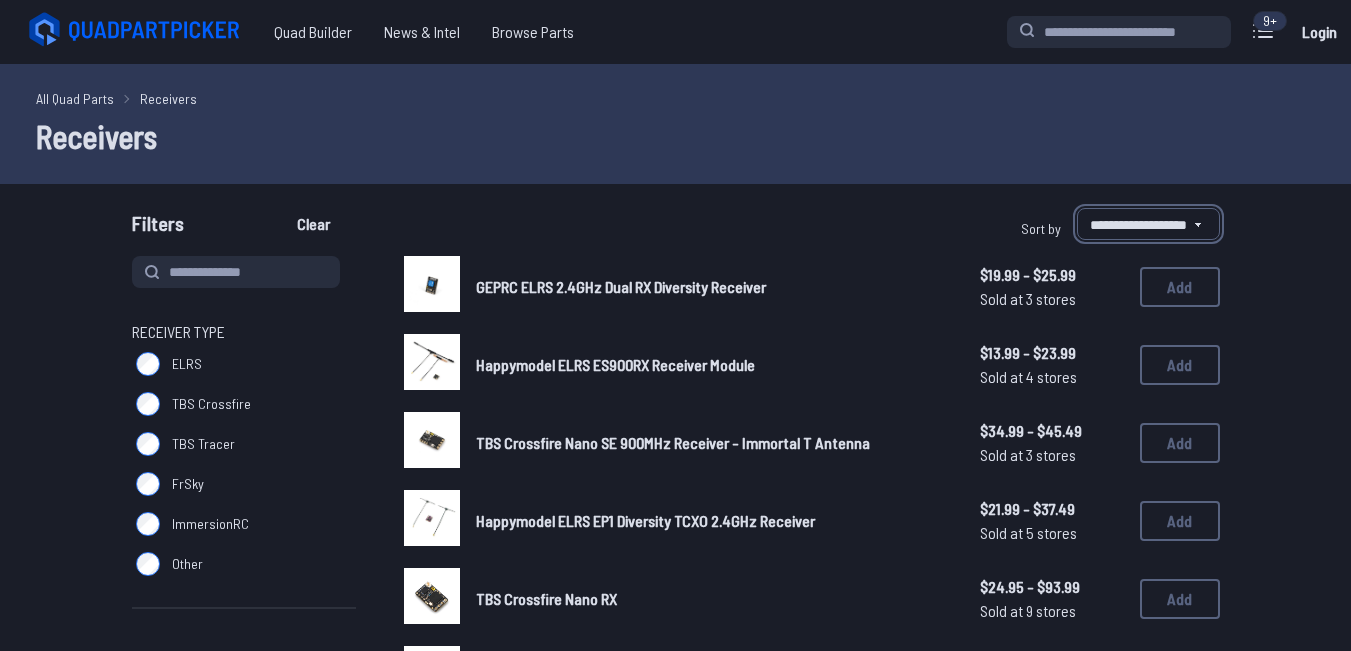 click on "**********" at bounding box center (1148, 224) 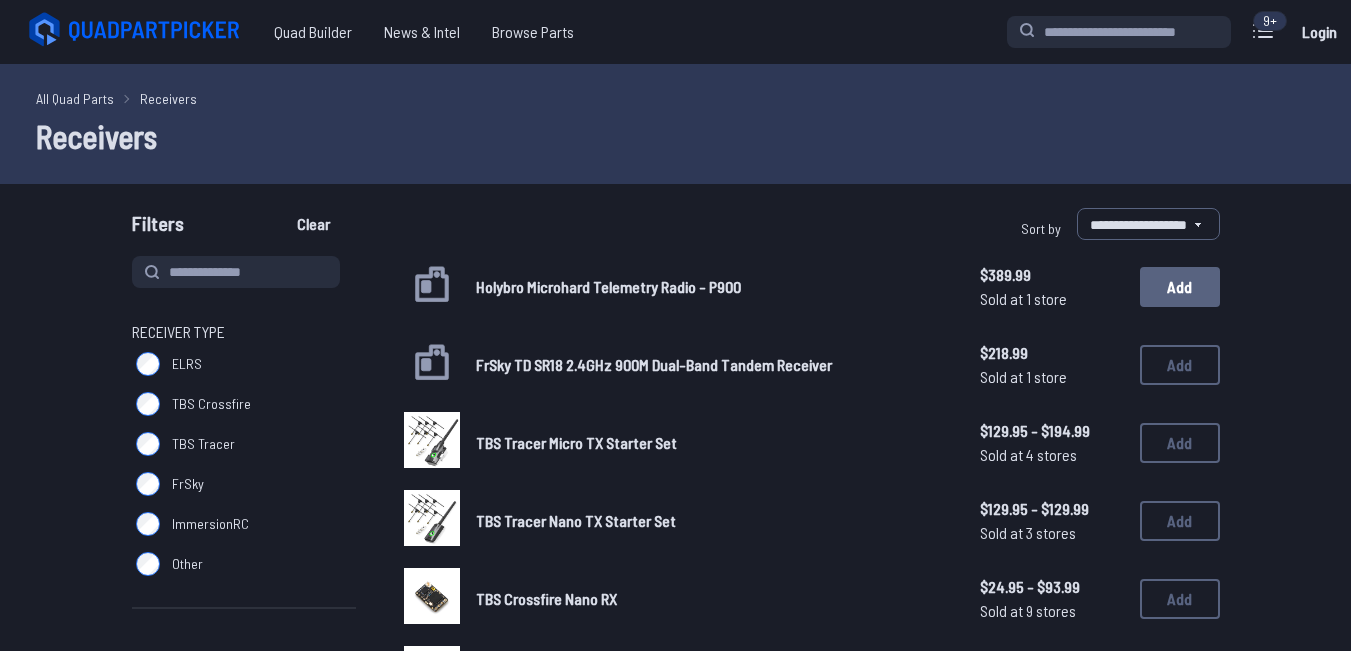 click on "Add" at bounding box center (1180, 287) 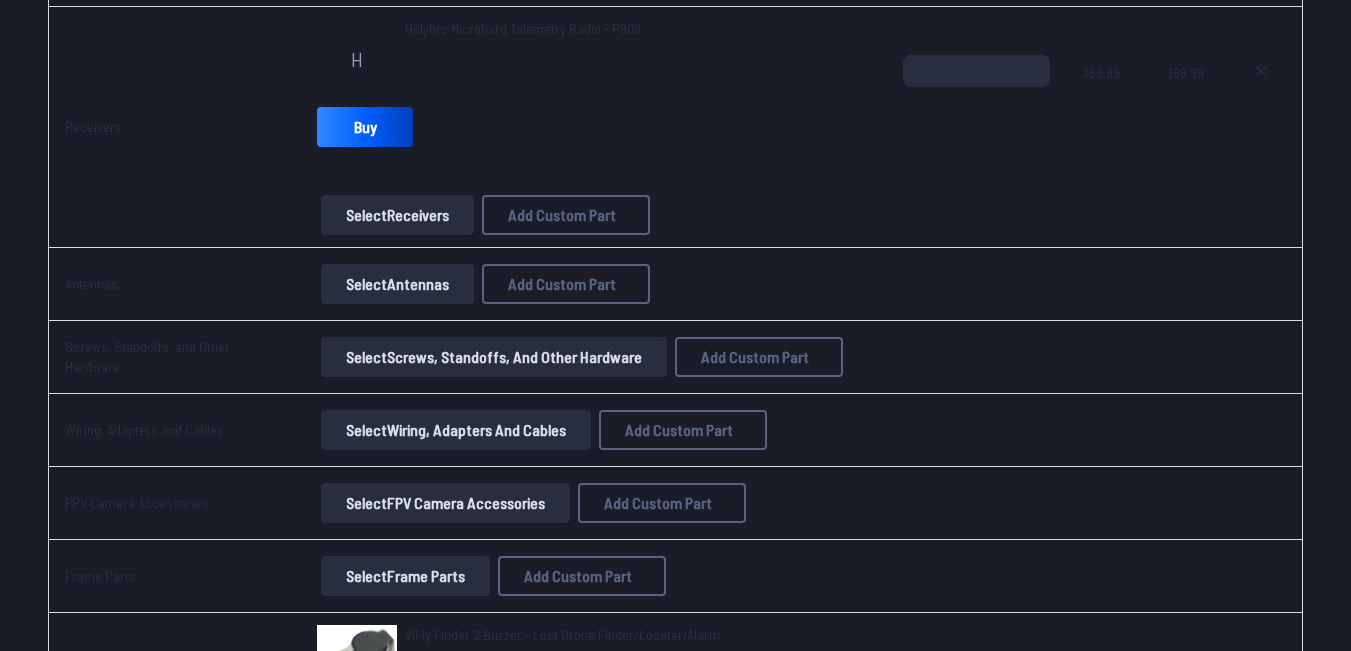 scroll, scrollTop: 2273, scrollLeft: 0, axis: vertical 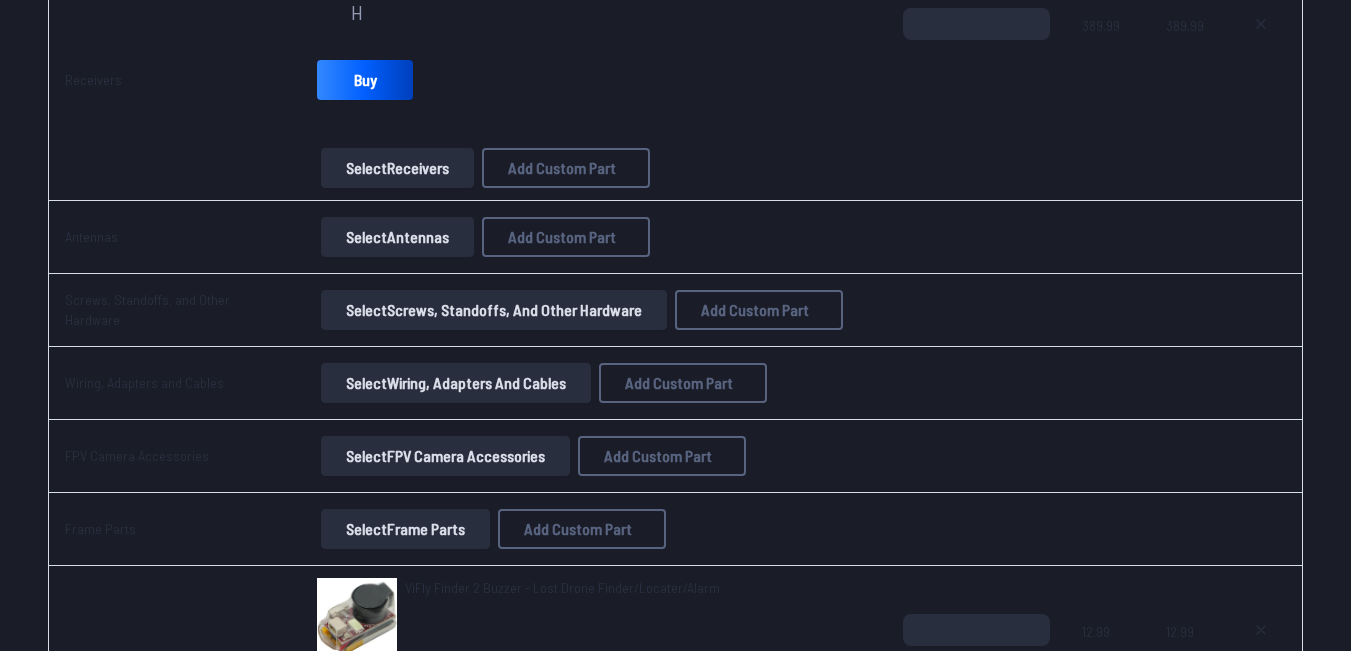 click on "Select  Antennas" at bounding box center (397, 237) 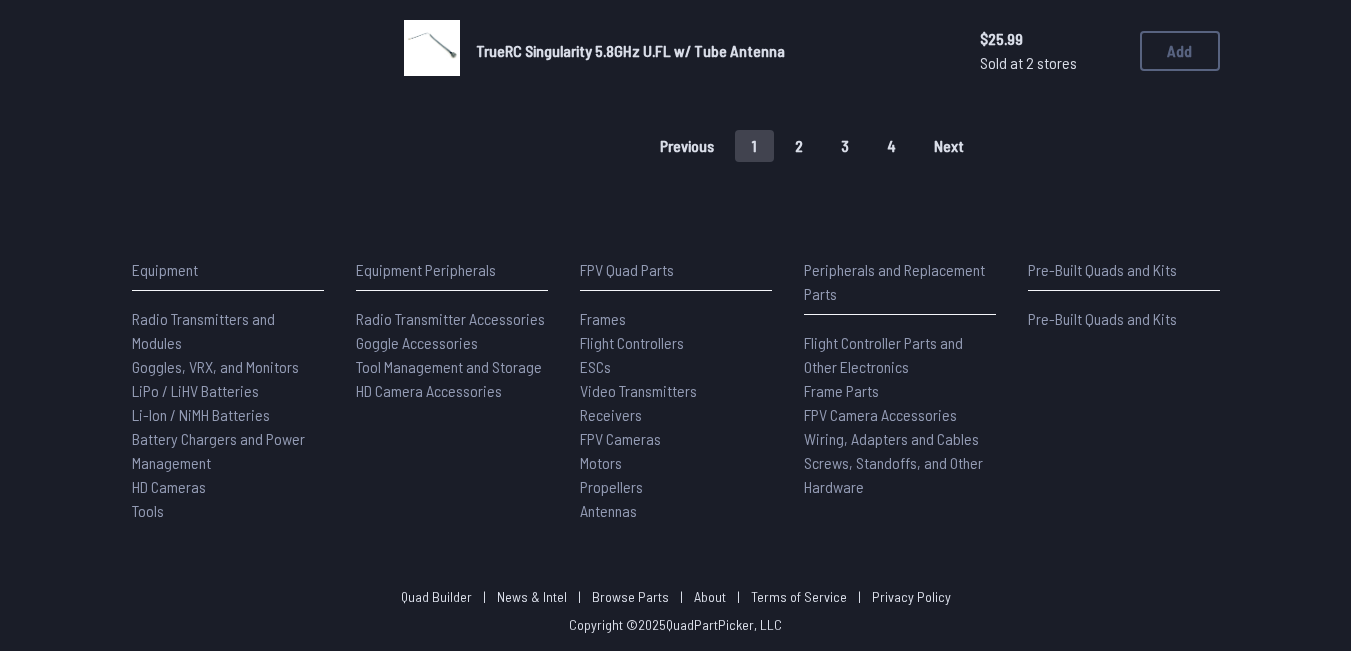 scroll, scrollTop: 0, scrollLeft: 0, axis: both 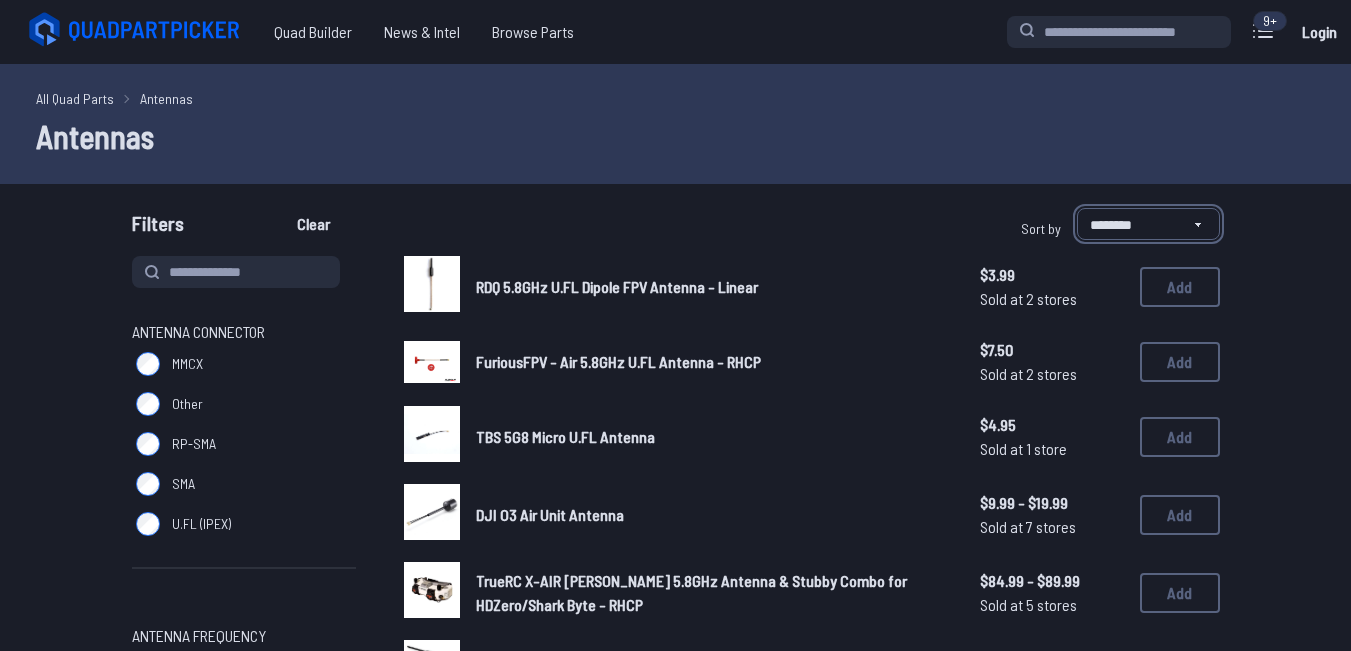 click on "**********" at bounding box center (1148, 224) 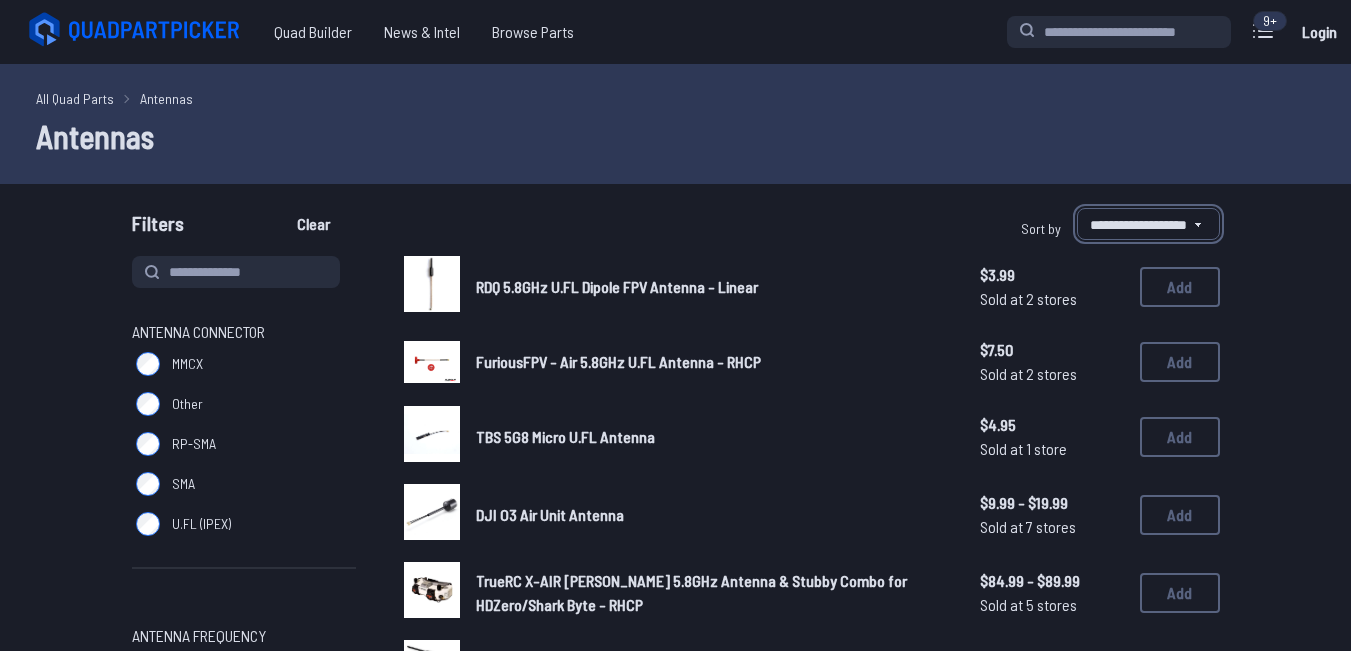 click on "**********" at bounding box center [1148, 224] 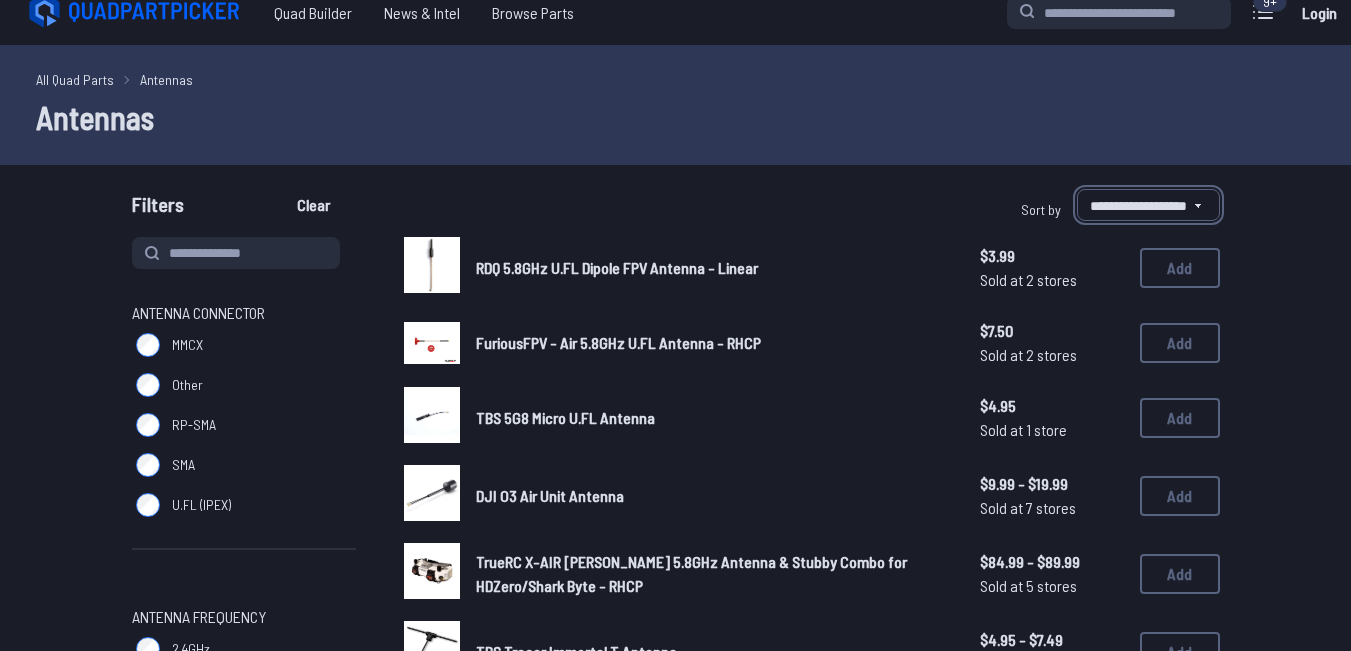 scroll, scrollTop: 26, scrollLeft: 0, axis: vertical 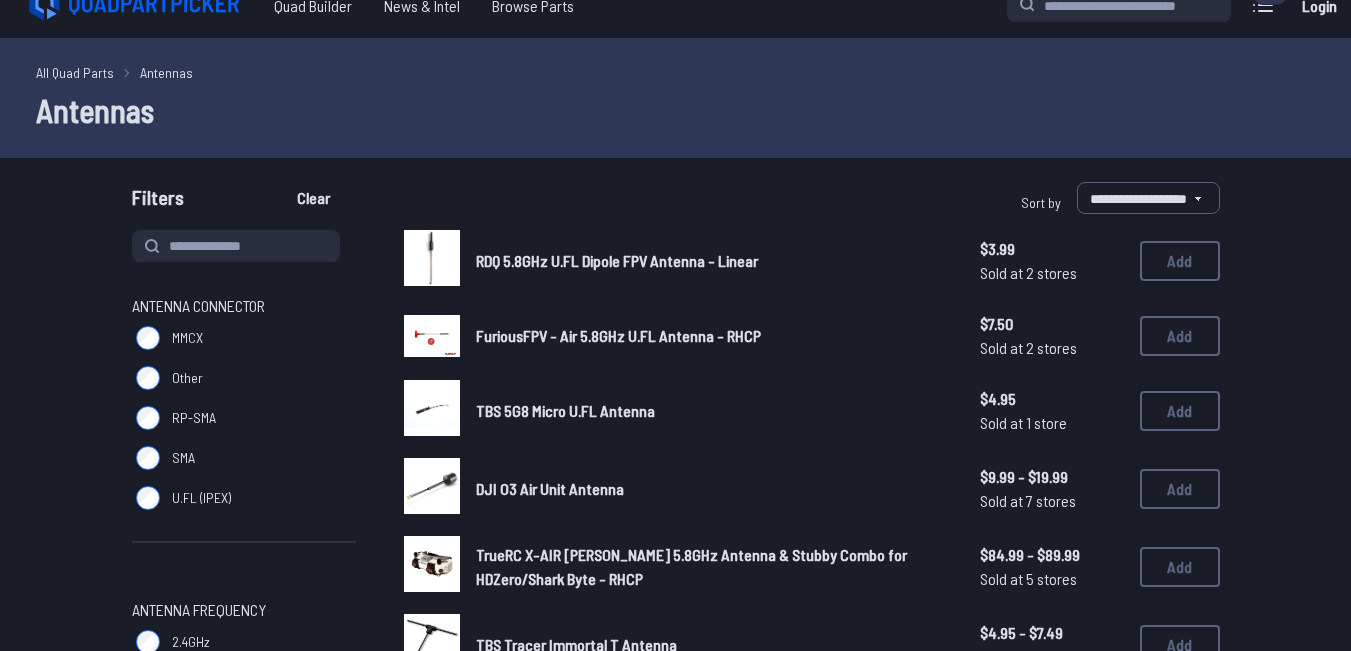 click on "**********" at bounding box center [675, 1120] 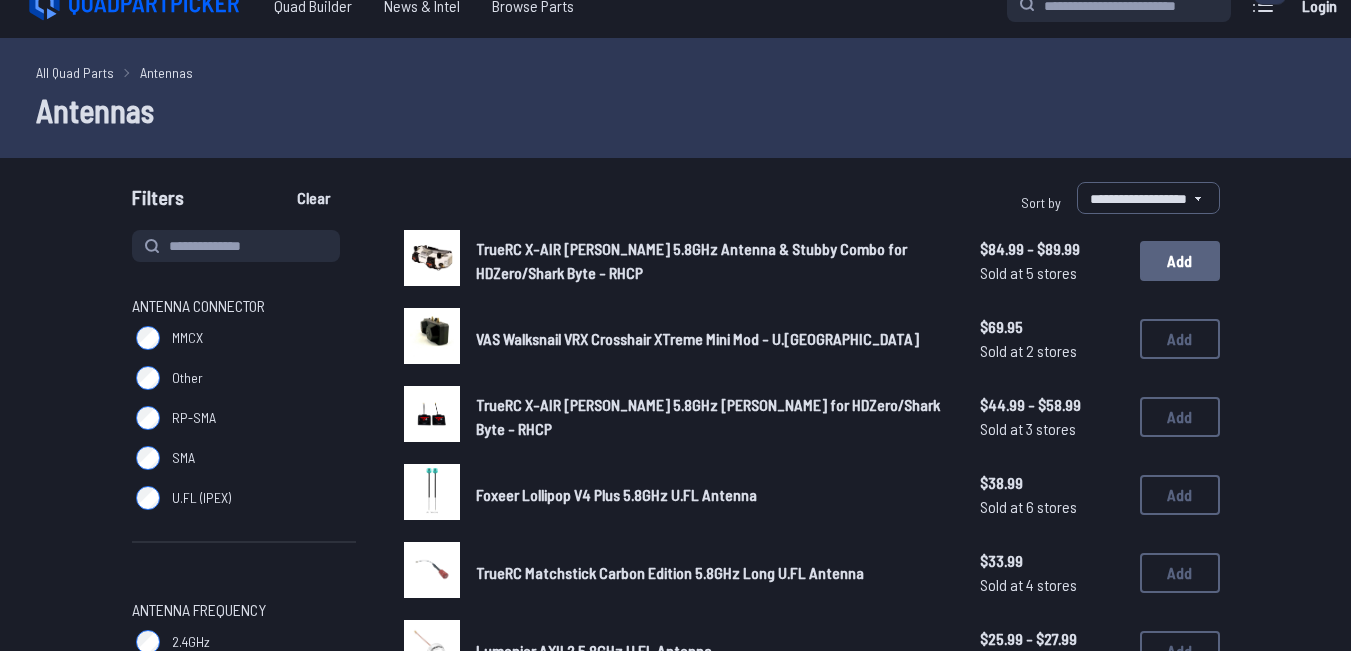click on "Add" at bounding box center (1180, 261) 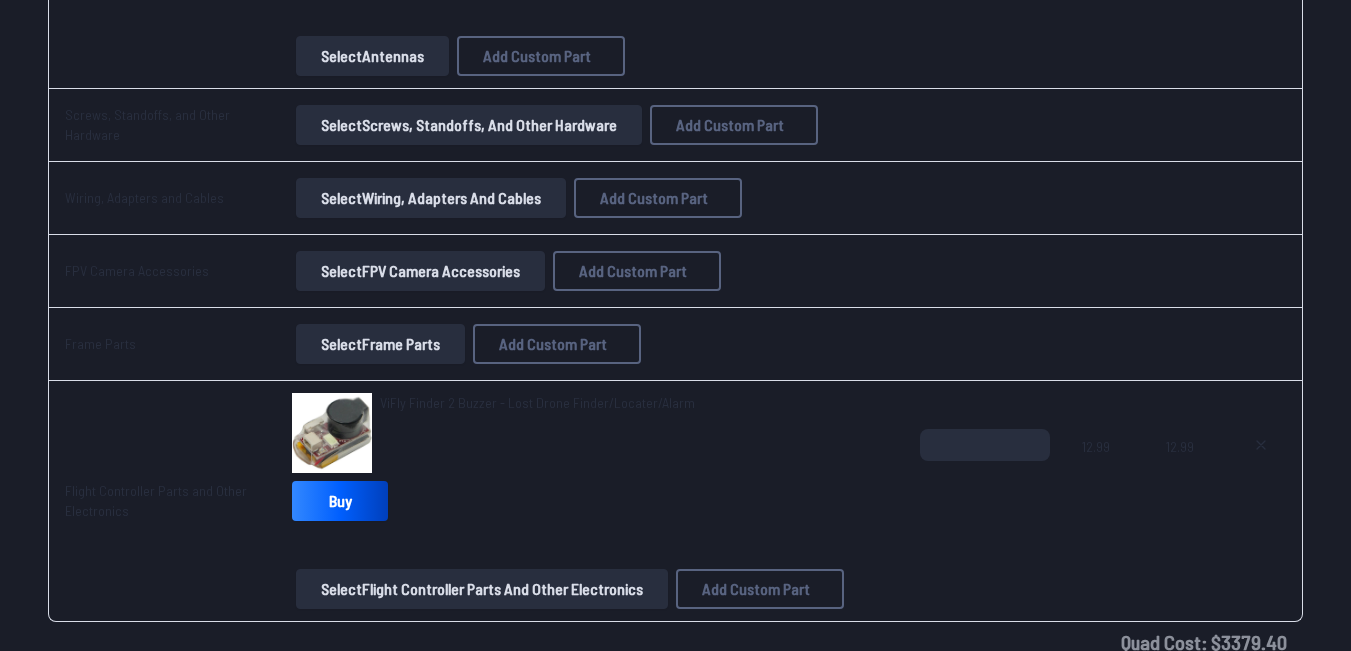 scroll, scrollTop: 2611, scrollLeft: 0, axis: vertical 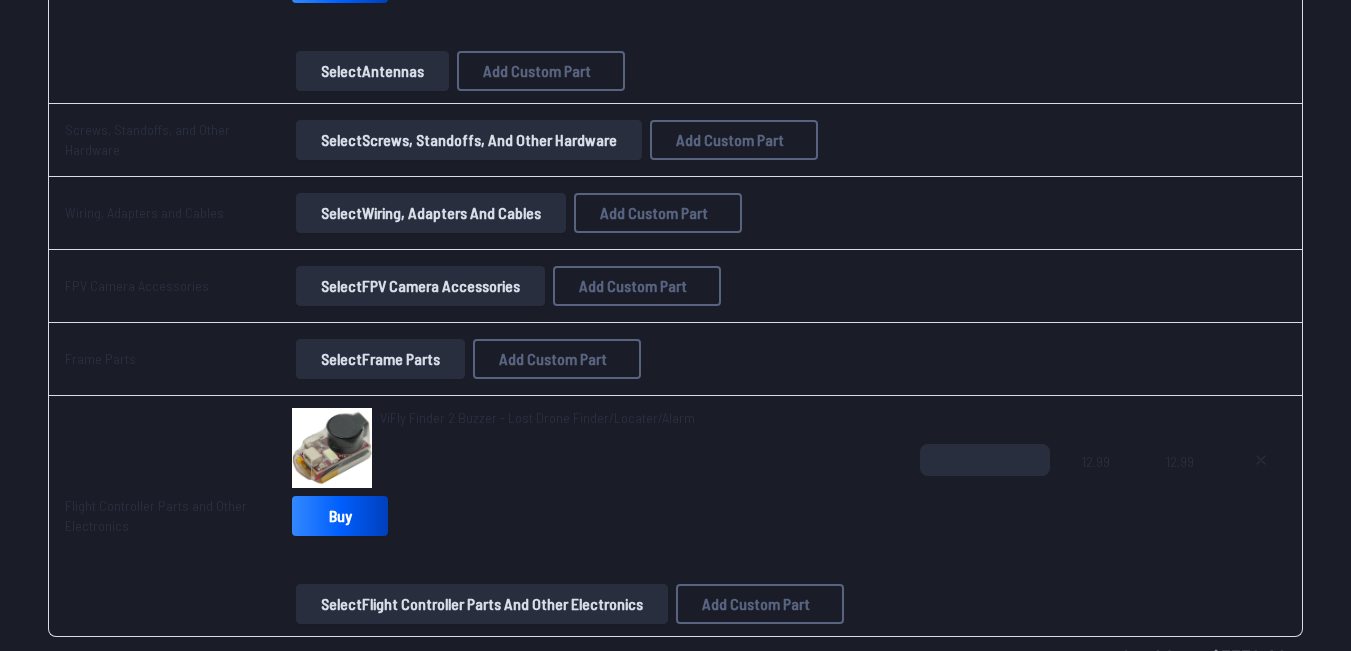 click on "Select  Screws, Standoffs, and Other Hardware" at bounding box center (469, 140) 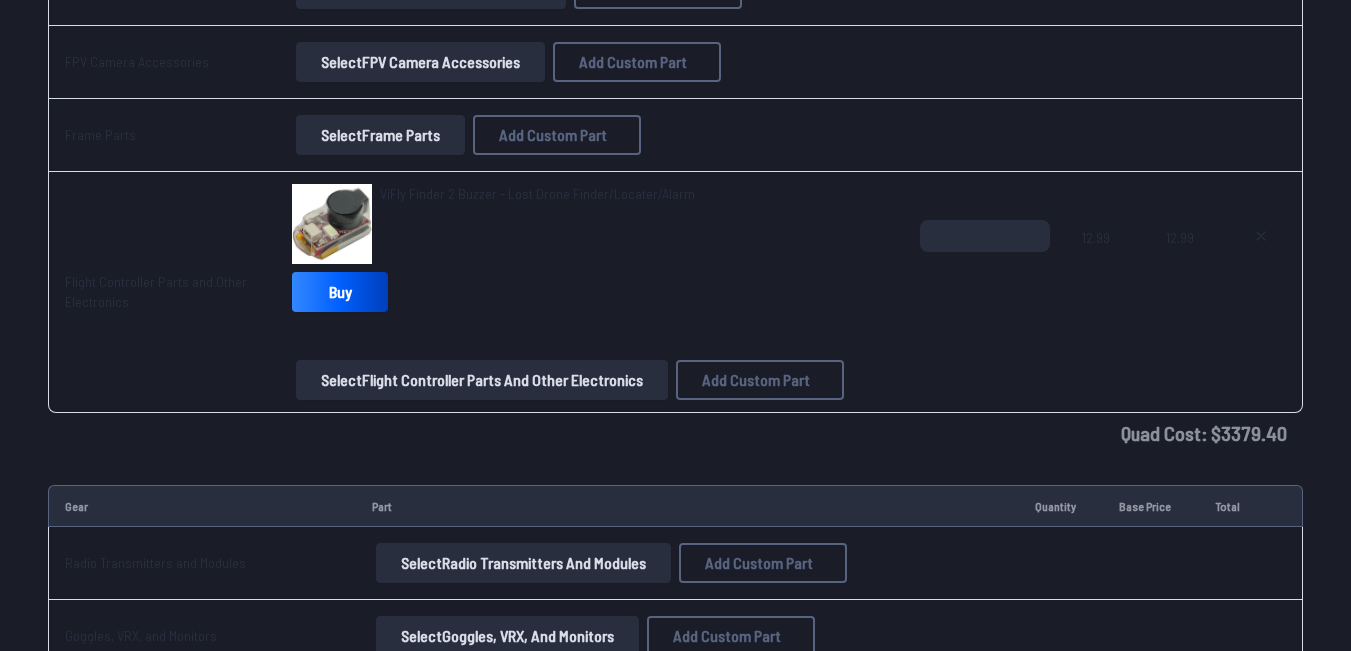 scroll, scrollTop: 2838, scrollLeft: 0, axis: vertical 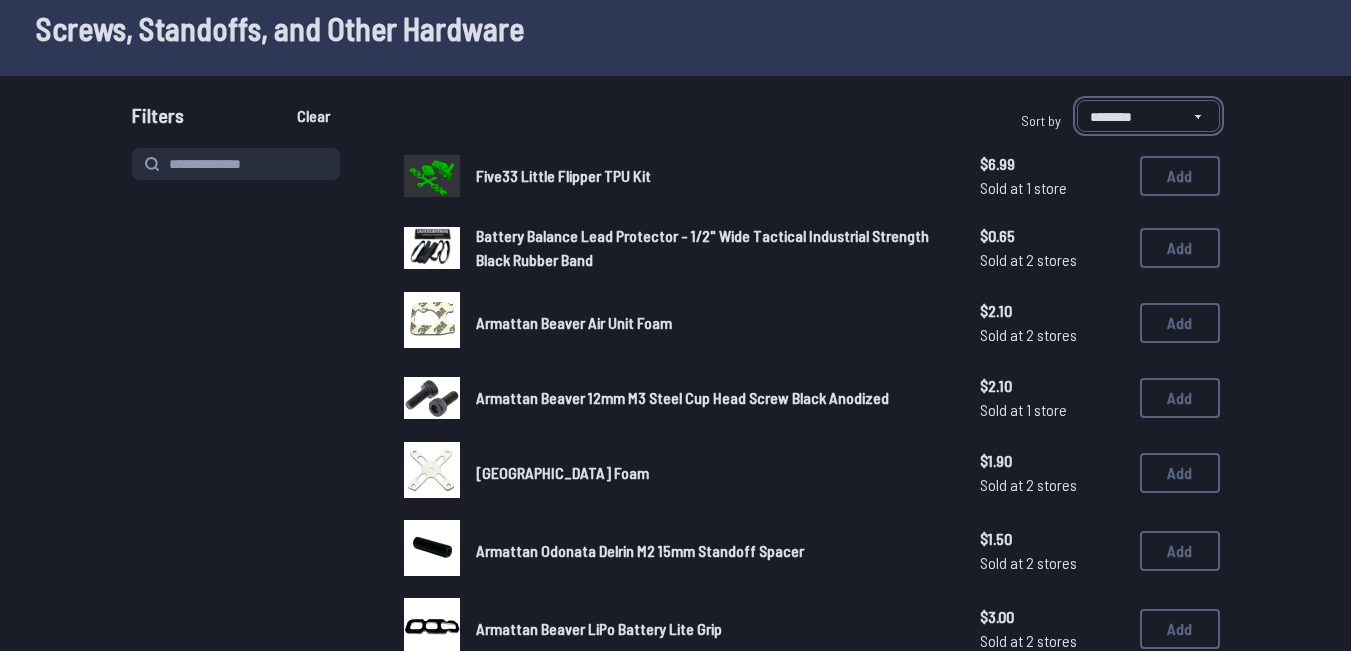click on "**********" at bounding box center [1148, 116] 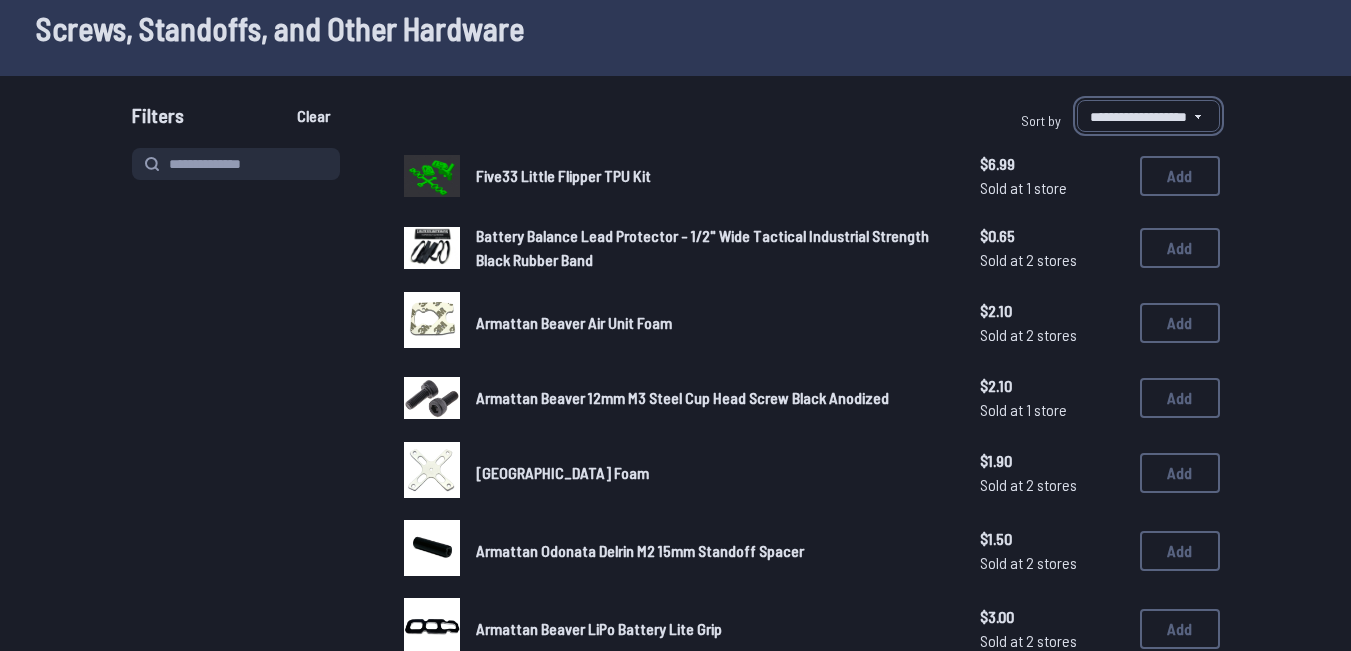 click on "**********" at bounding box center (1148, 116) 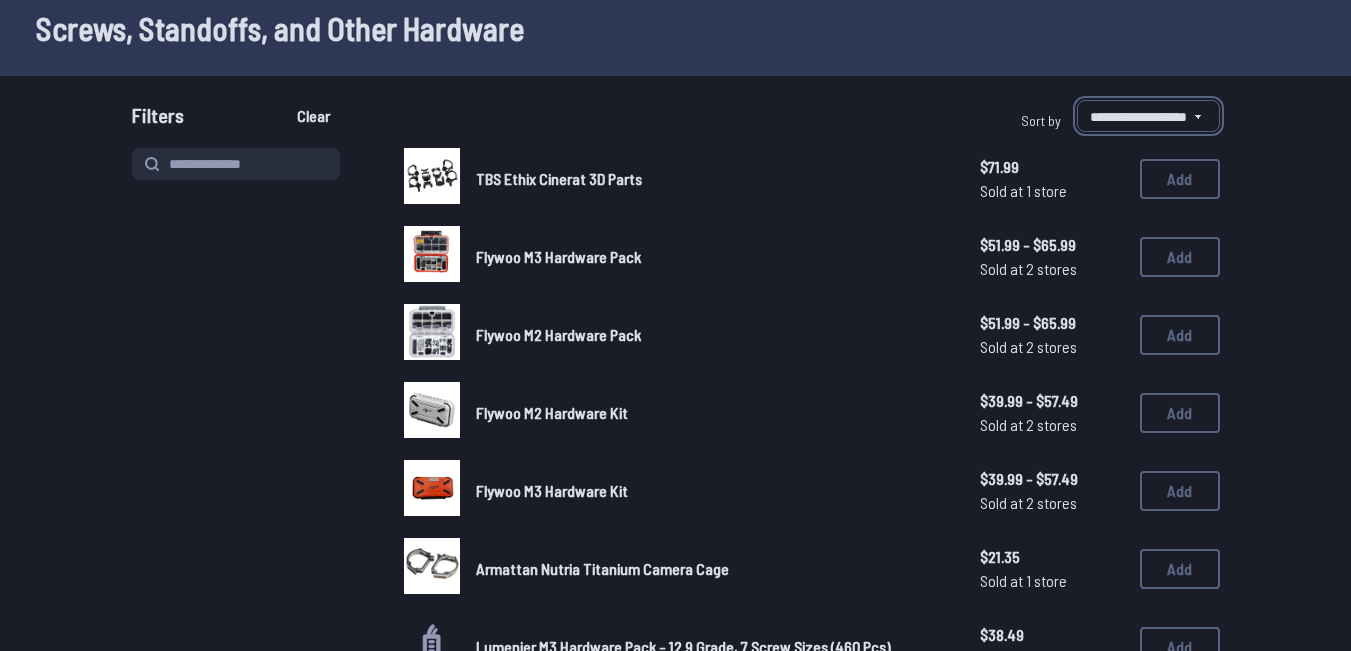 scroll, scrollTop: 0, scrollLeft: 0, axis: both 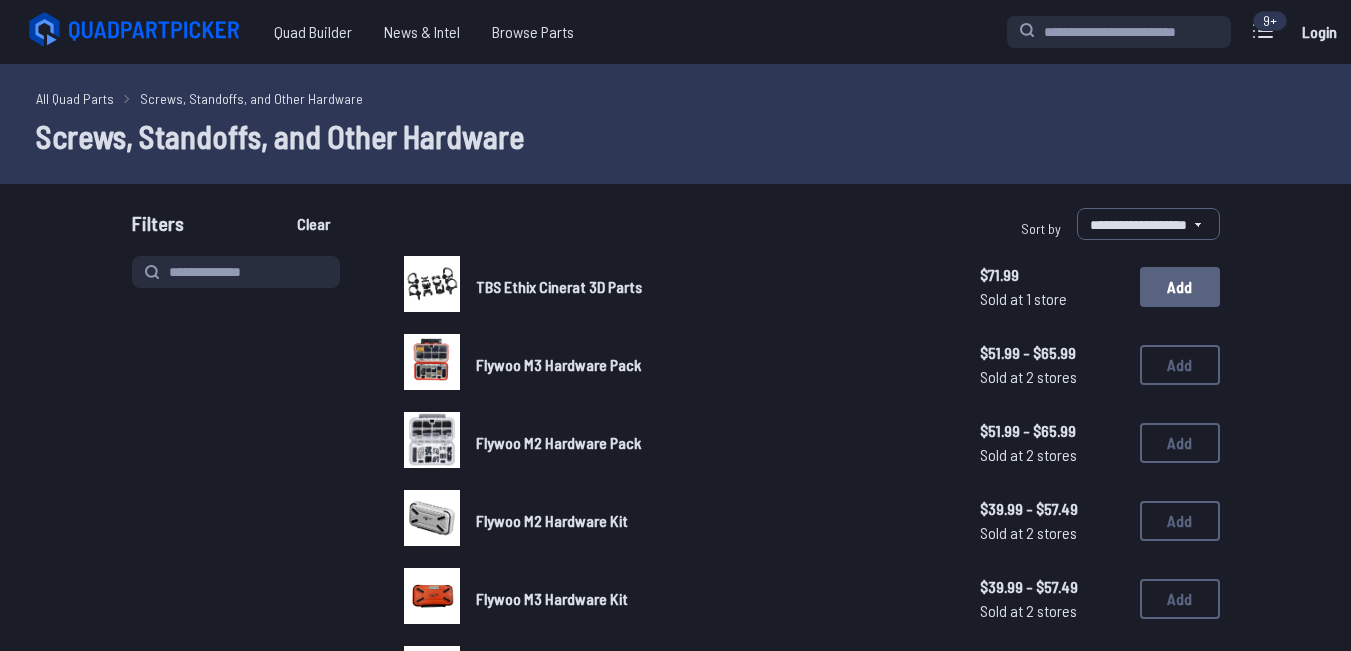 click on "Add" at bounding box center [1180, 287] 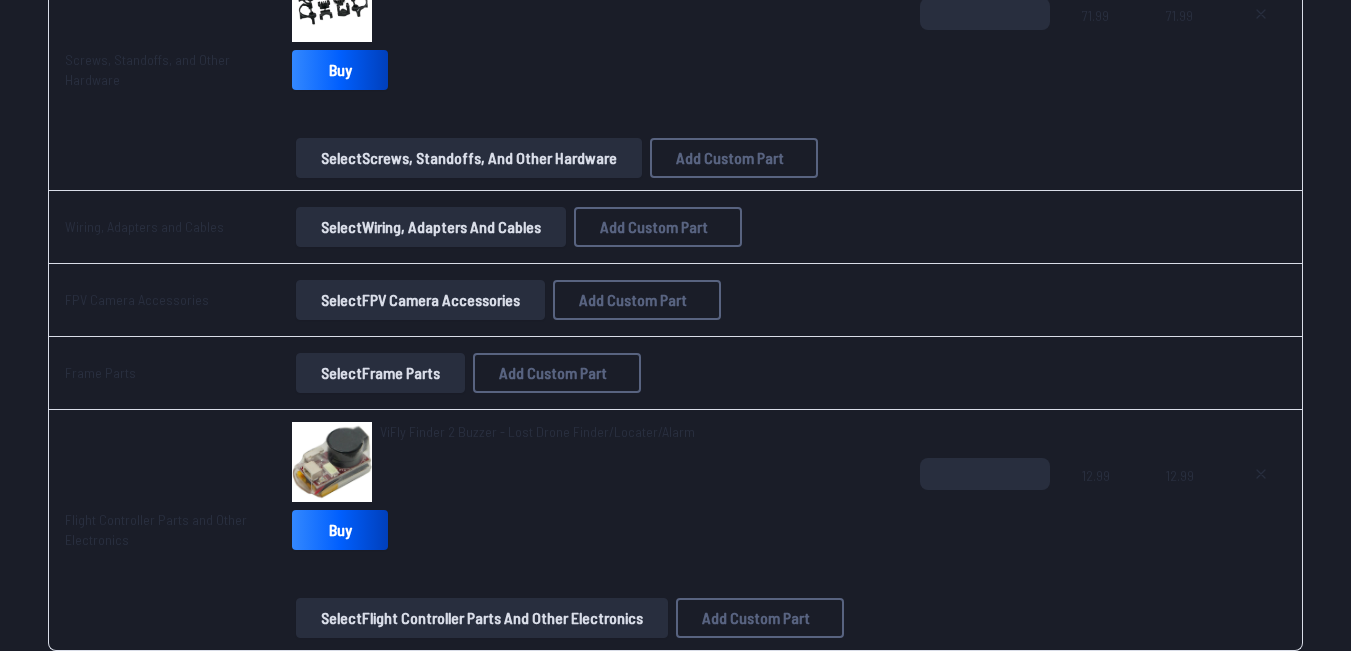 scroll, scrollTop: 2764, scrollLeft: 0, axis: vertical 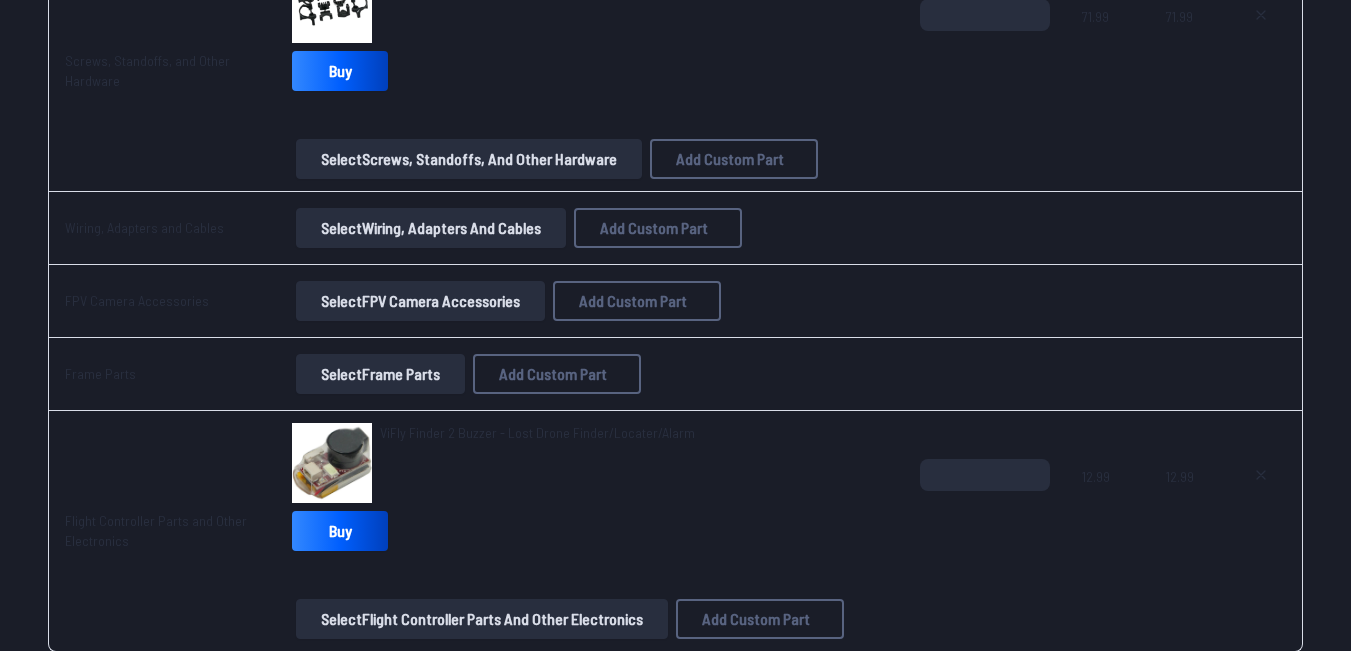 click on "Select  Wiring, Adapters and Cables" at bounding box center (431, 228) 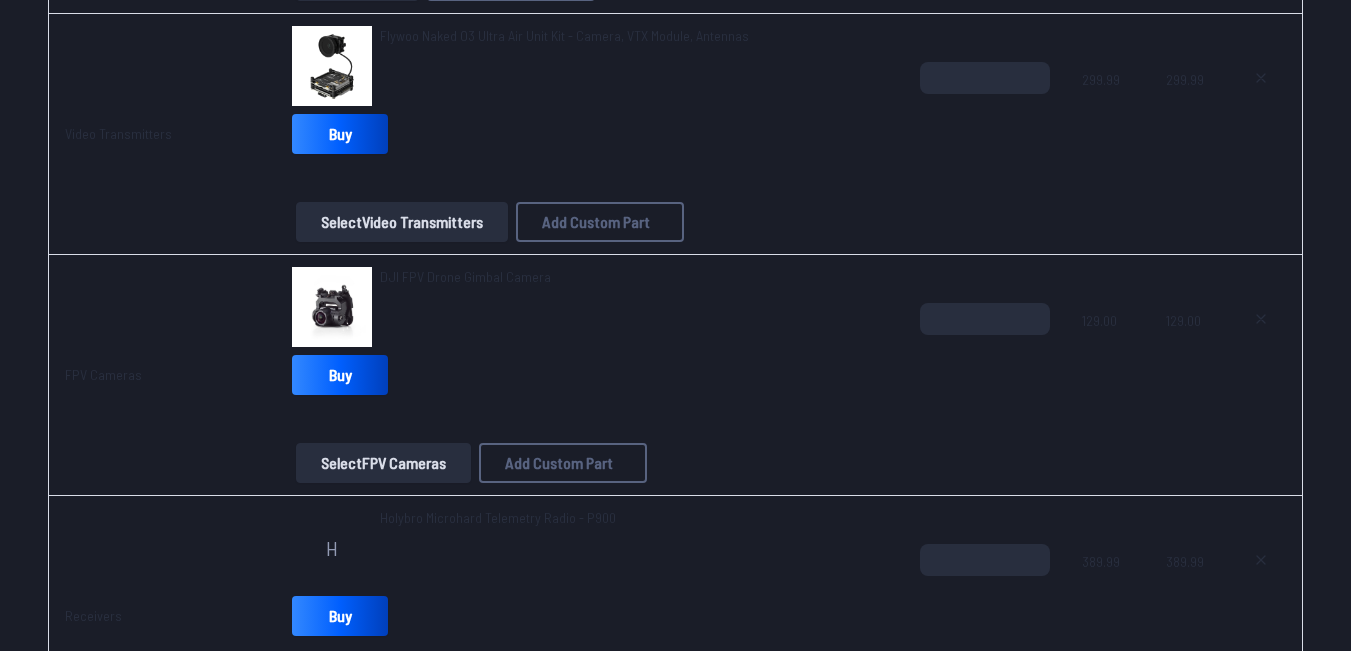 scroll, scrollTop: 1670, scrollLeft: 0, axis: vertical 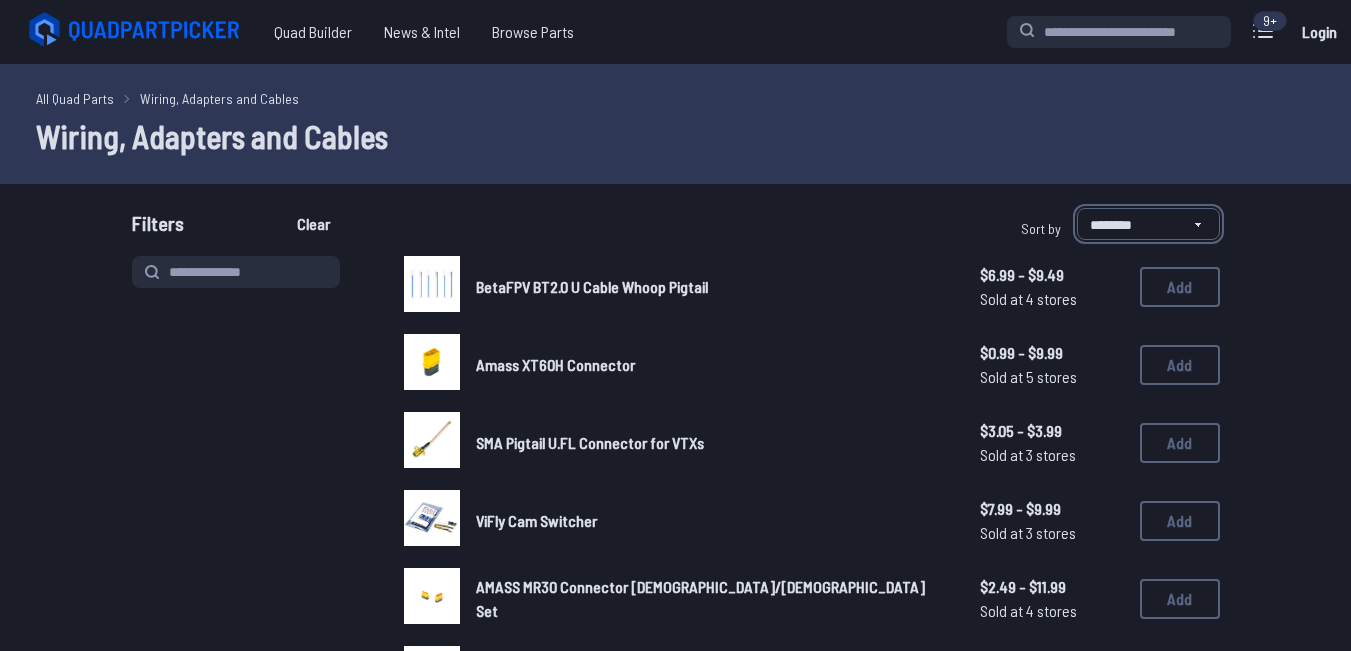 click on "**********" at bounding box center (1148, 224) 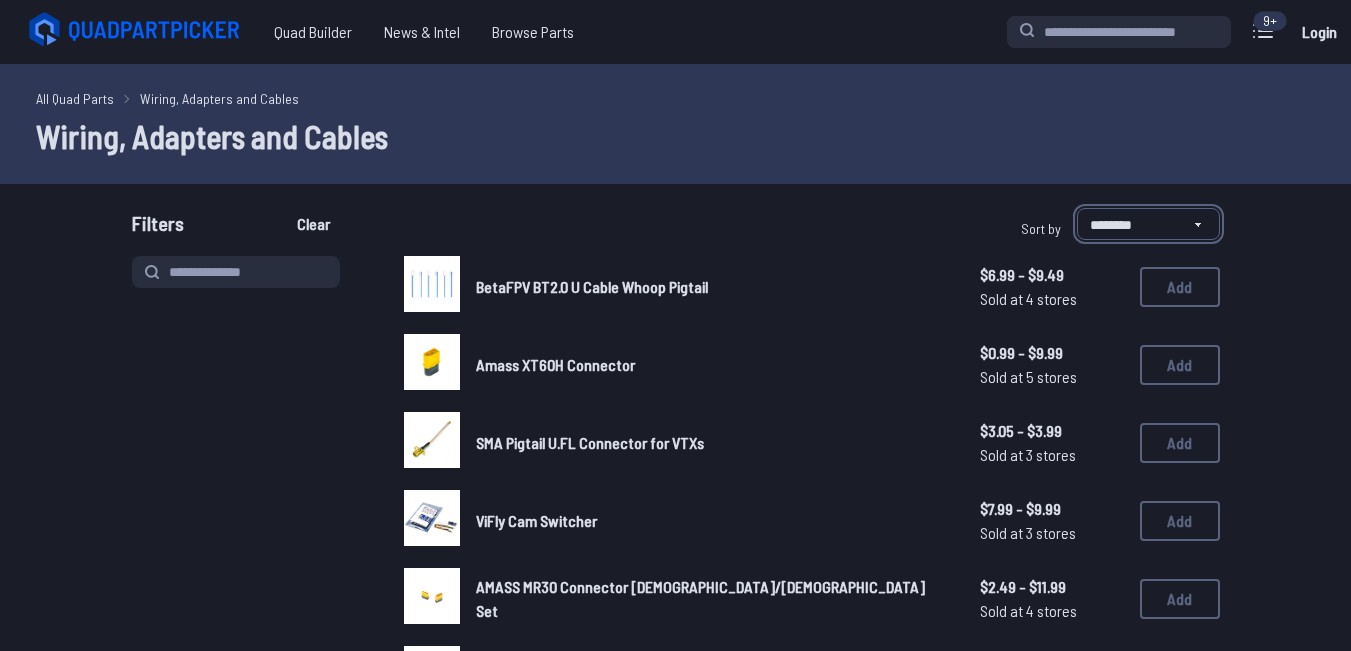 select on "**********" 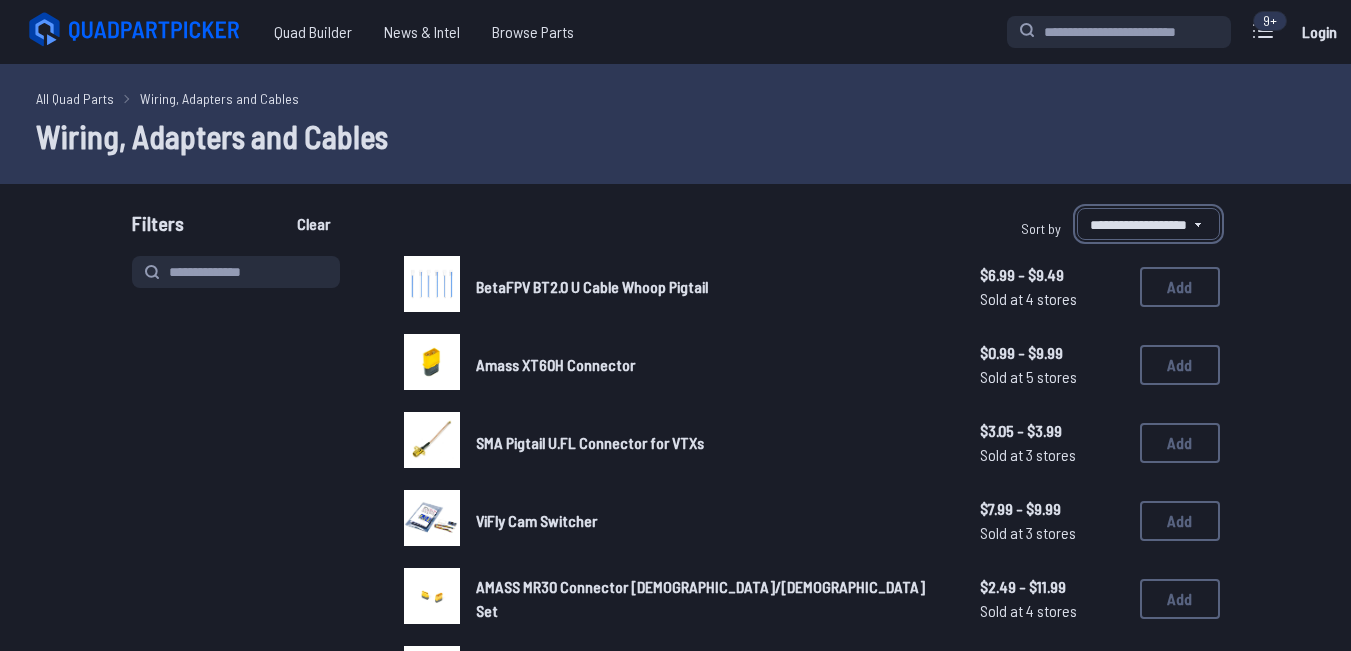 click on "**********" at bounding box center (1148, 224) 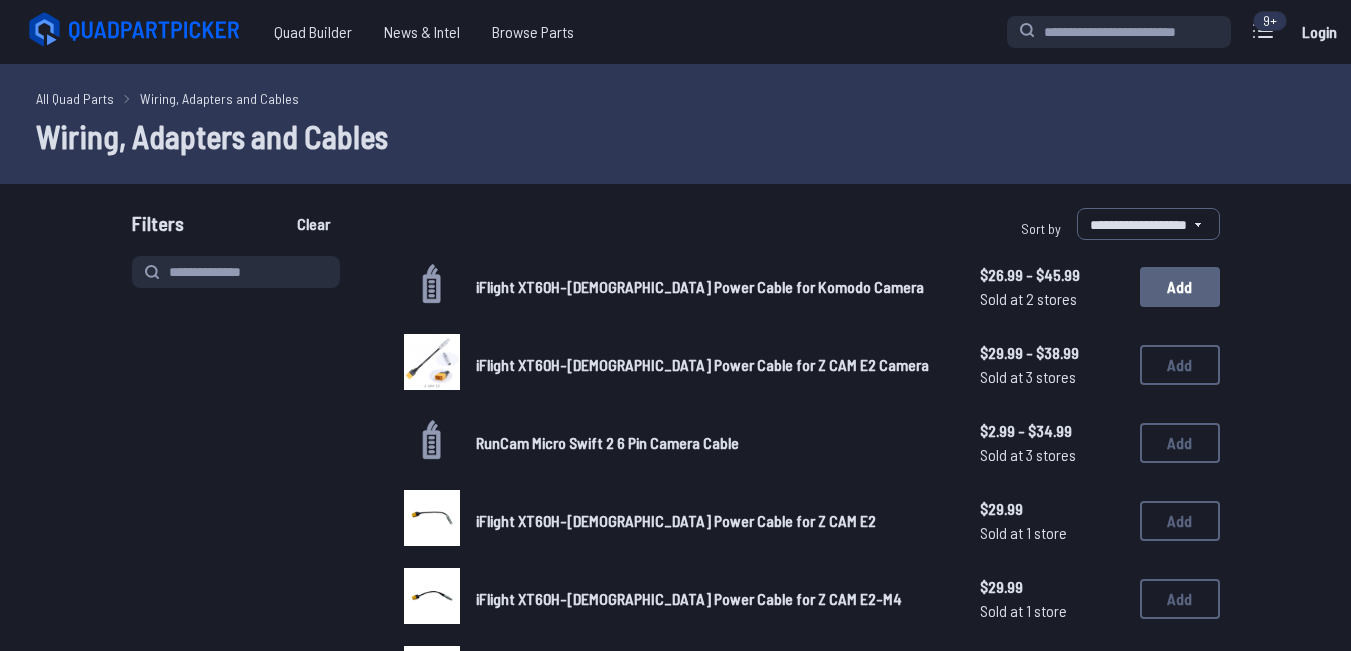 click on "Add" at bounding box center [1180, 287] 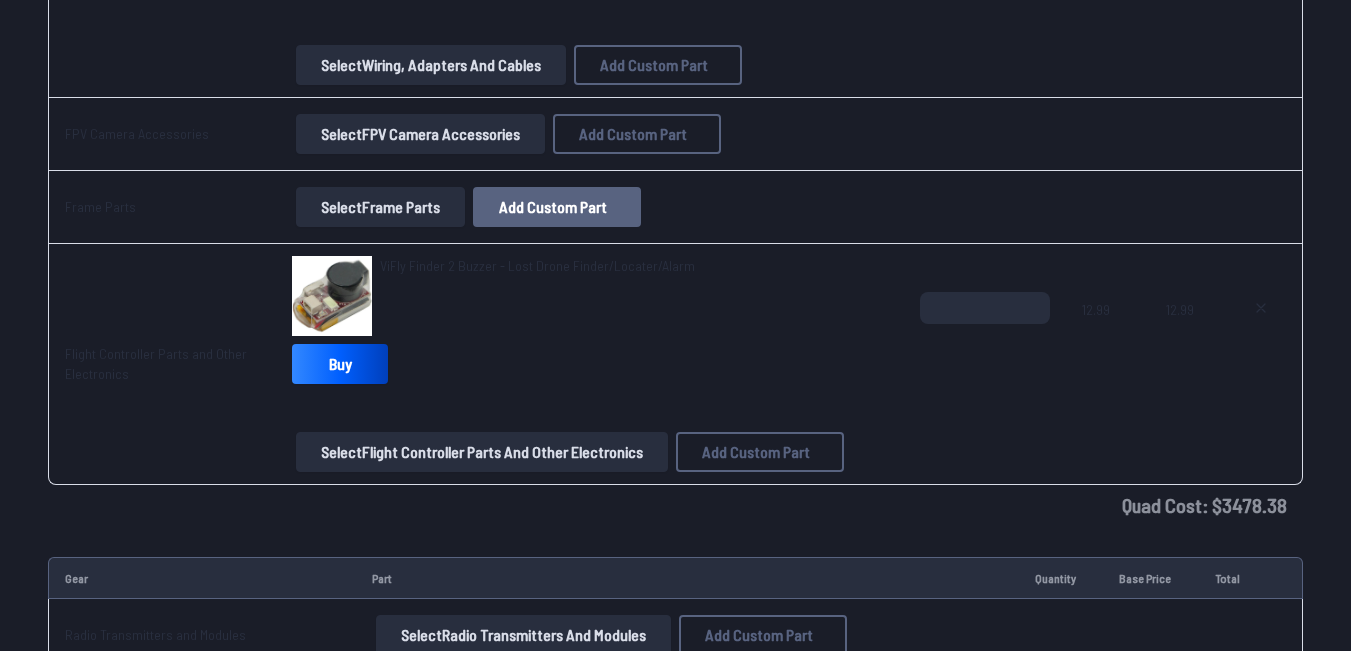 scroll, scrollTop: 3098, scrollLeft: 0, axis: vertical 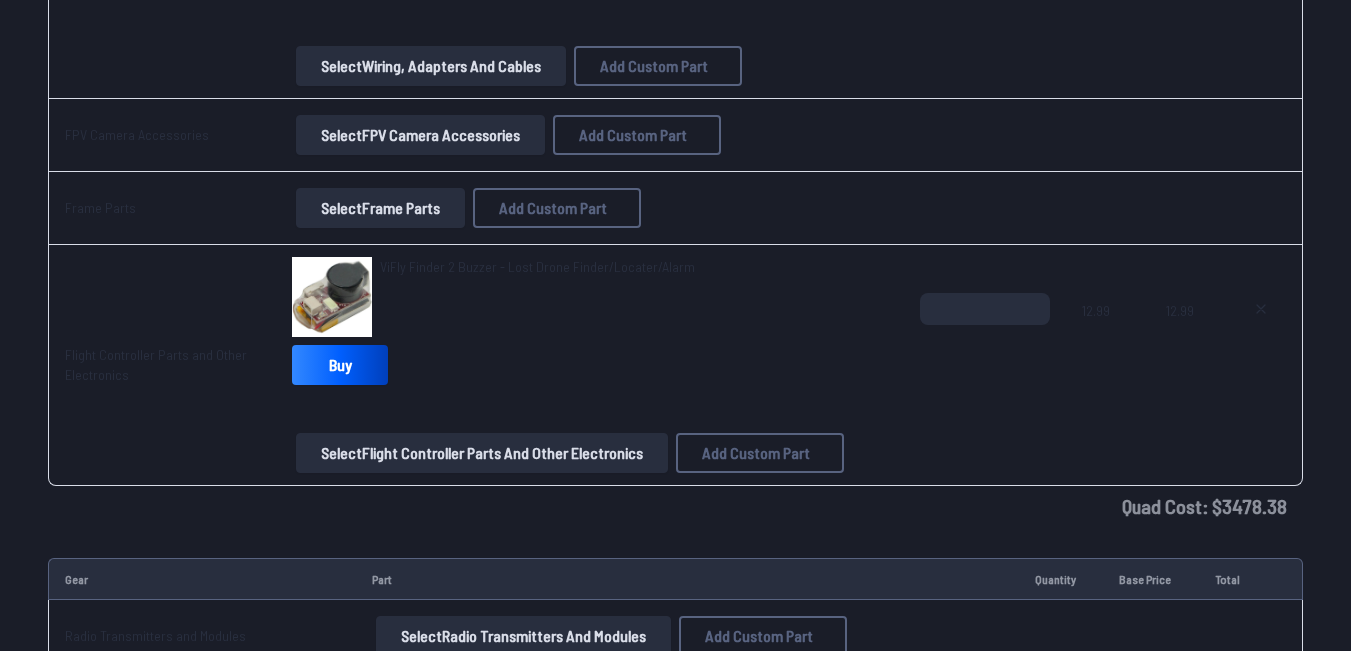 click on "Select  FPV Camera Accessories" at bounding box center [420, 135] 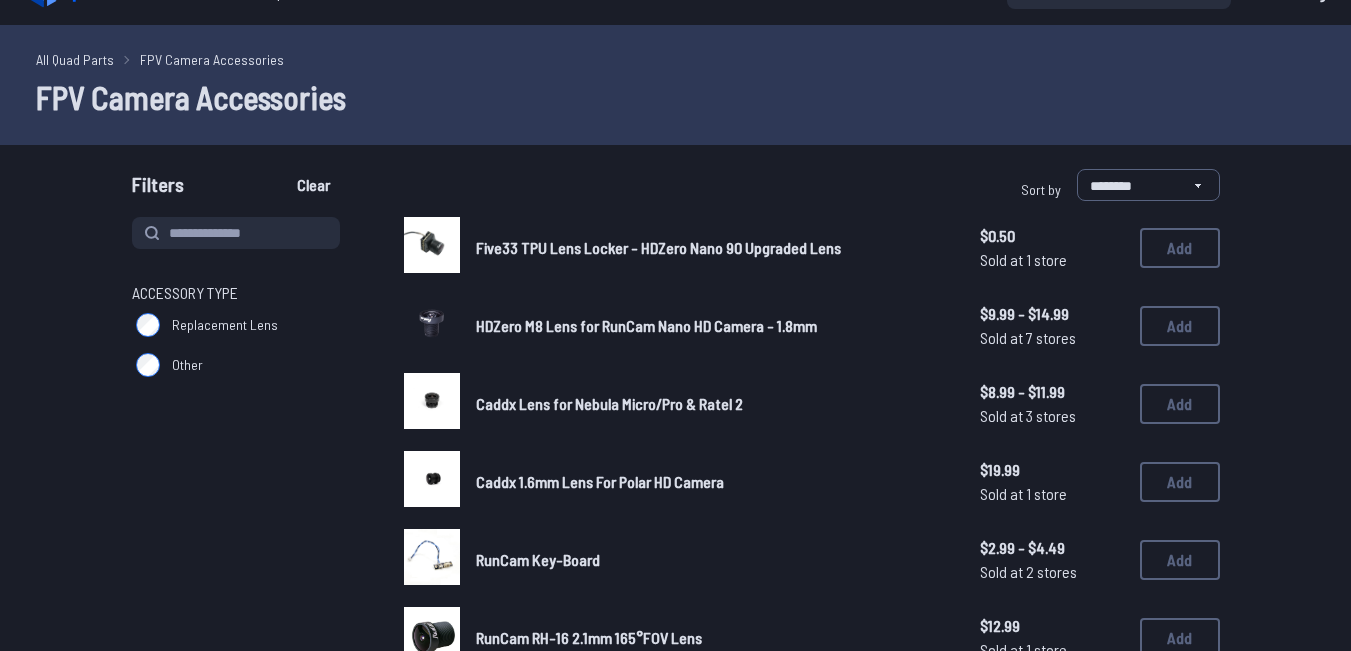 scroll, scrollTop: 40, scrollLeft: 0, axis: vertical 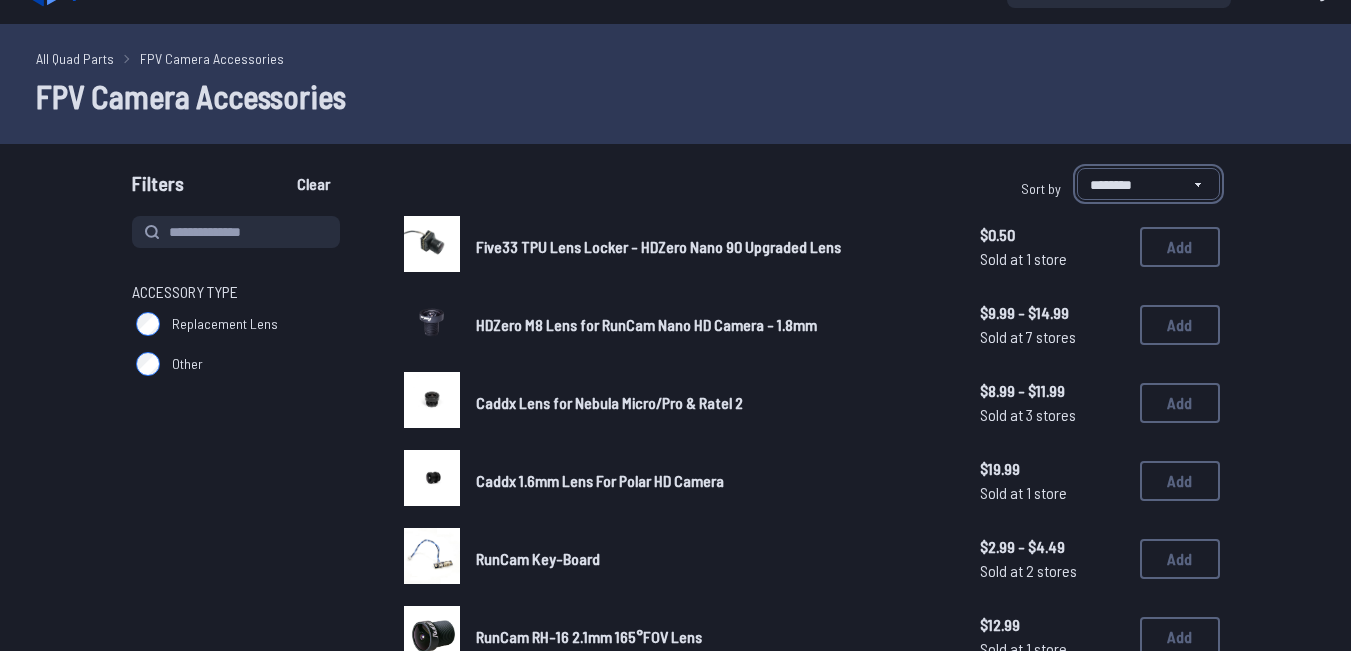 click on "**********" at bounding box center [1148, 184] 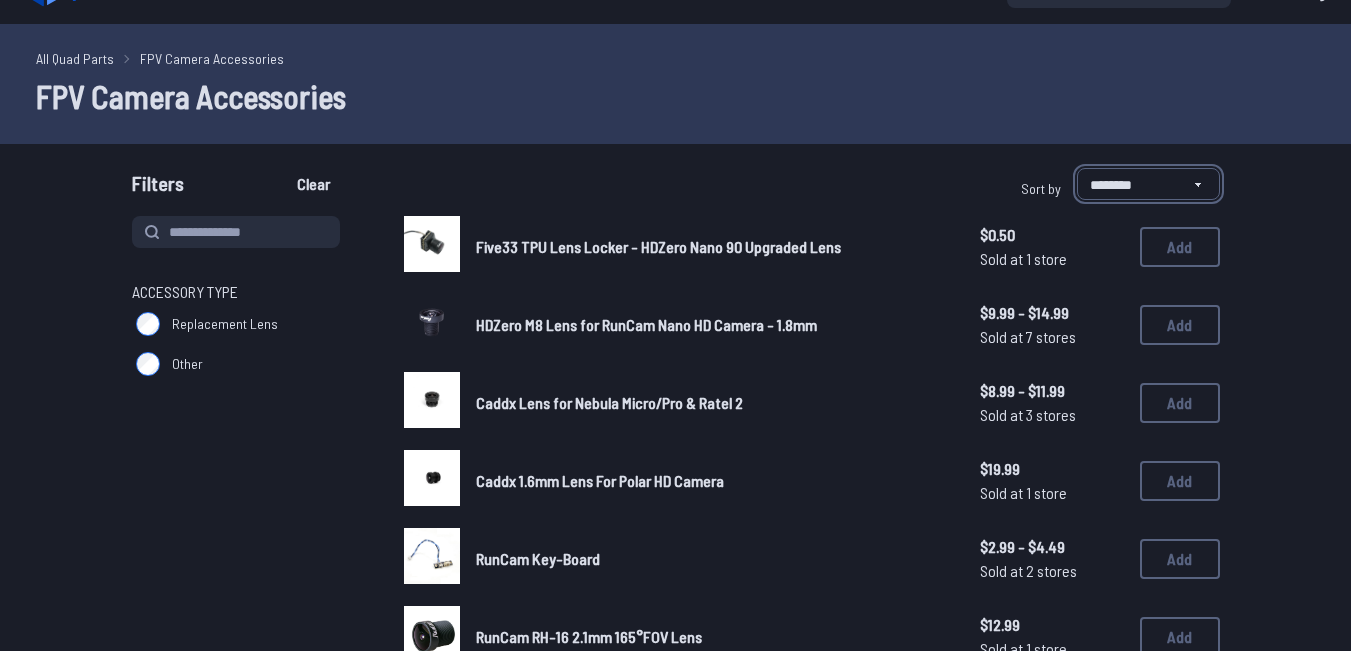 select on "**********" 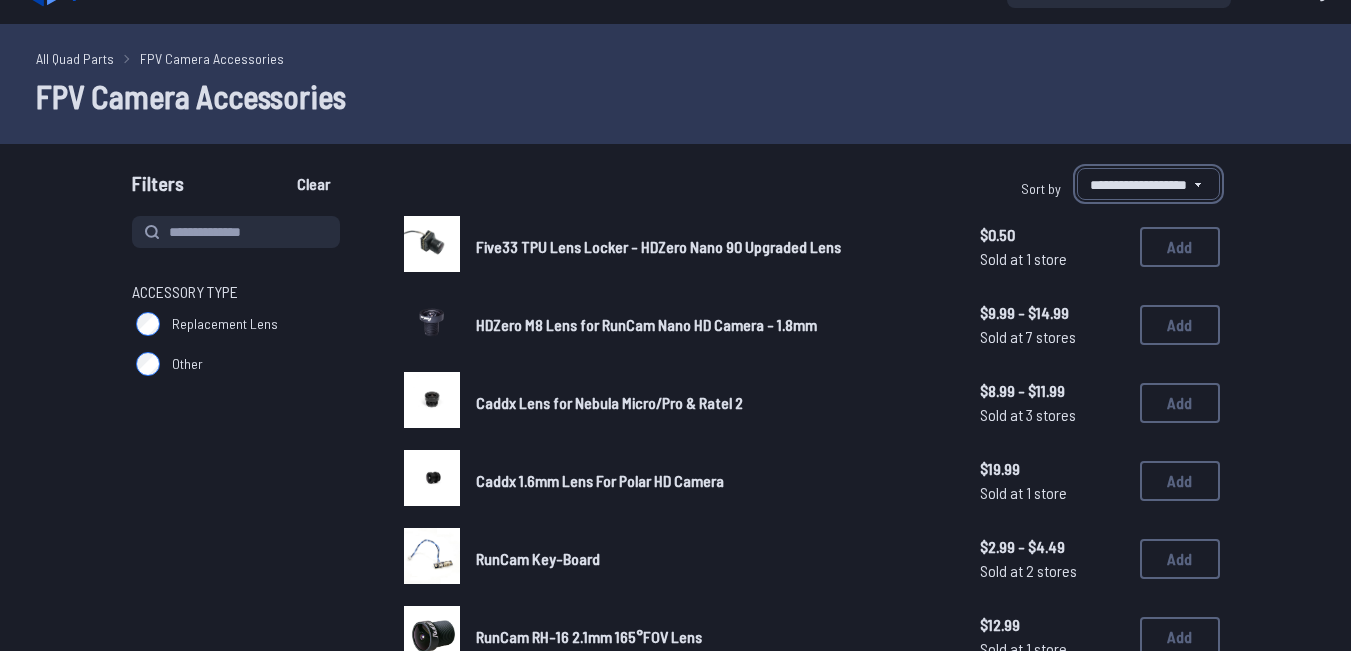 click on "**********" at bounding box center (1148, 184) 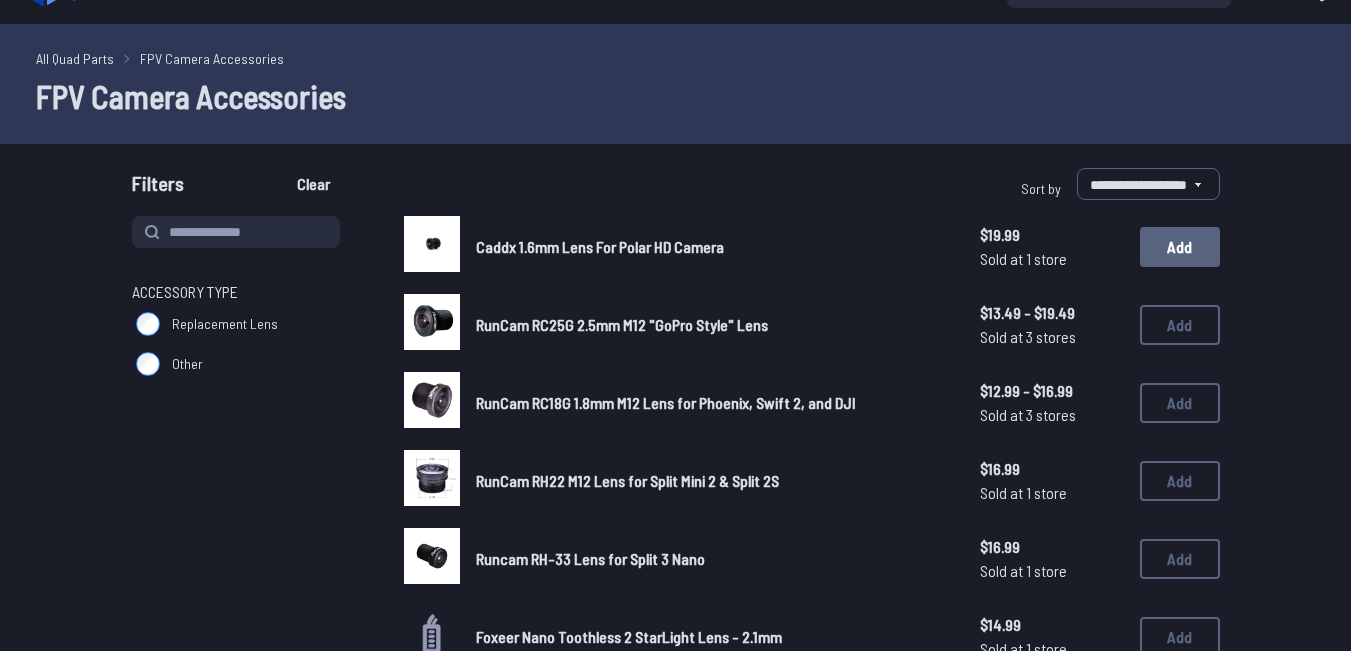 click on "Add" at bounding box center (1180, 247) 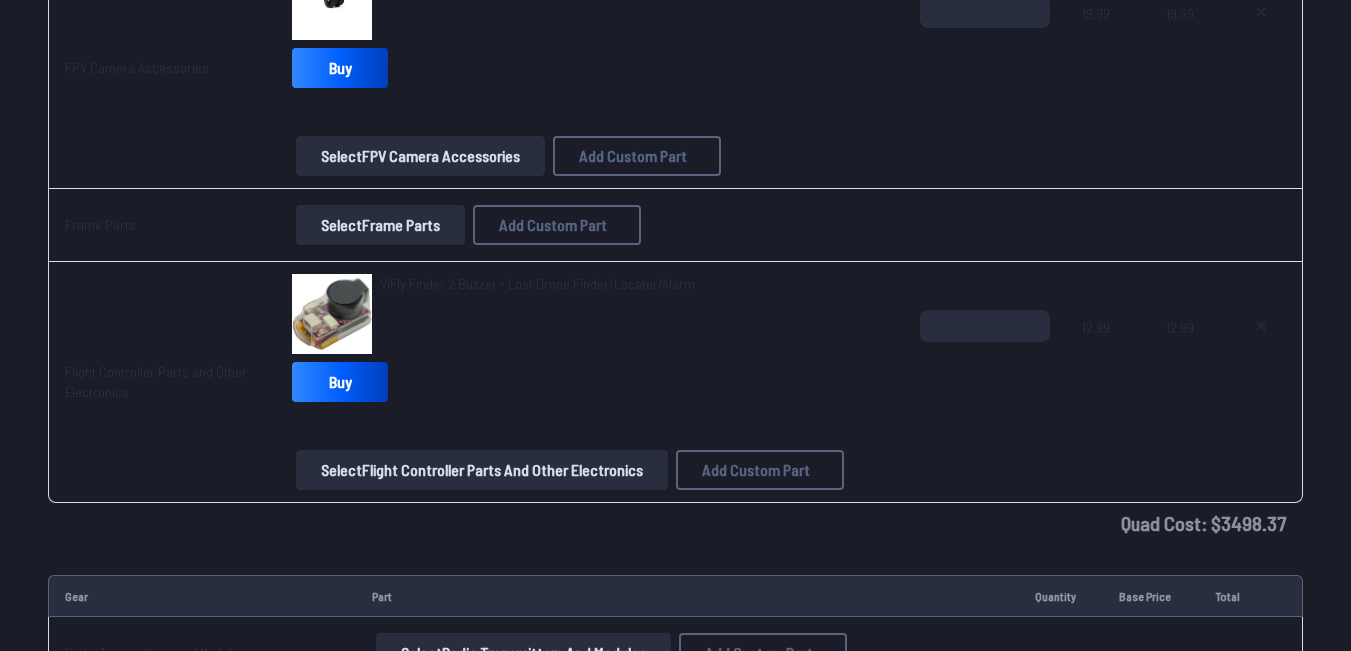 scroll, scrollTop: 3252, scrollLeft: 0, axis: vertical 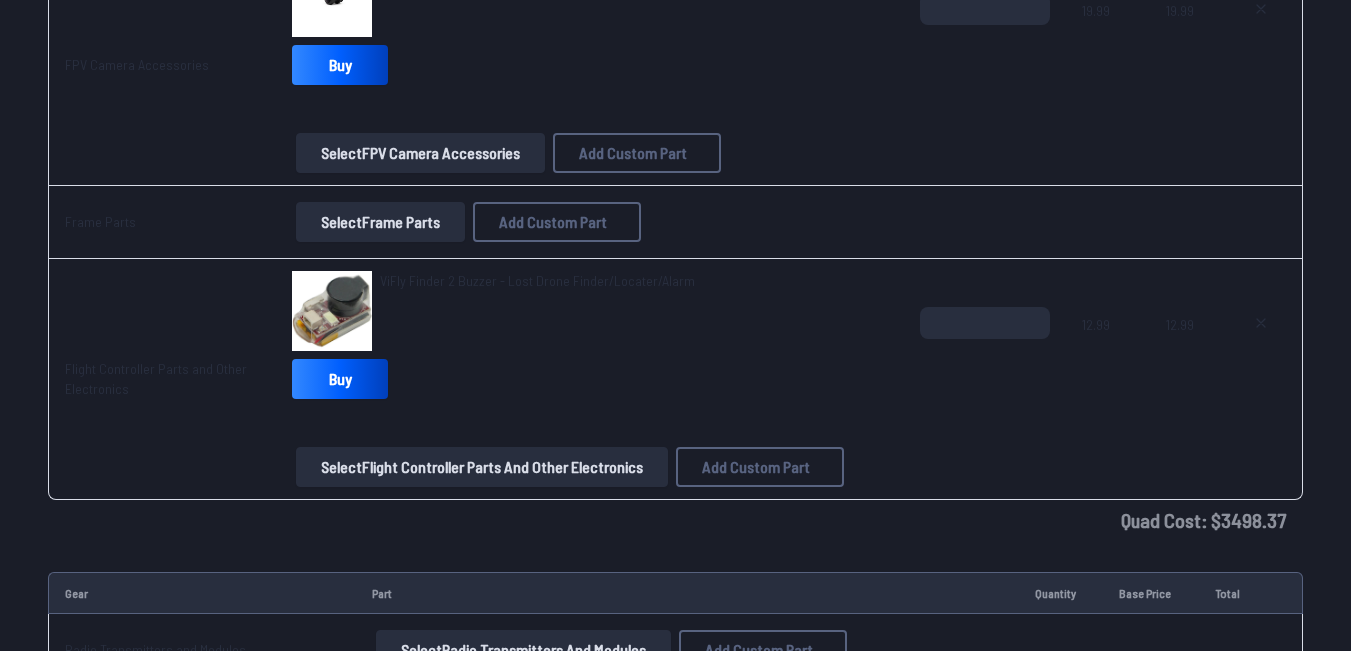 click on "Select  Frame Parts" at bounding box center [380, 222] 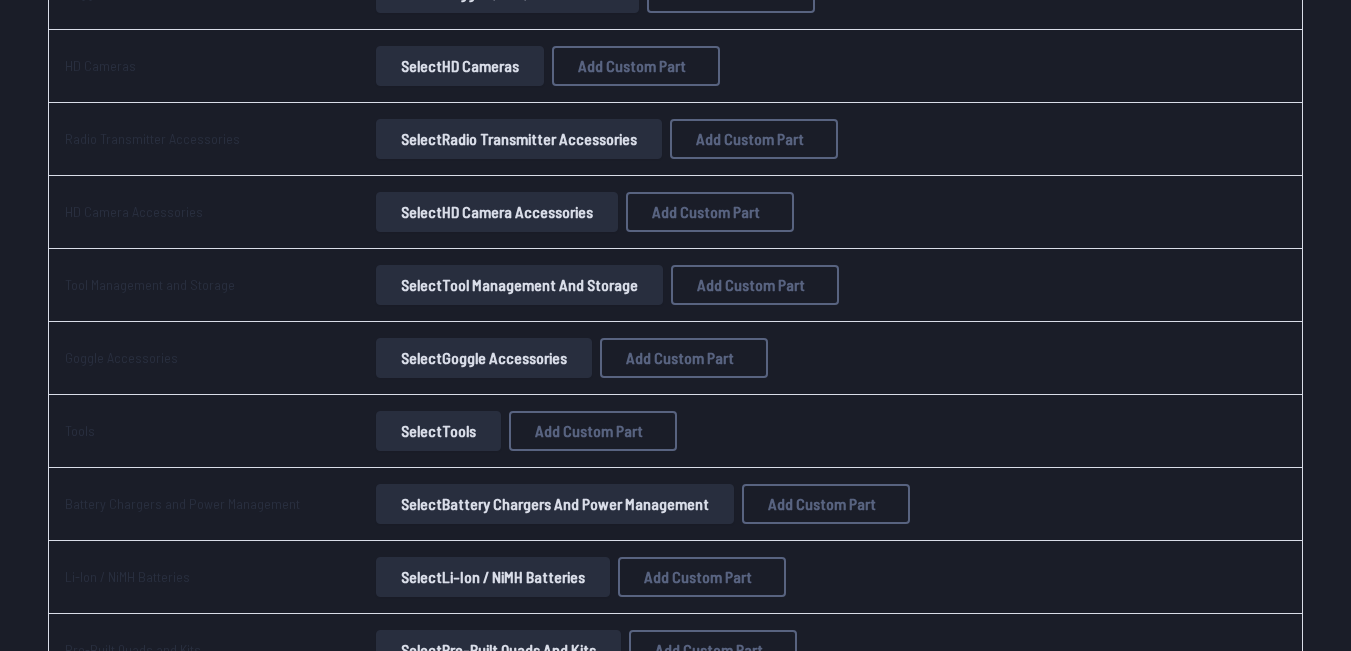 scroll, scrollTop: 3936, scrollLeft: 0, axis: vertical 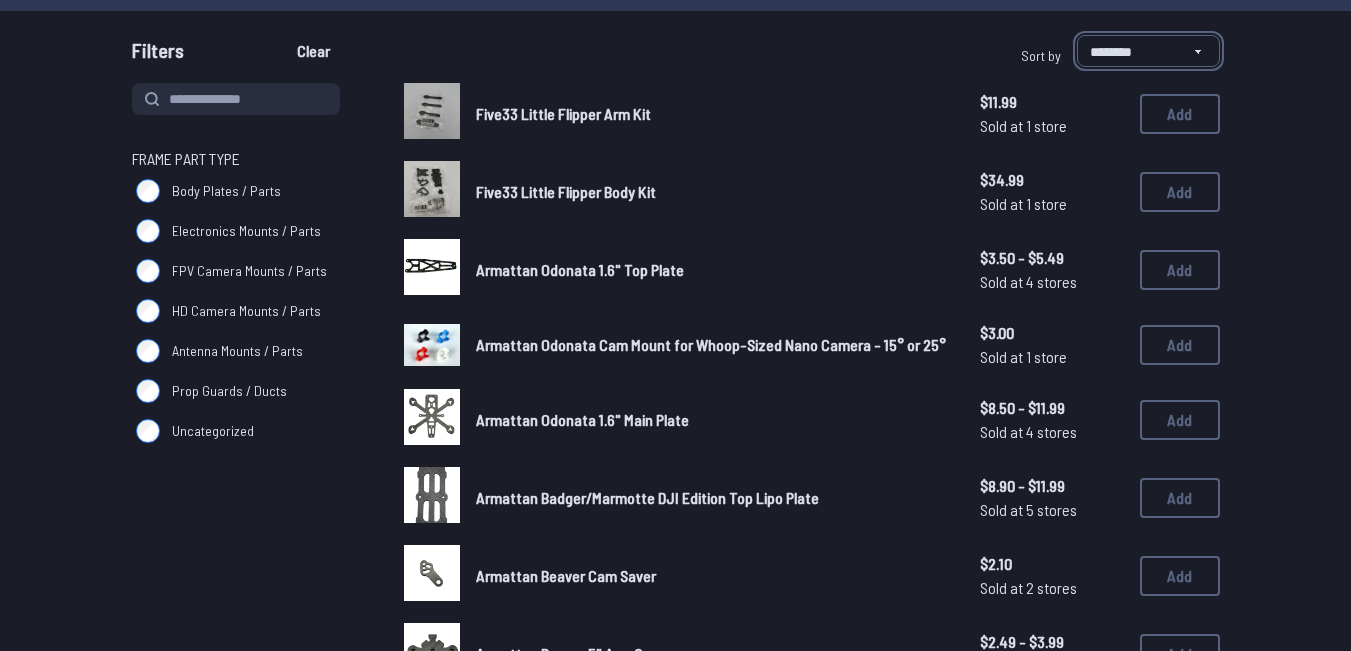 click on "**********" at bounding box center [1148, 51] 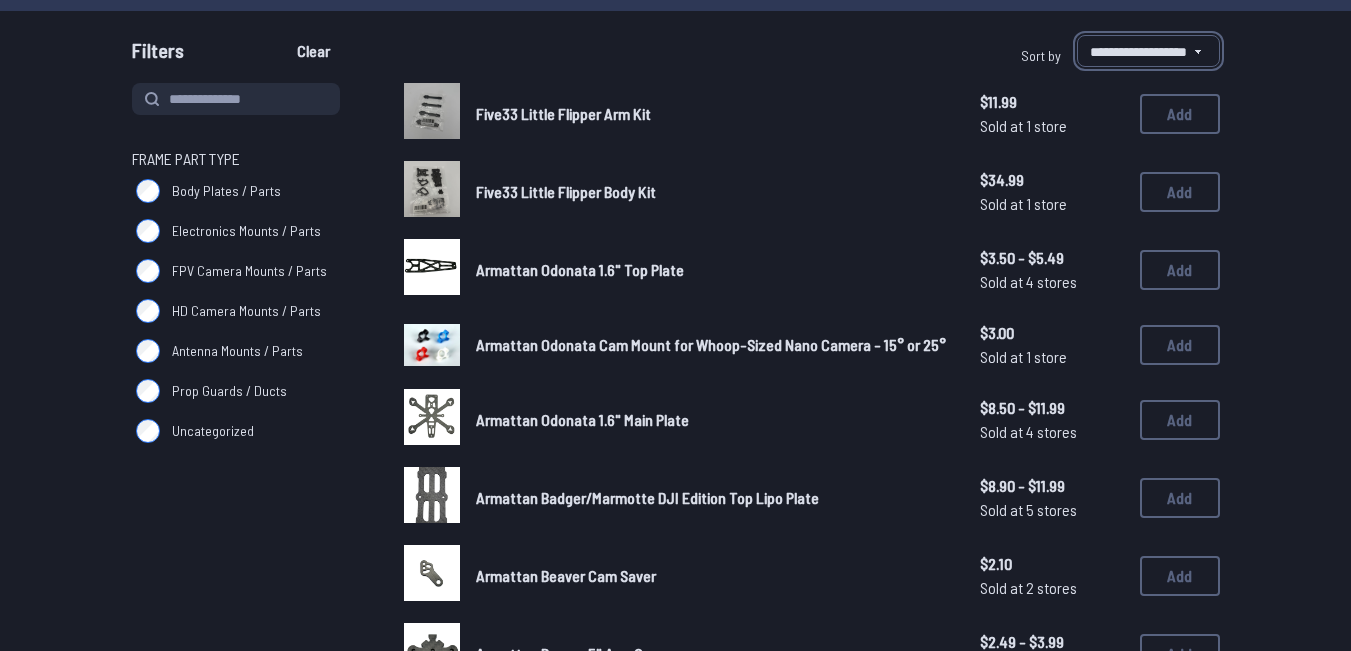 click on "**********" at bounding box center [1148, 51] 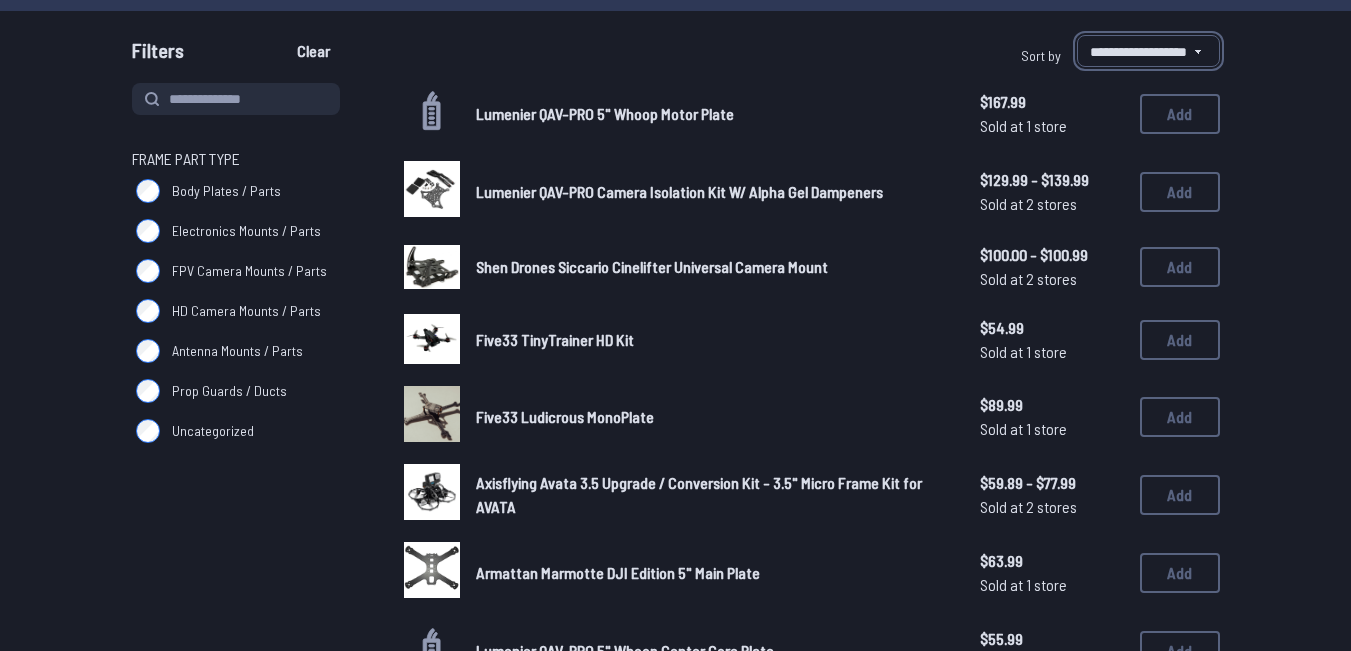 scroll, scrollTop: 0, scrollLeft: 0, axis: both 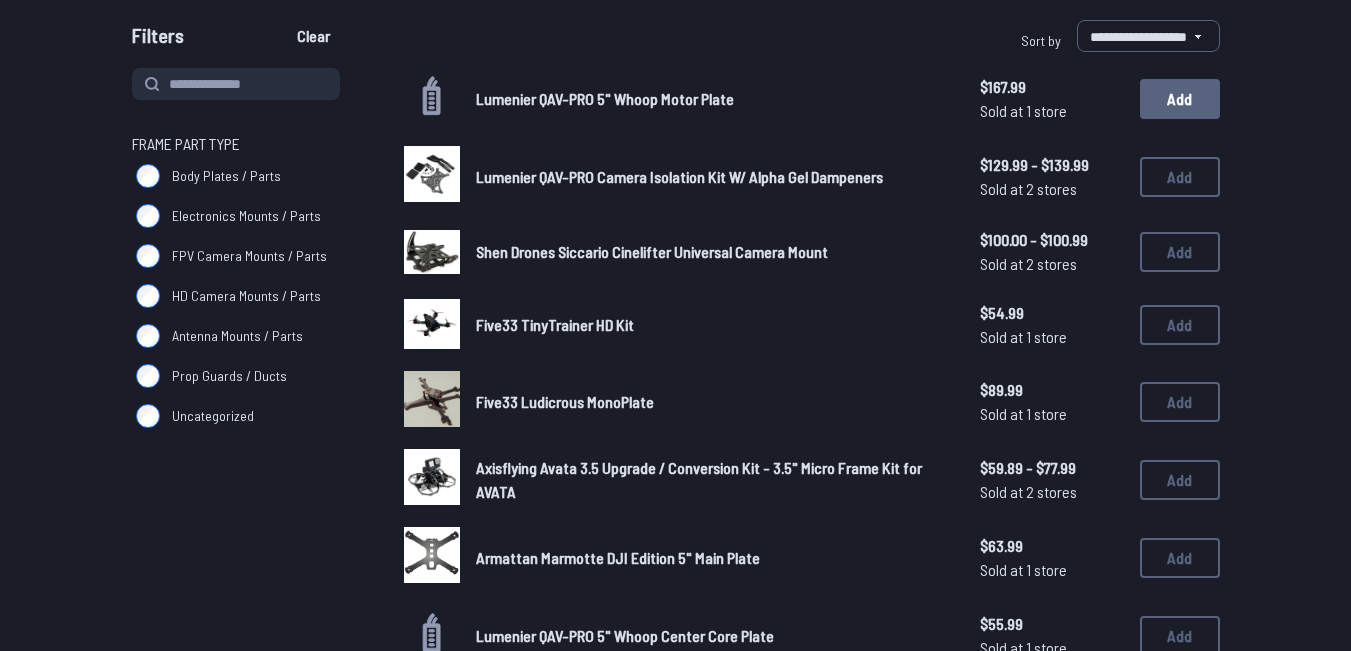 click on "Add" at bounding box center [1180, 99] 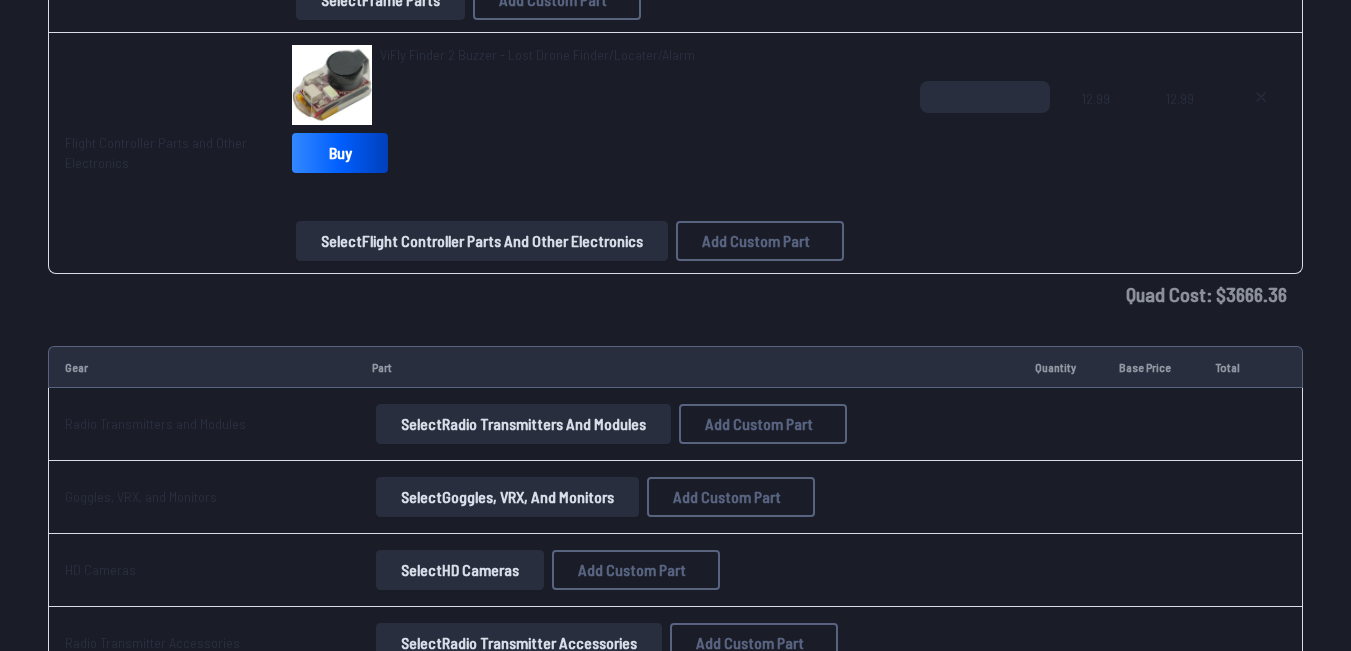 scroll, scrollTop: 3644, scrollLeft: 0, axis: vertical 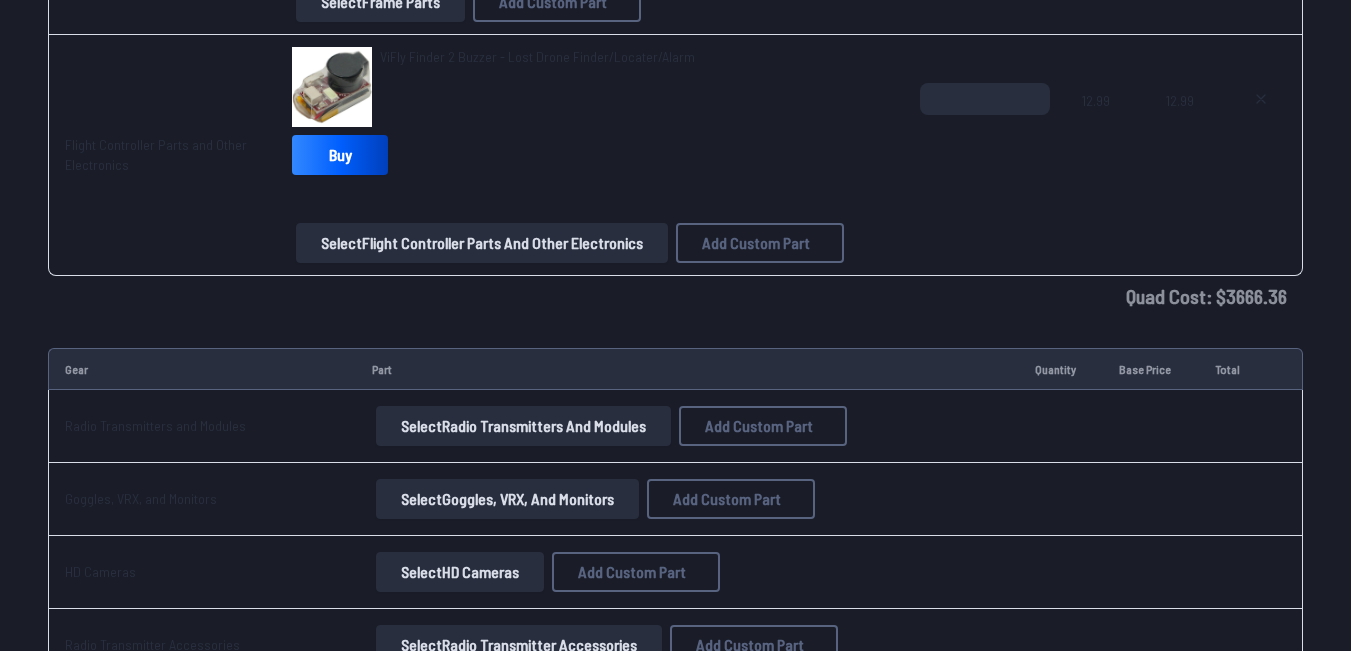 click on "Select  Radio Transmitters and Modules" at bounding box center [523, 426] 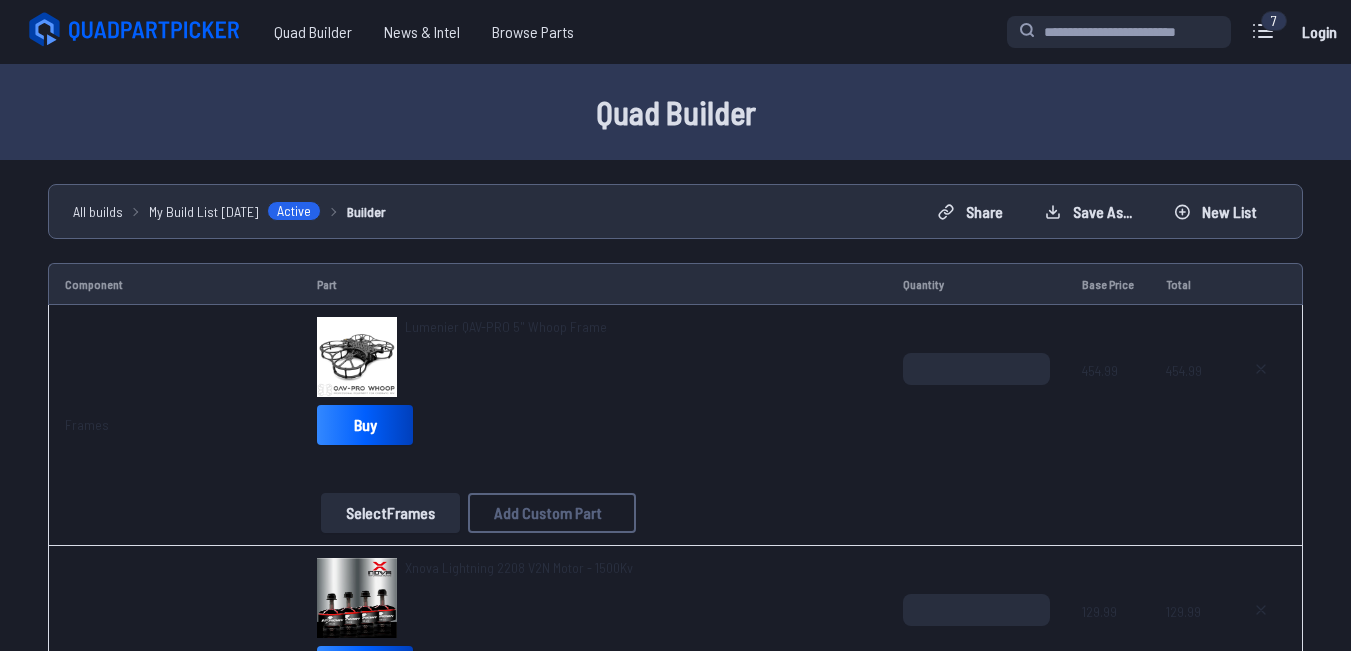 scroll, scrollTop: 0, scrollLeft: 0, axis: both 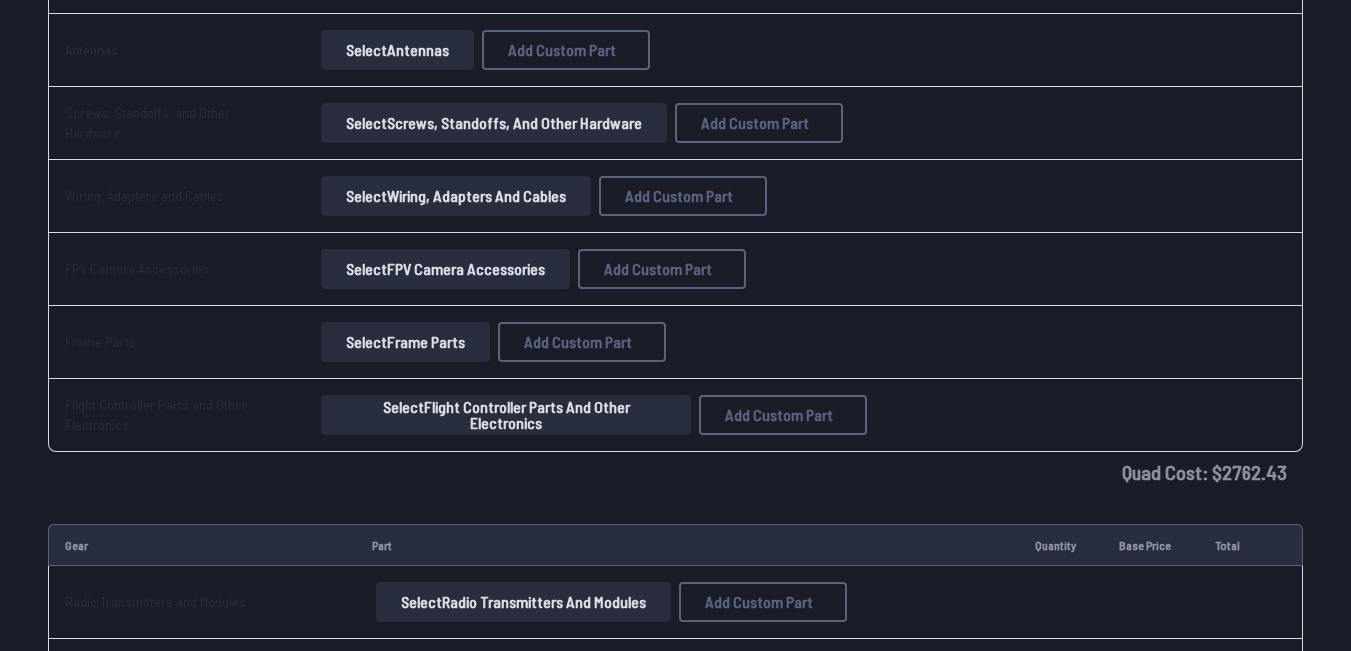 click on "Select  Flight Controller Parts and Other Electronics" at bounding box center [506, 415] 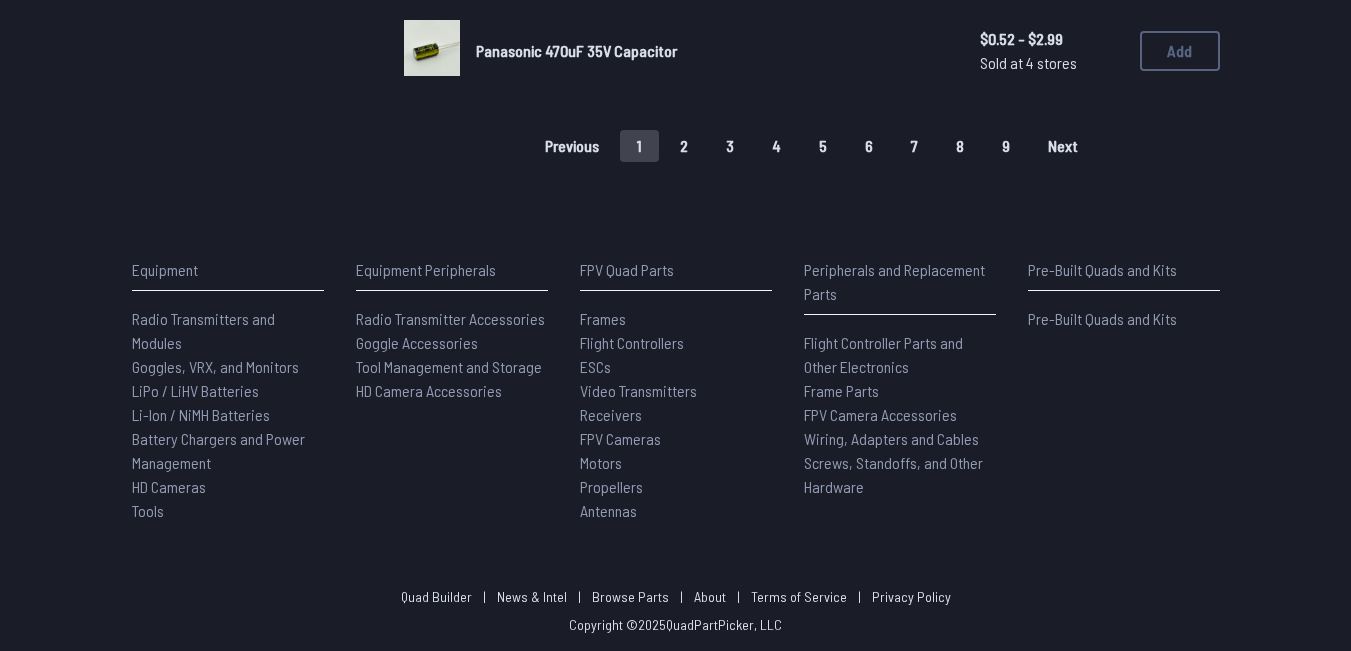 scroll, scrollTop: 0, scrollLeft: 0, axis: both 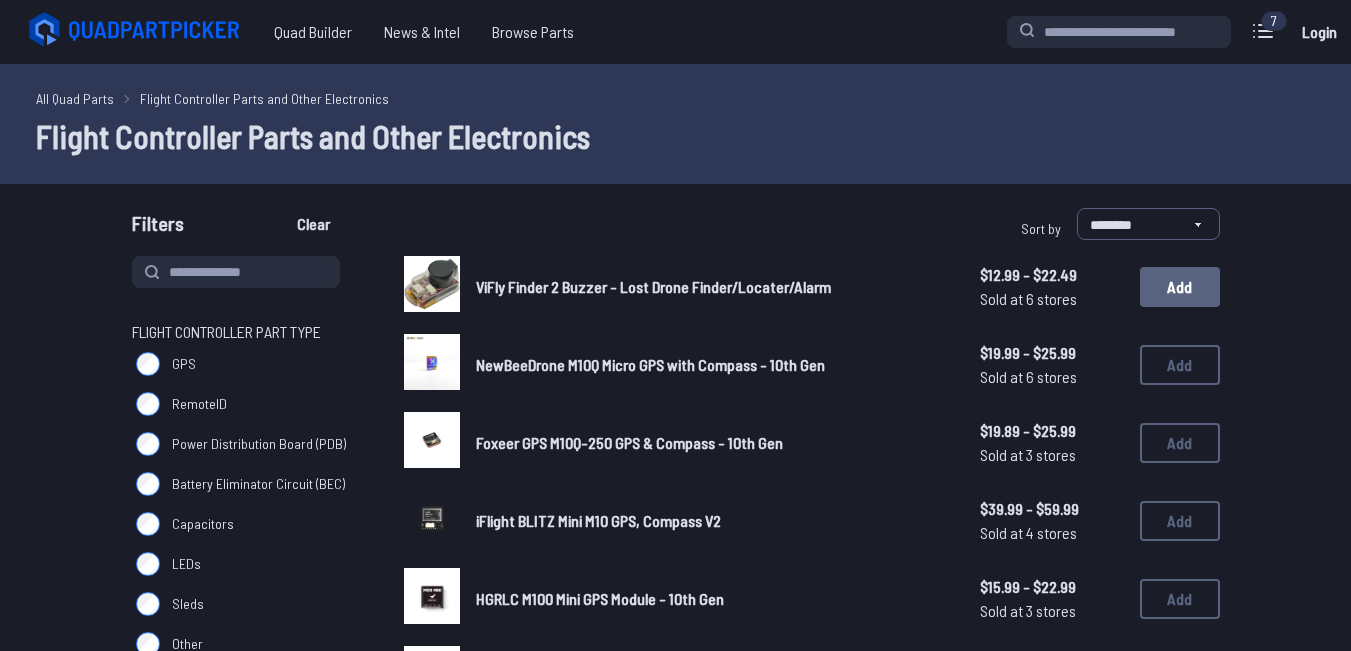 click on "Add" at bounding box center [1180, 287] 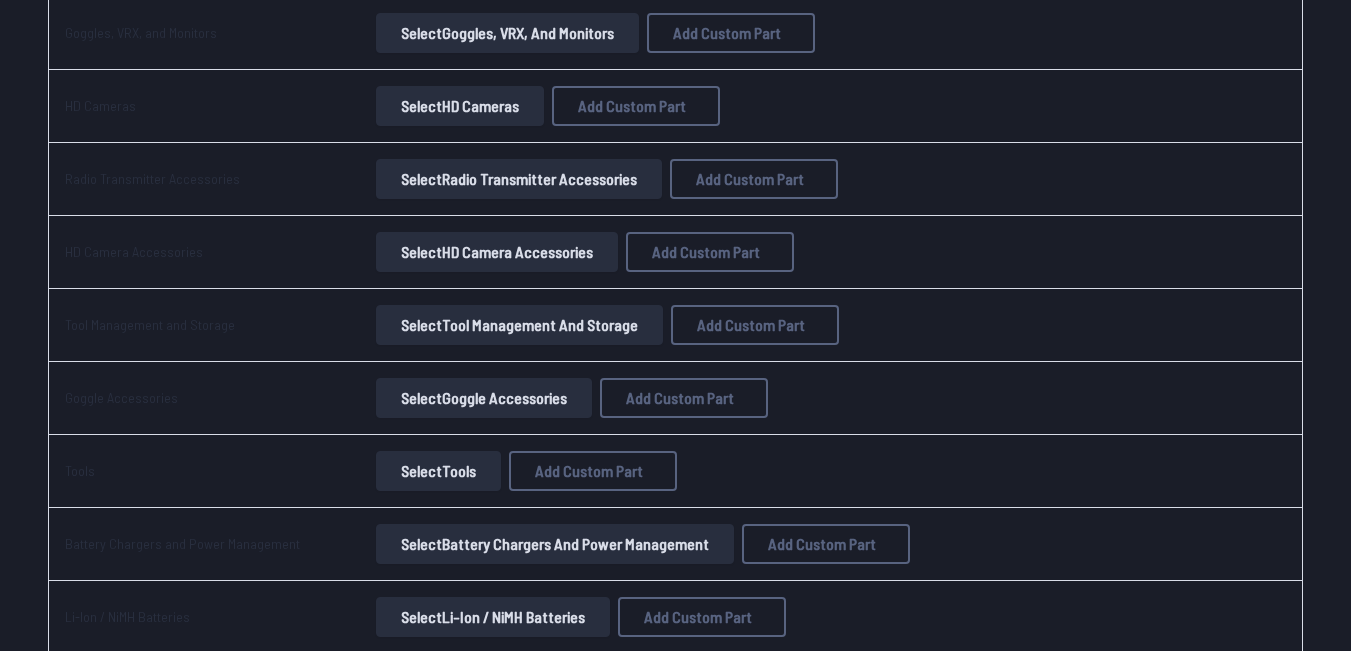 scroll, scrollTop: 2930, scrollLeft: 0, axis: vertical 